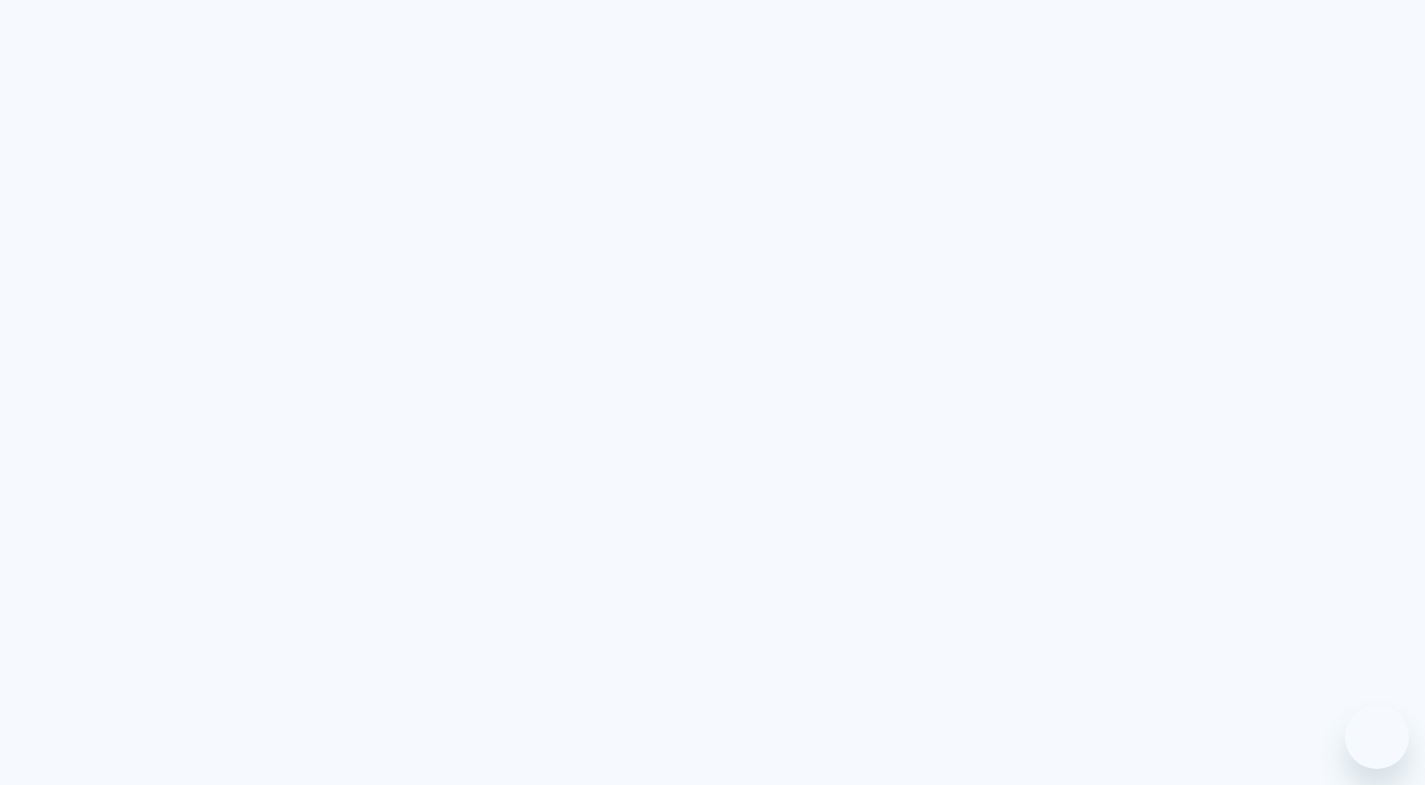 scroll, scrollTop: 0, scrollLeft: 0, axis: both 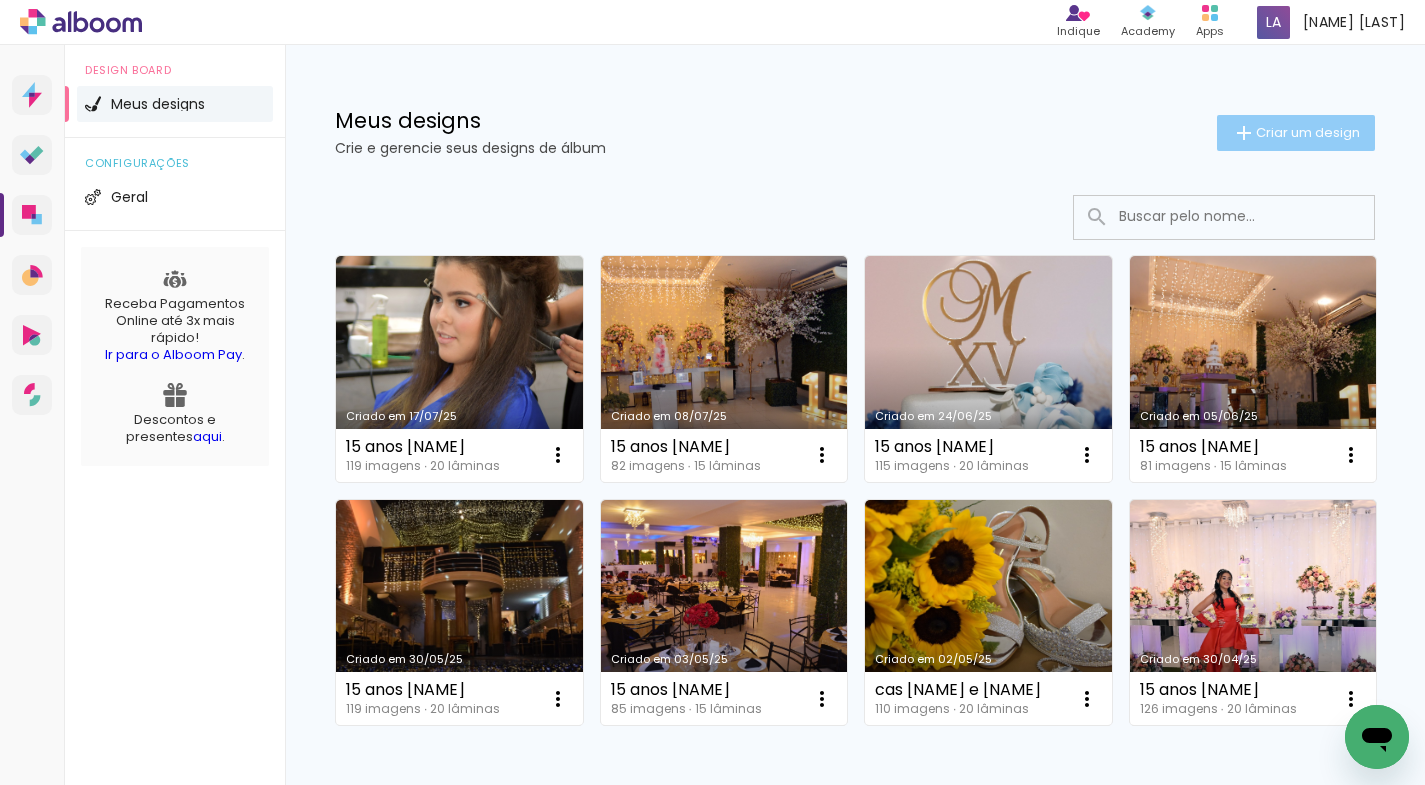 click on "Criar um design" 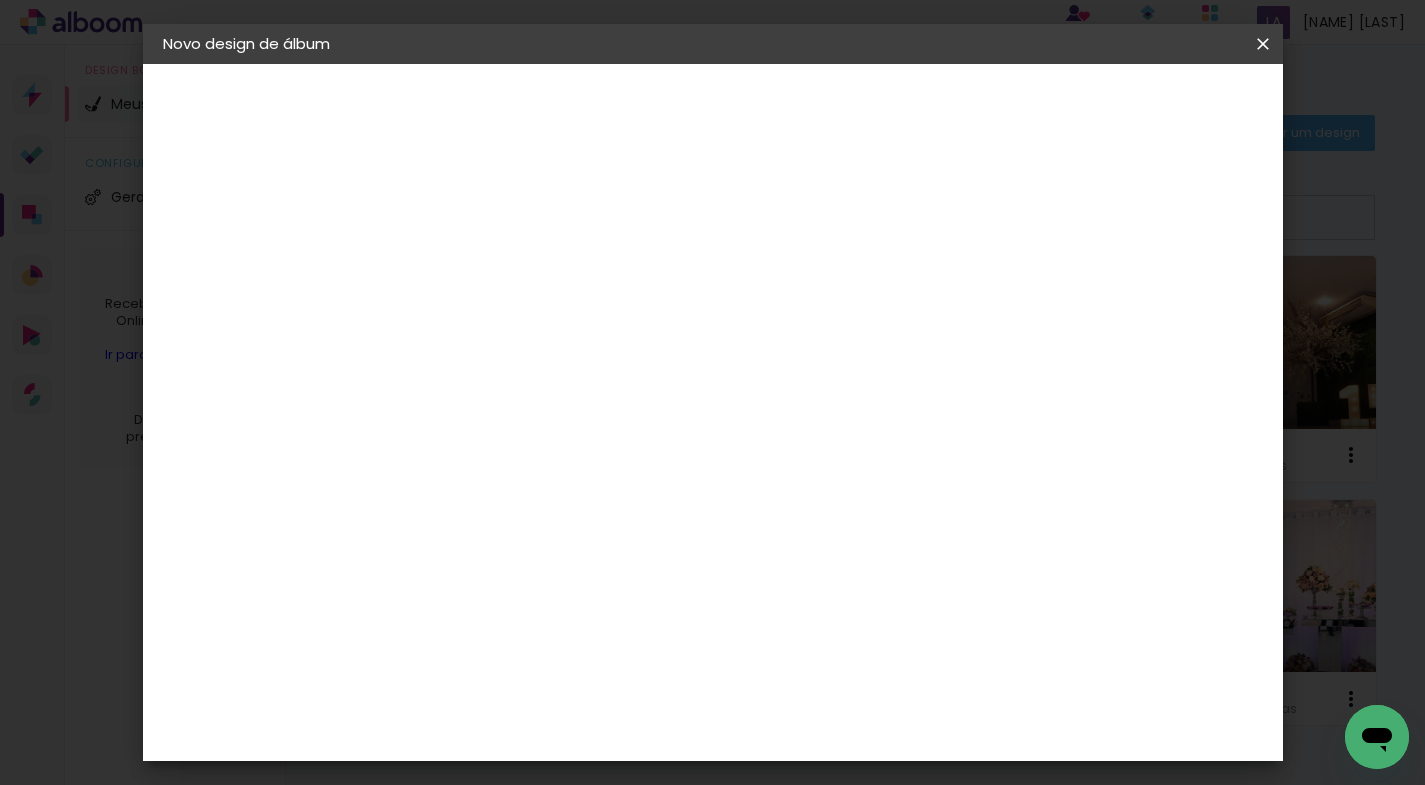 click at bounding box center (490, 268) 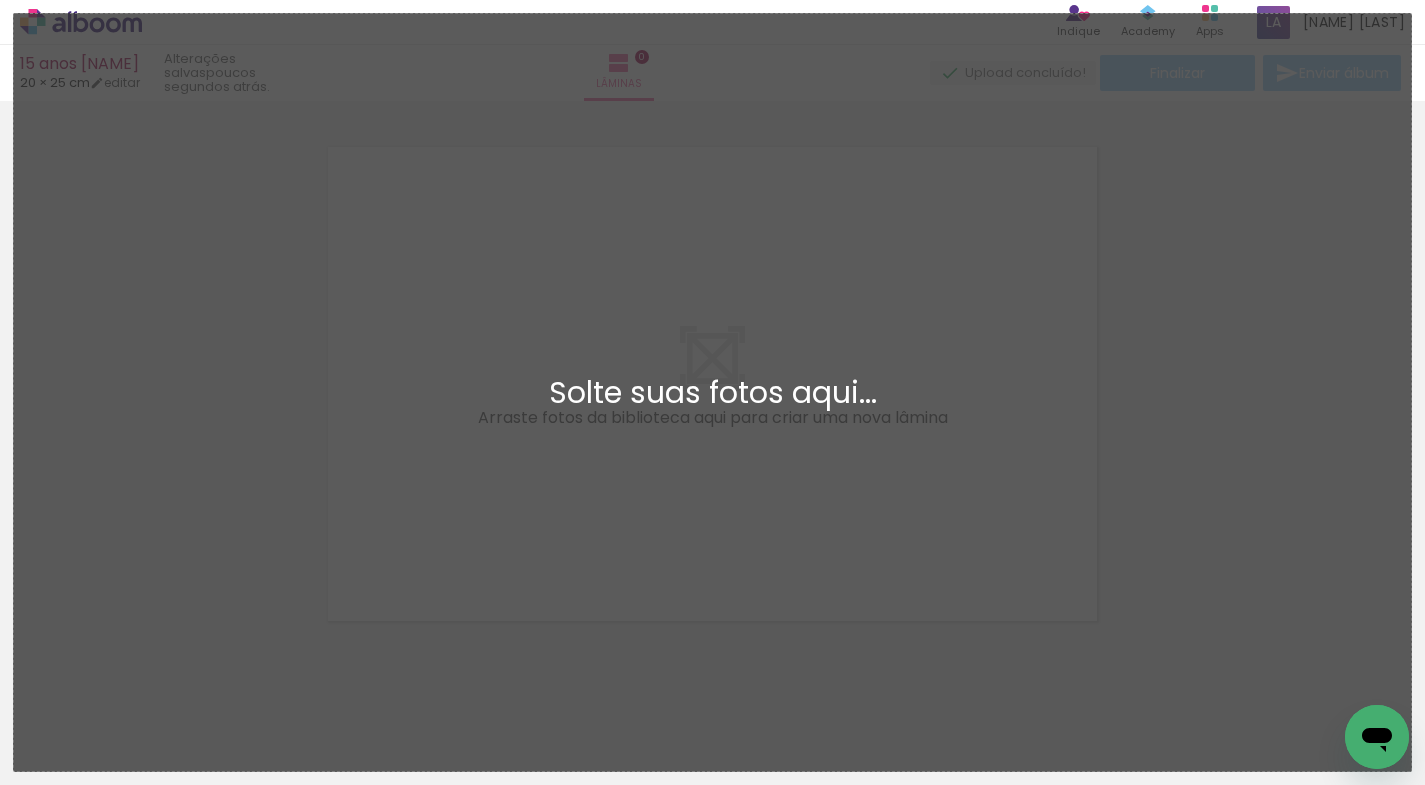 scroll, scrollTop: 25, scrollLeft: 0, axis: vertical 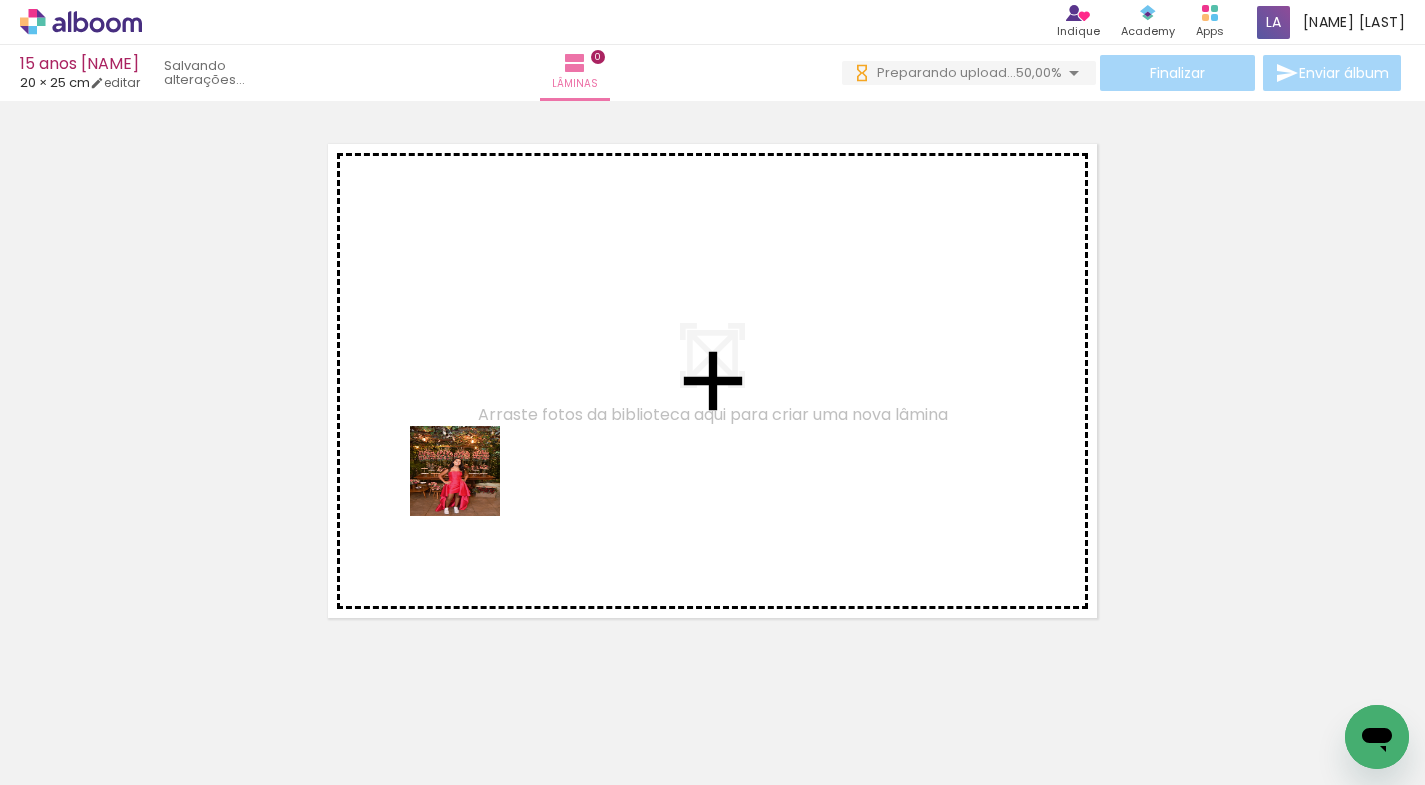 drag, startPoint x: 209, startPoint y: 714, endPoint x: 471, endPoint y: 488, distance: 346.00577 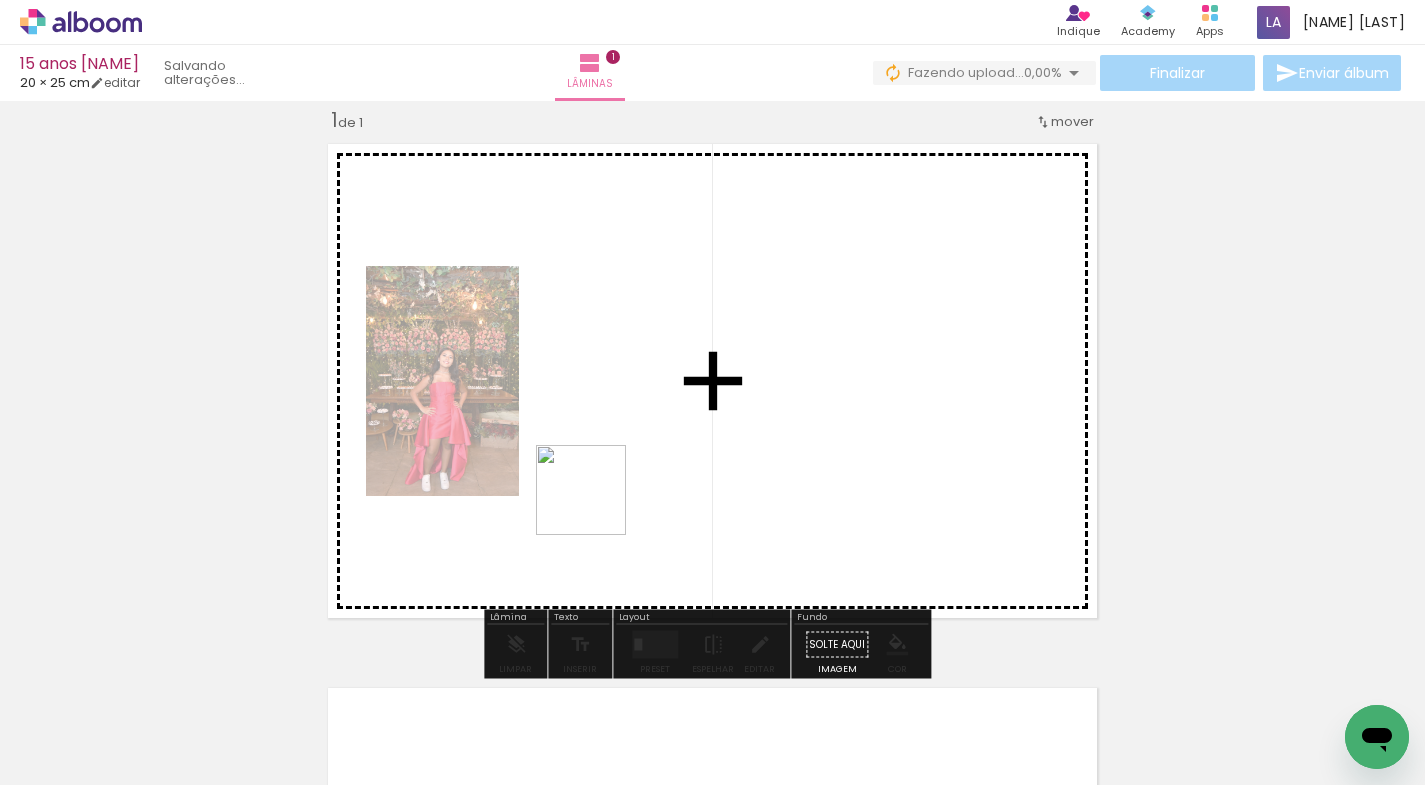 drag, startPoint x: 324, startPoint y: 720, endPoint x: 669, endPoint y: 438, distance: 445.58838 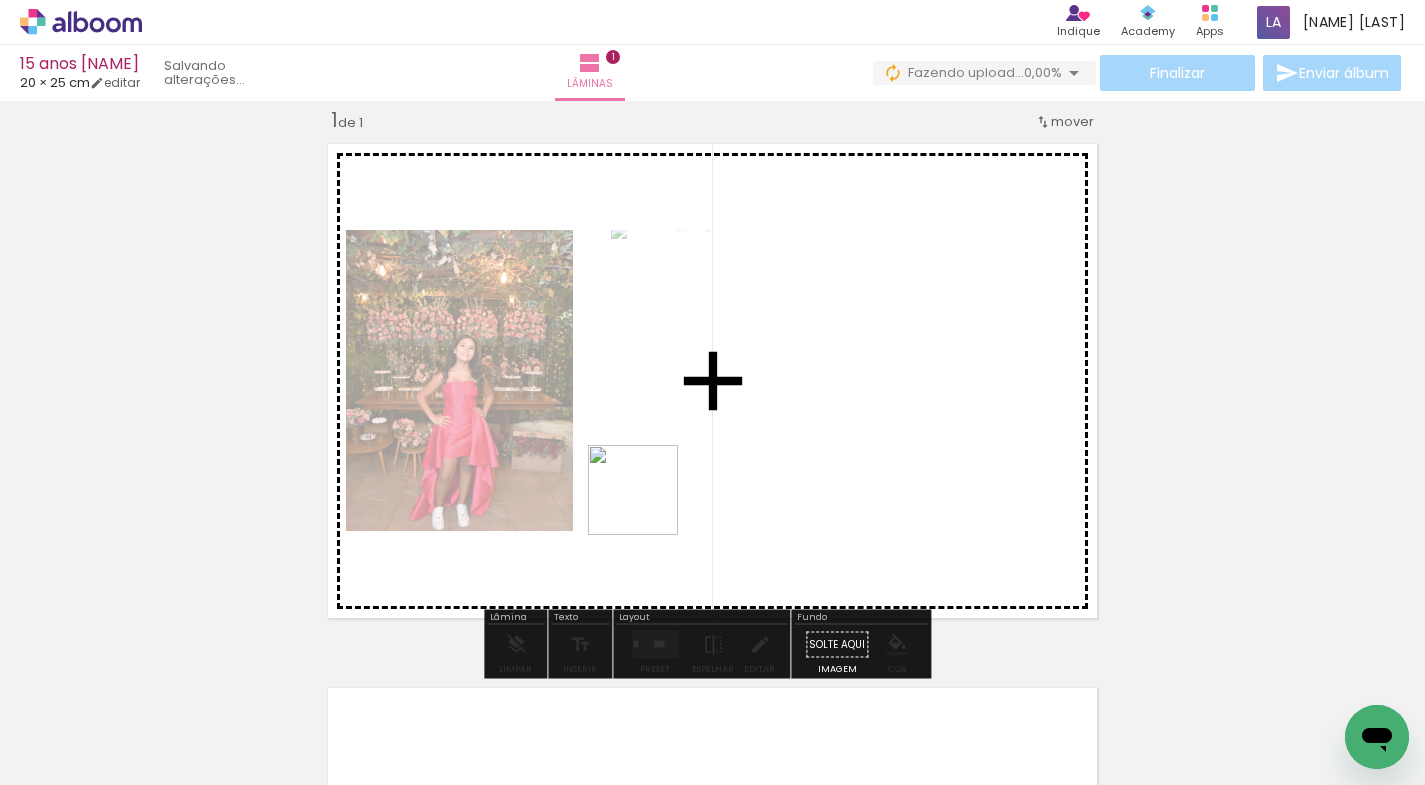 drag, startPoint x: 423, startPoint y: 738, endPoint x: 652, endPoint y: 502, distance: 328.84192 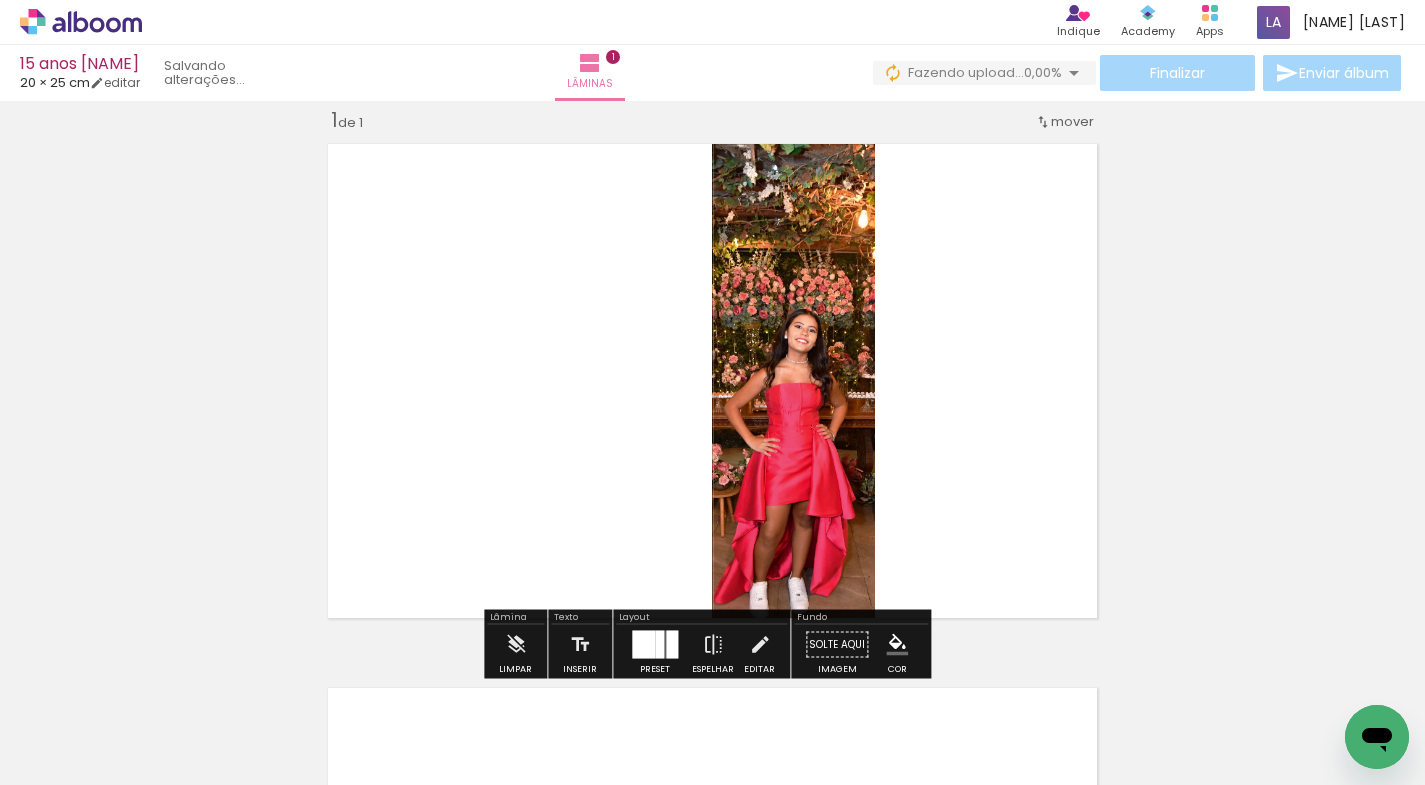 click on "Inserir lâmina 1  de 1" at bounding box center (712, 627) 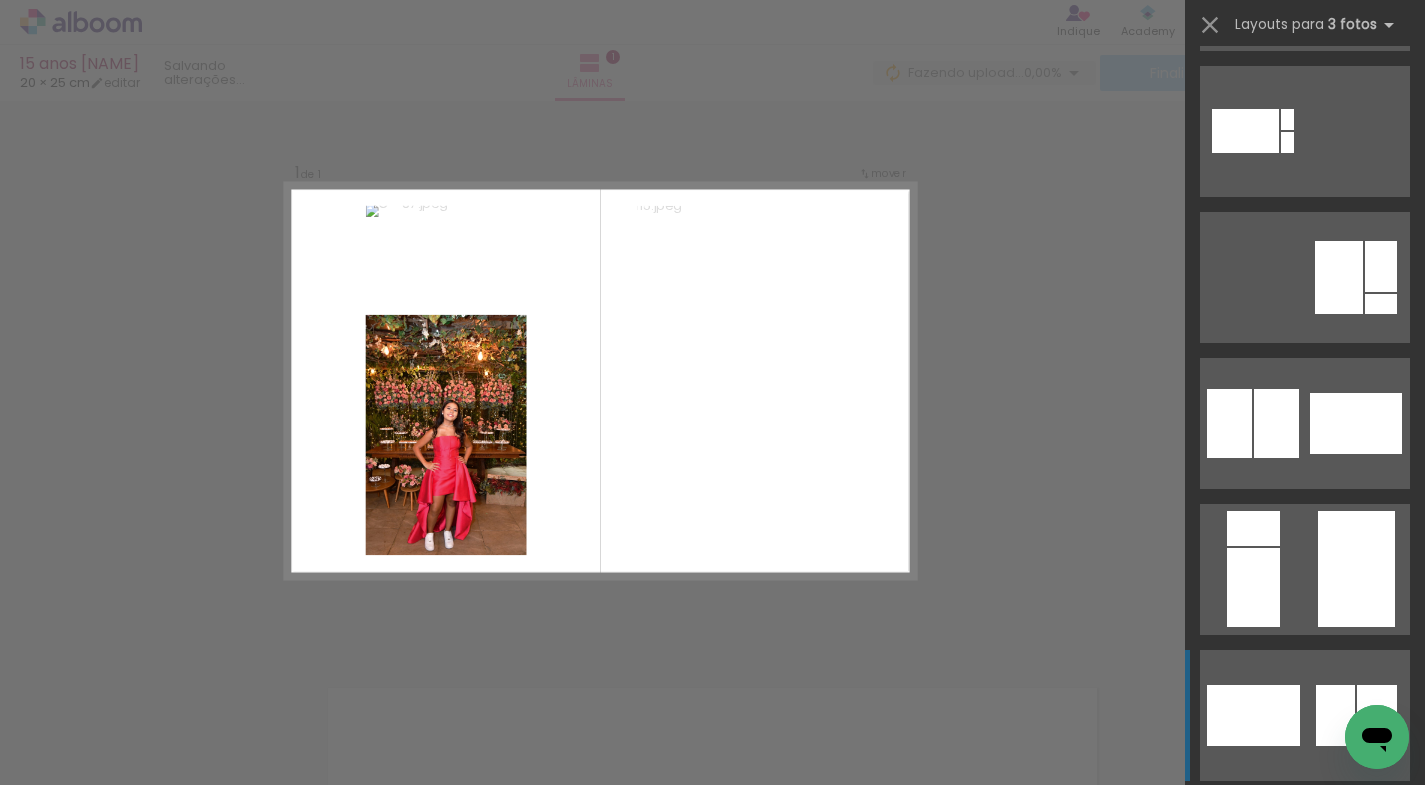 scroll, scrollTop: 2040, scrollLeft: 0, axis: vertical 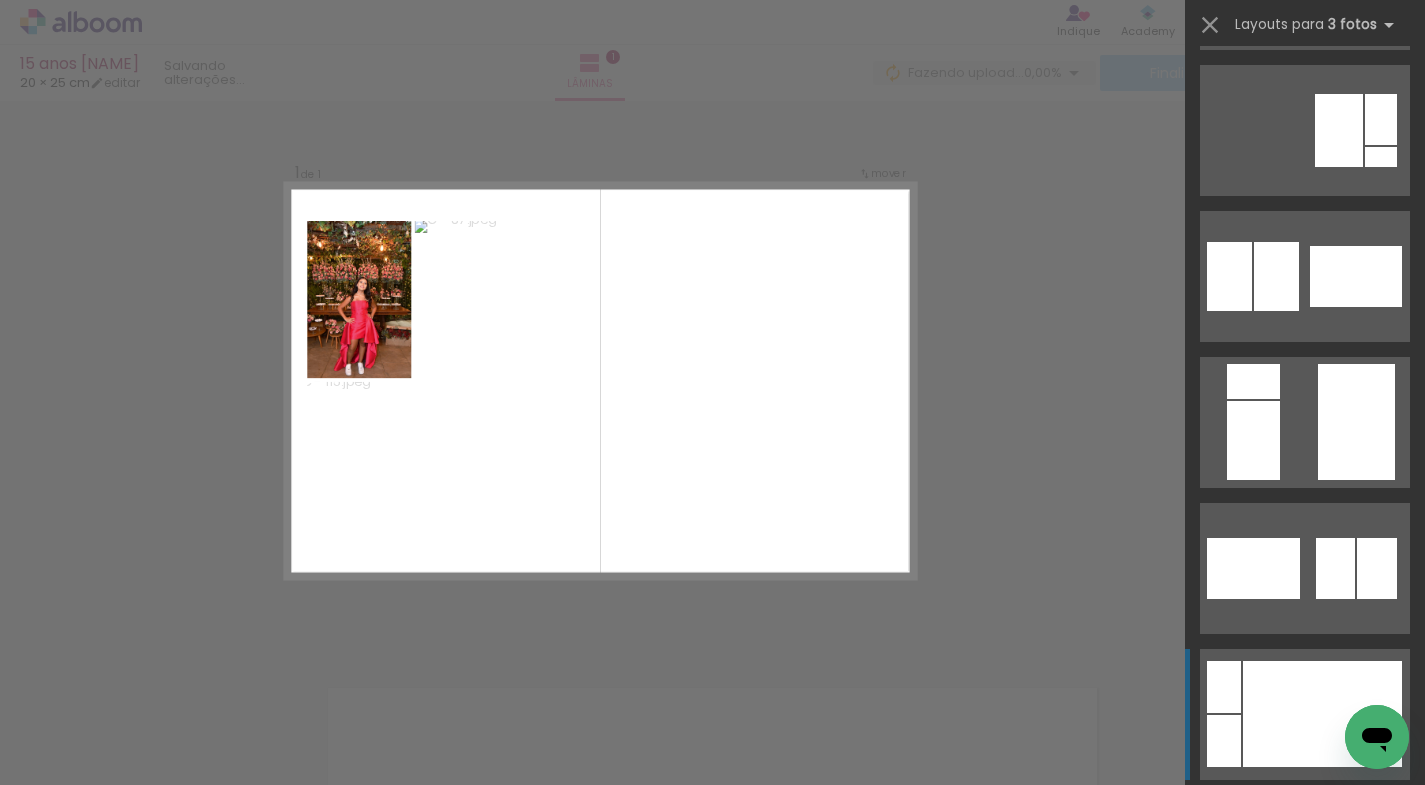 click at bounding box center [1322, 714] 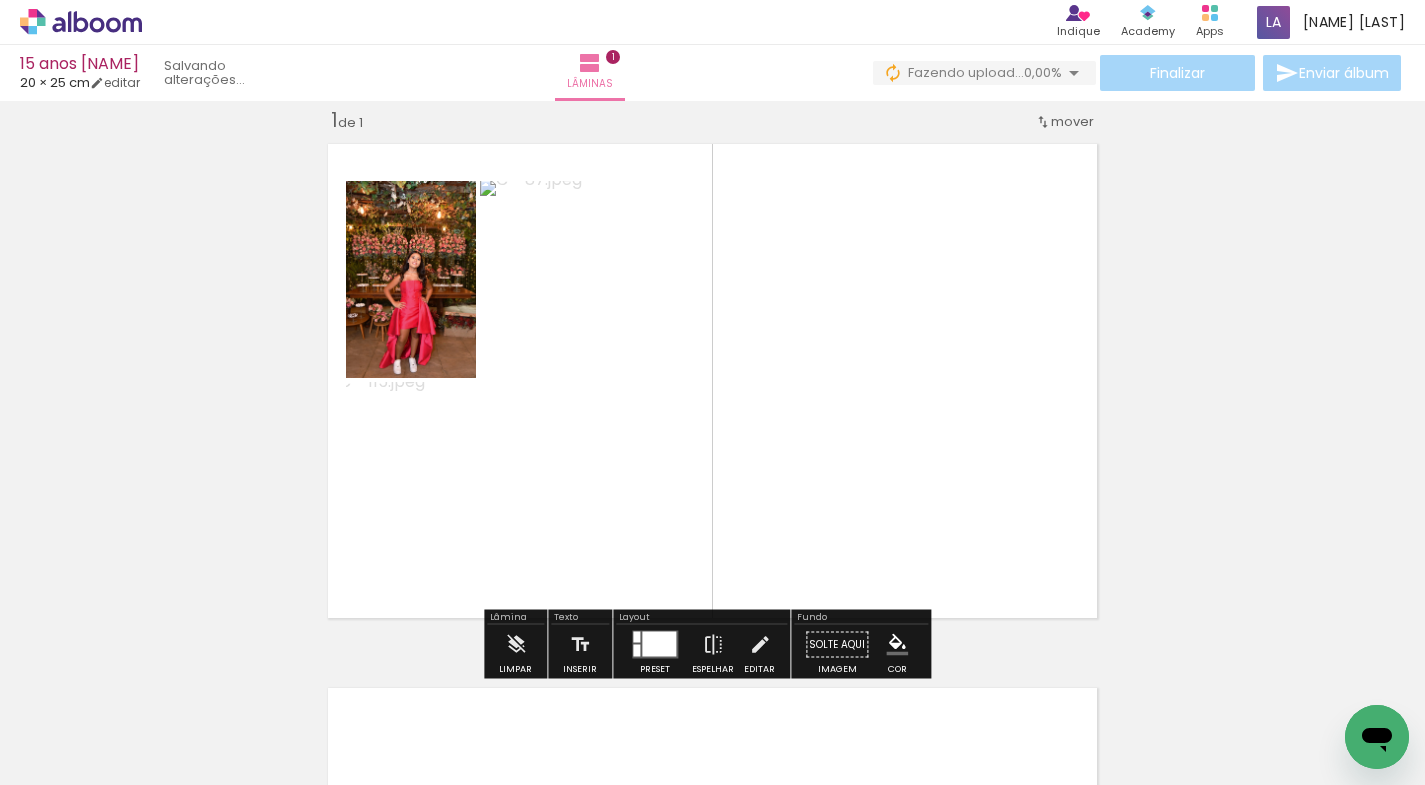 click 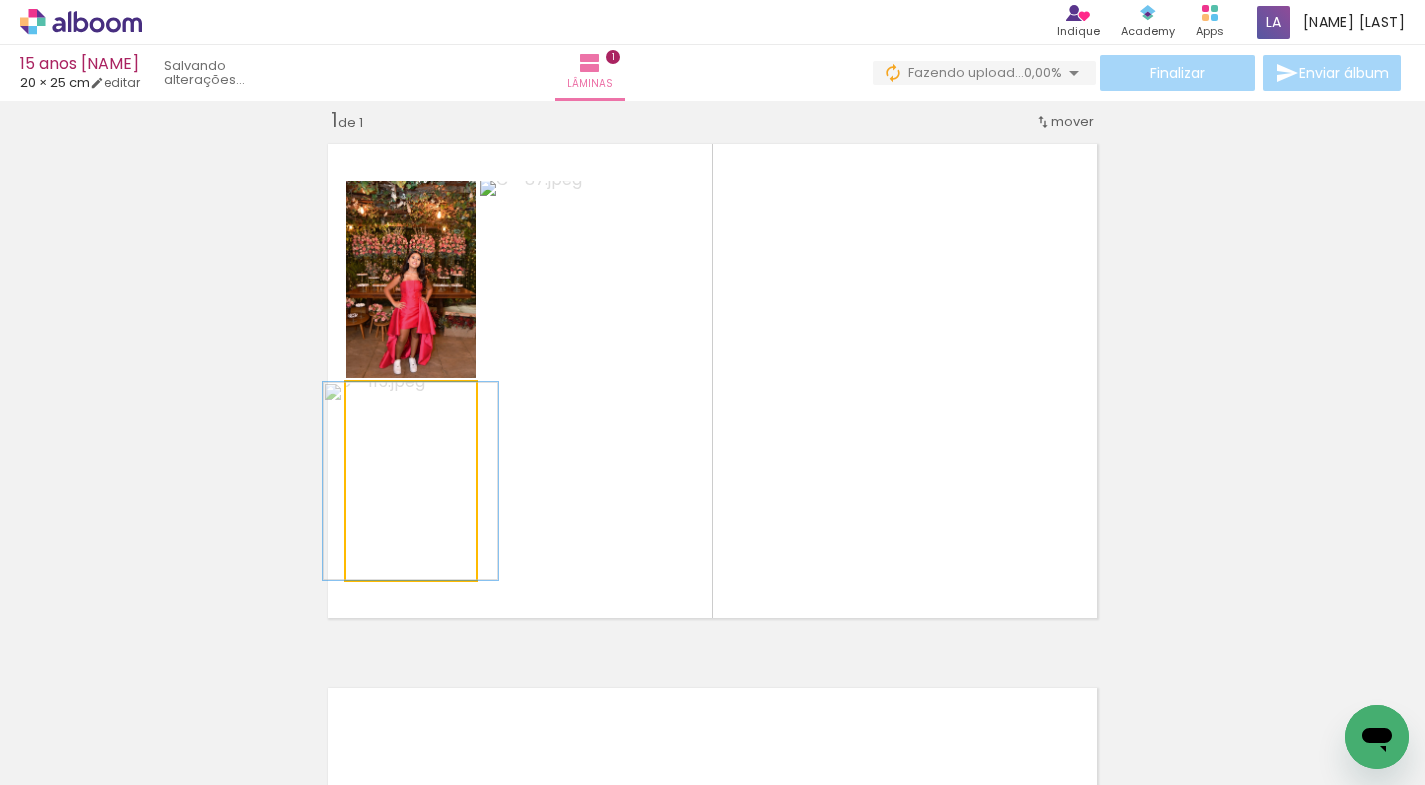 click 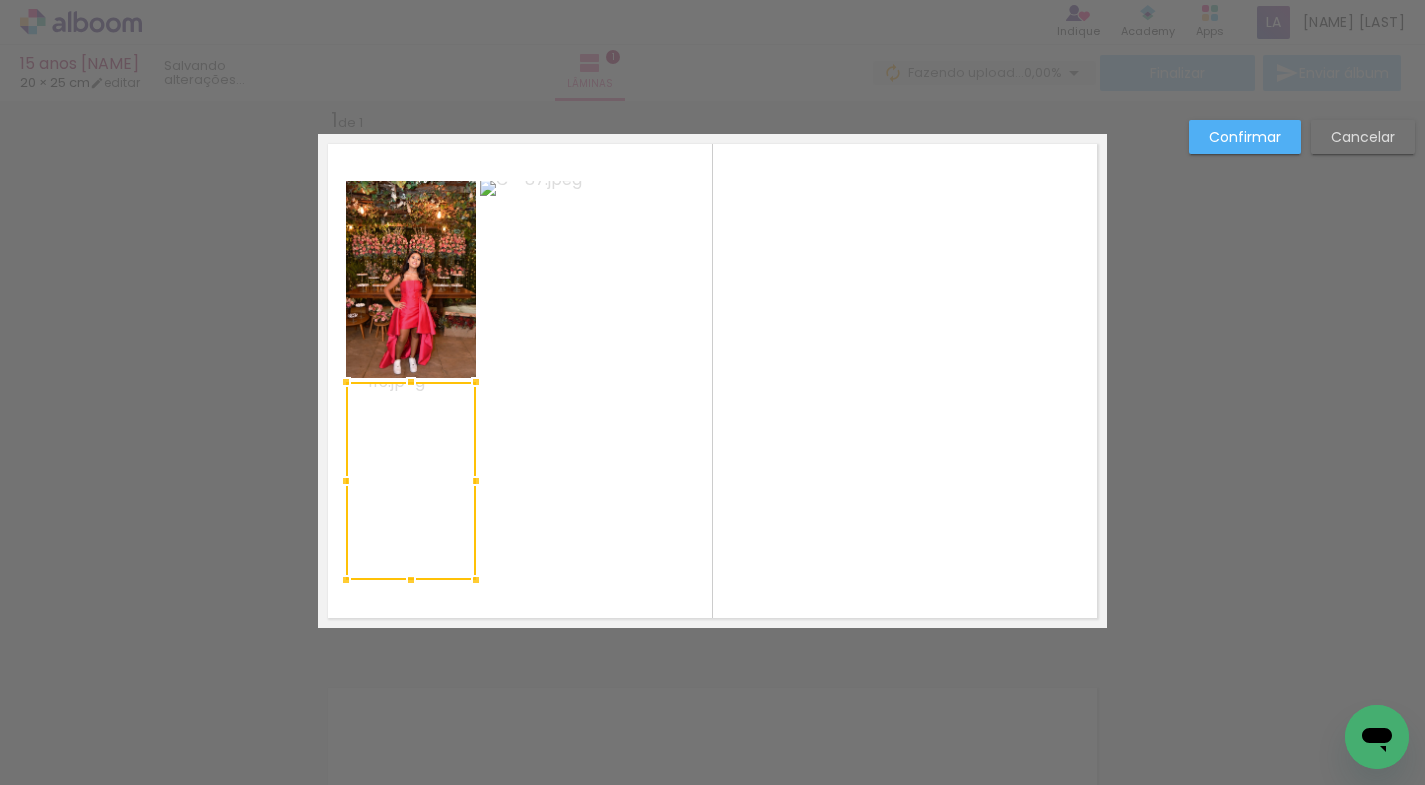 click at bounding box center [411, 481] 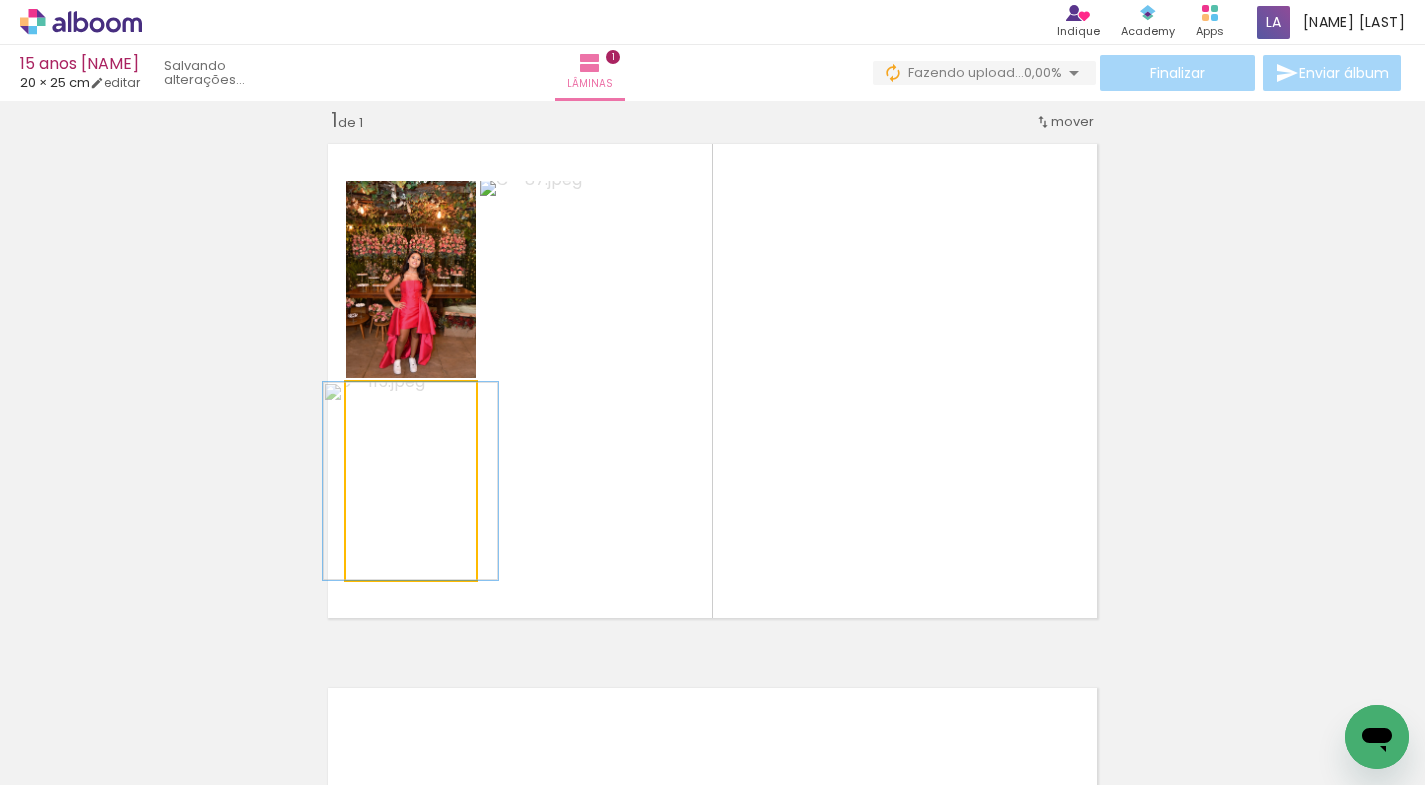 click 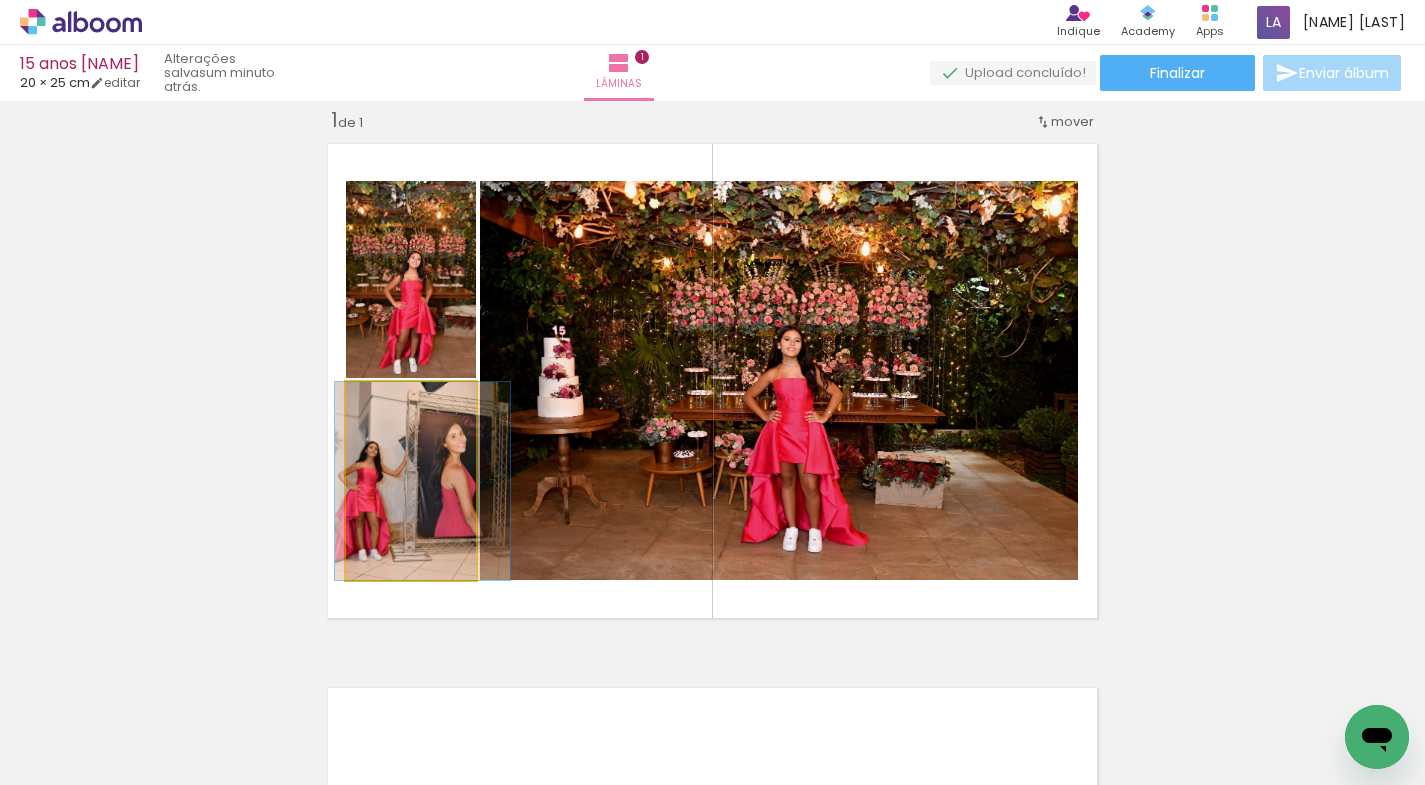 drag, startPoint x: 382, startPoint y: 476, endPoint x: 394, endPoint y: 476, distance: 12 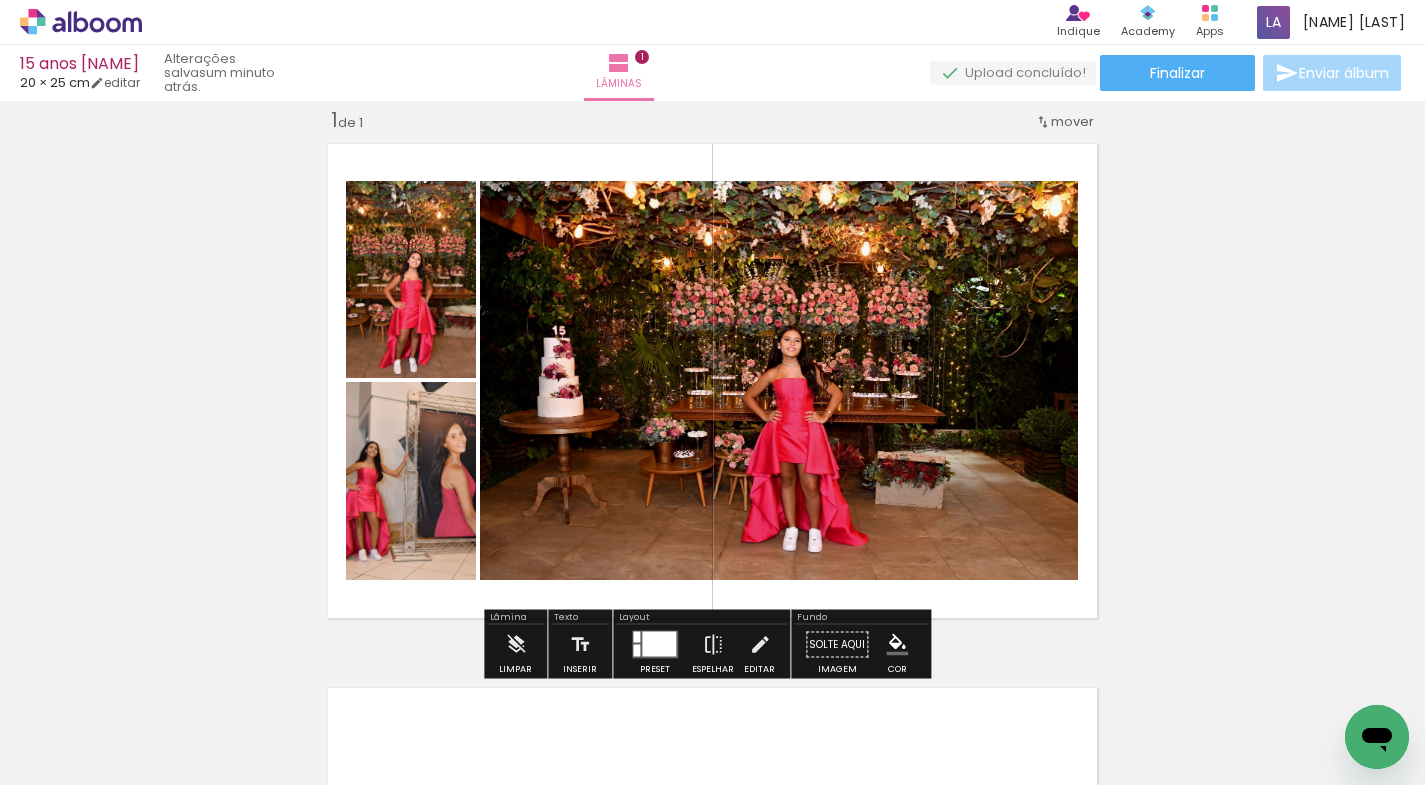click on "Inserir lâmina 1  de 1" at bounding box center [712, 627] 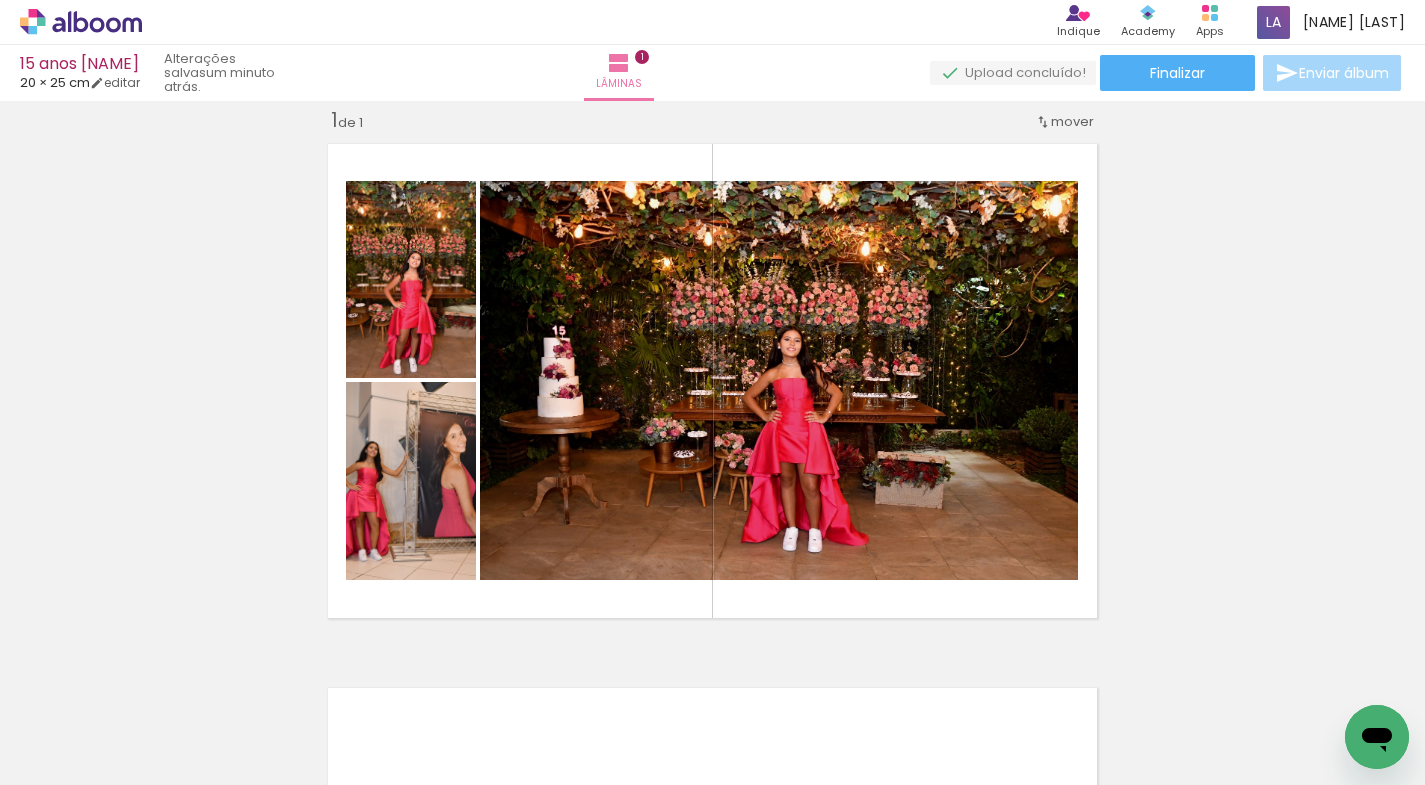 click on "Inserir lâmina 1  de 1" at bounding box center (712, 627) 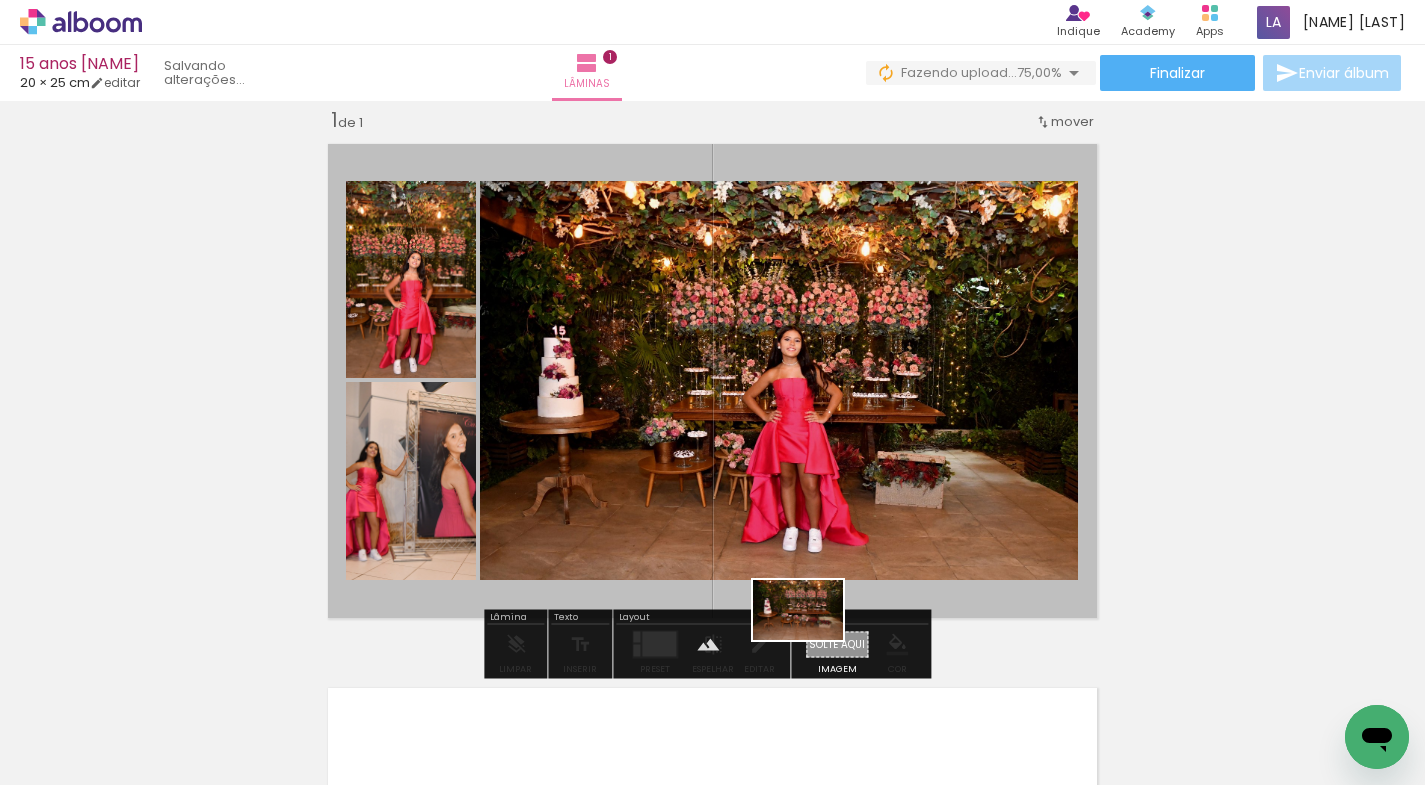 drag, startPoint x: 552, startPoint y: 721, endPoint x: 813, endPoint y: 640, distance: 273.2801 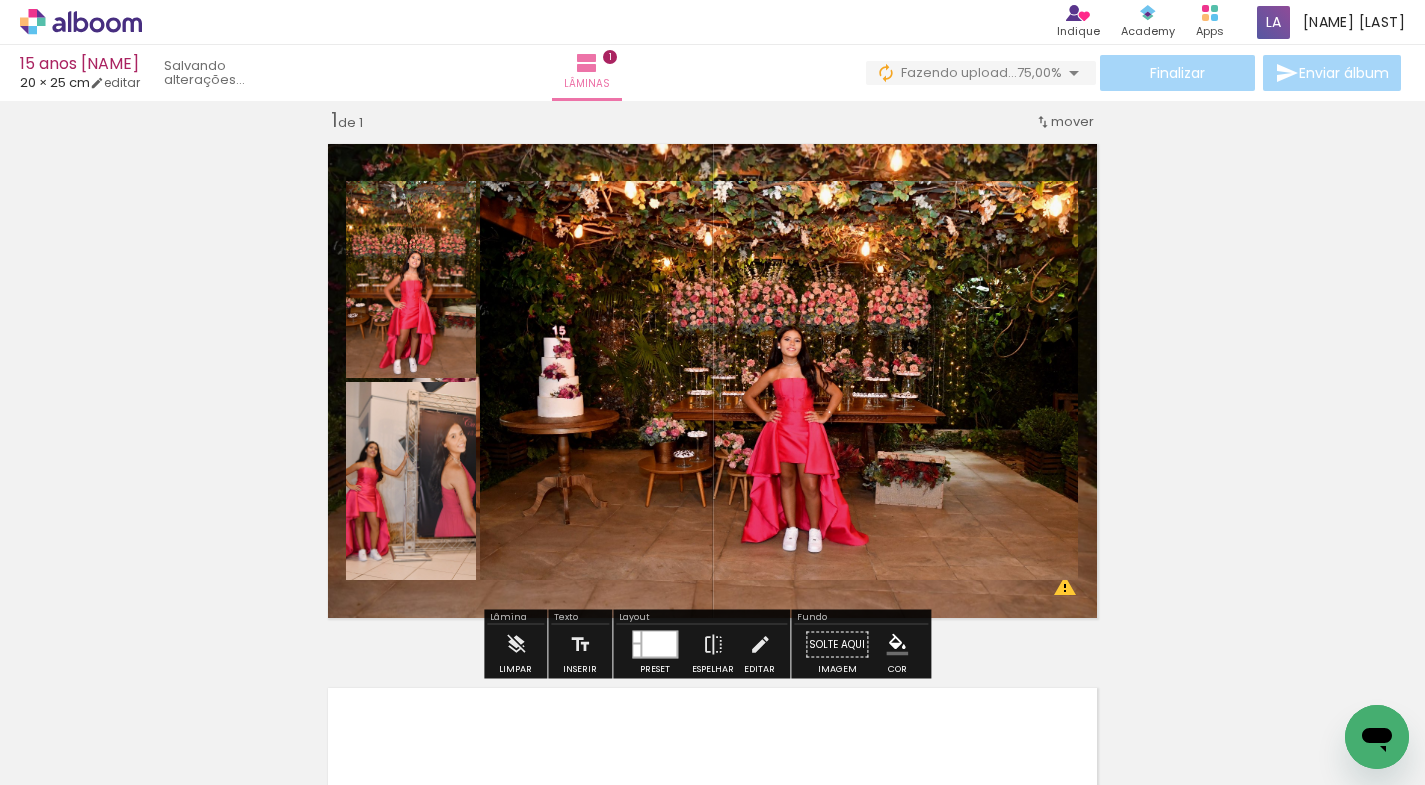 click at bounding box center (712, 381) 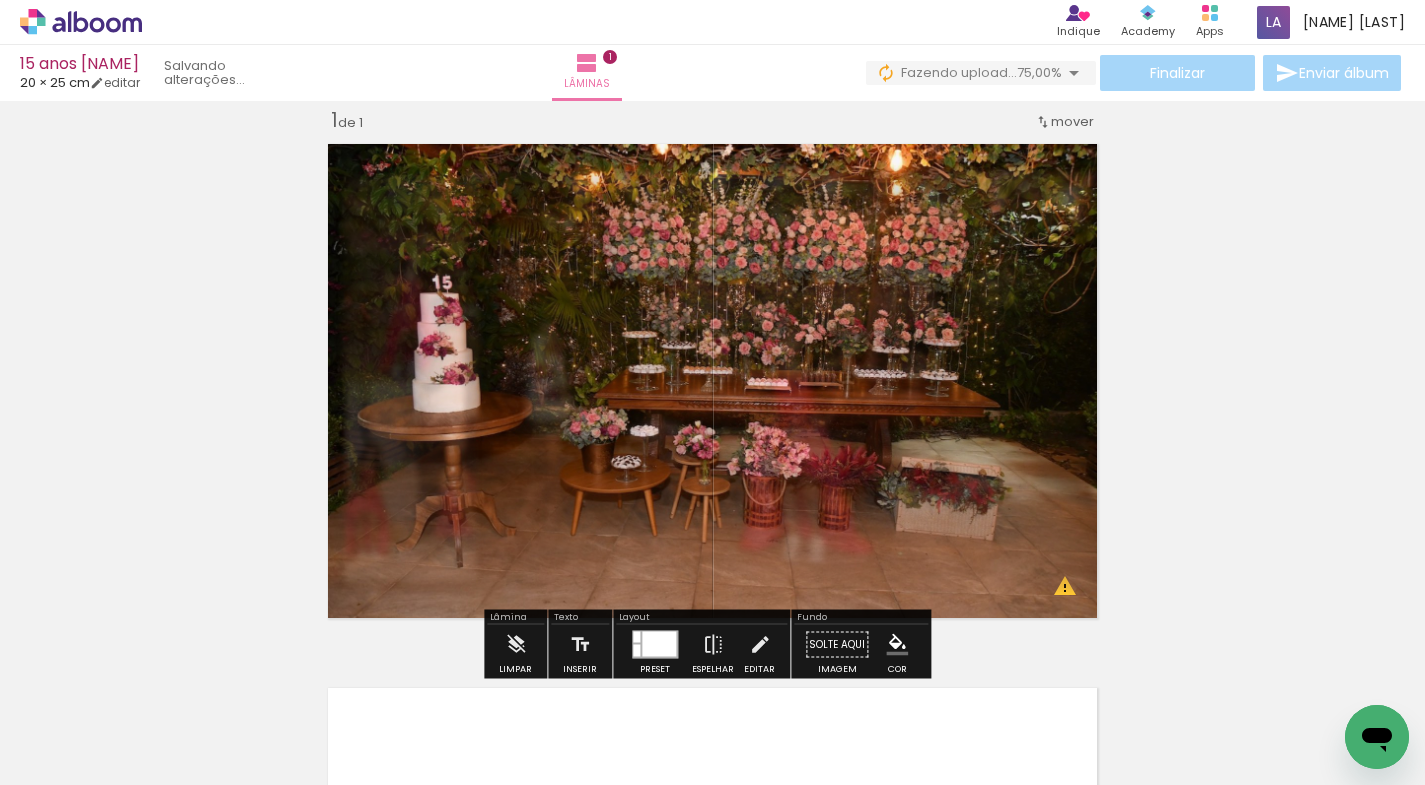 click 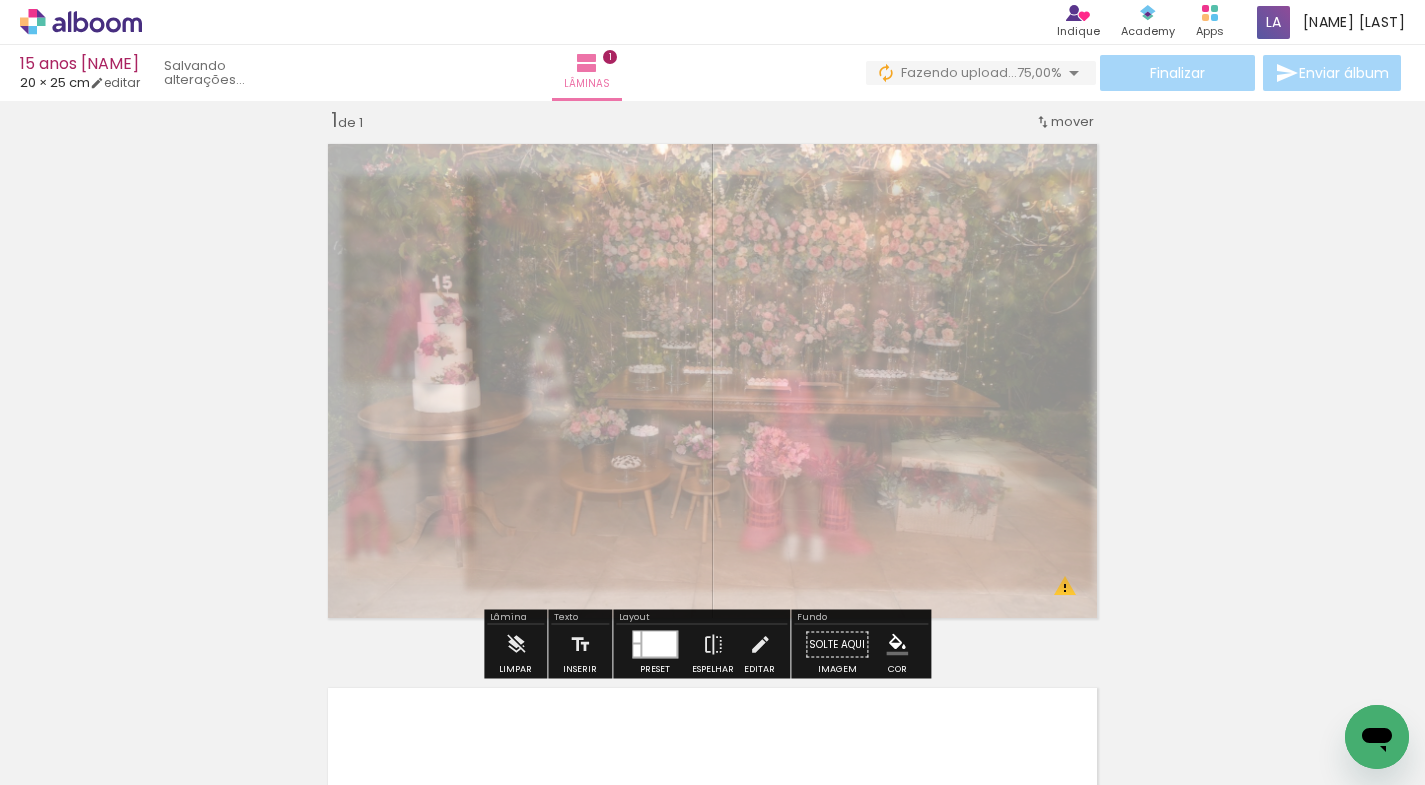 drag, startPoint x: 604, startPoint y: 184, endPoint x: 551, endPoint y: 199, distance: 55.081757 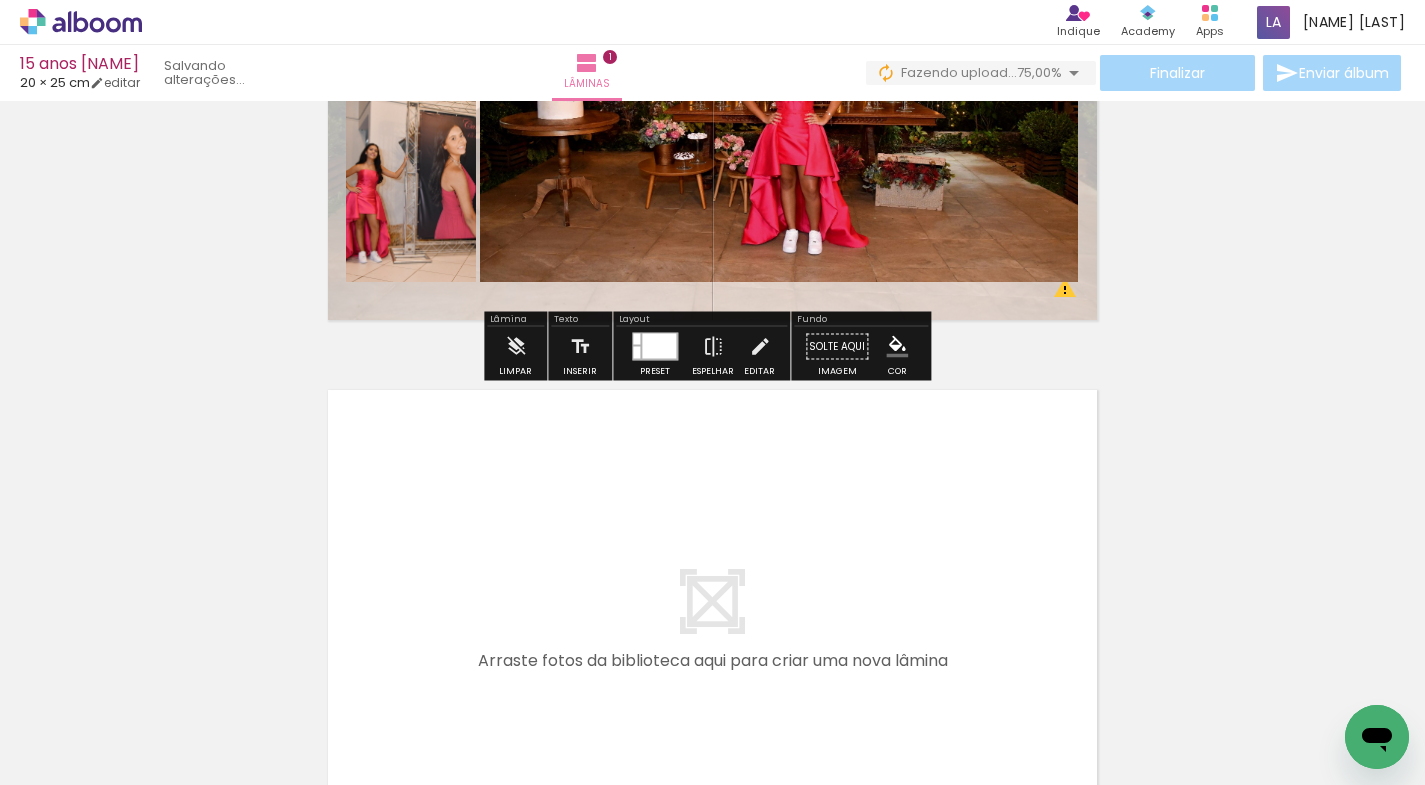 scroll, scrollTop: 491, scrollLeft: 0, axis: vertical 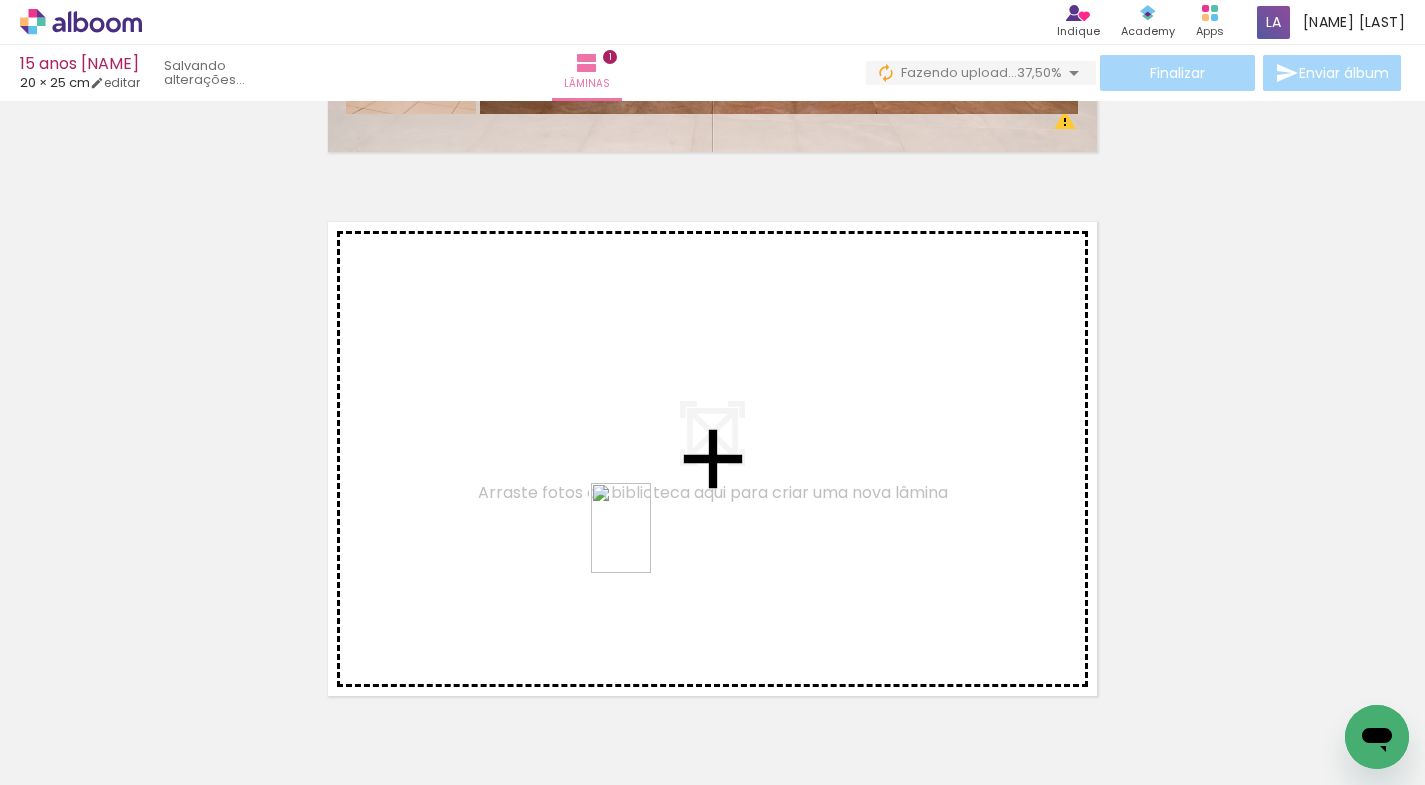 drag, startPoint x: 650, startPoint y: 541, endPoint x: 765, endPoint y: 715, distance: 208.56894 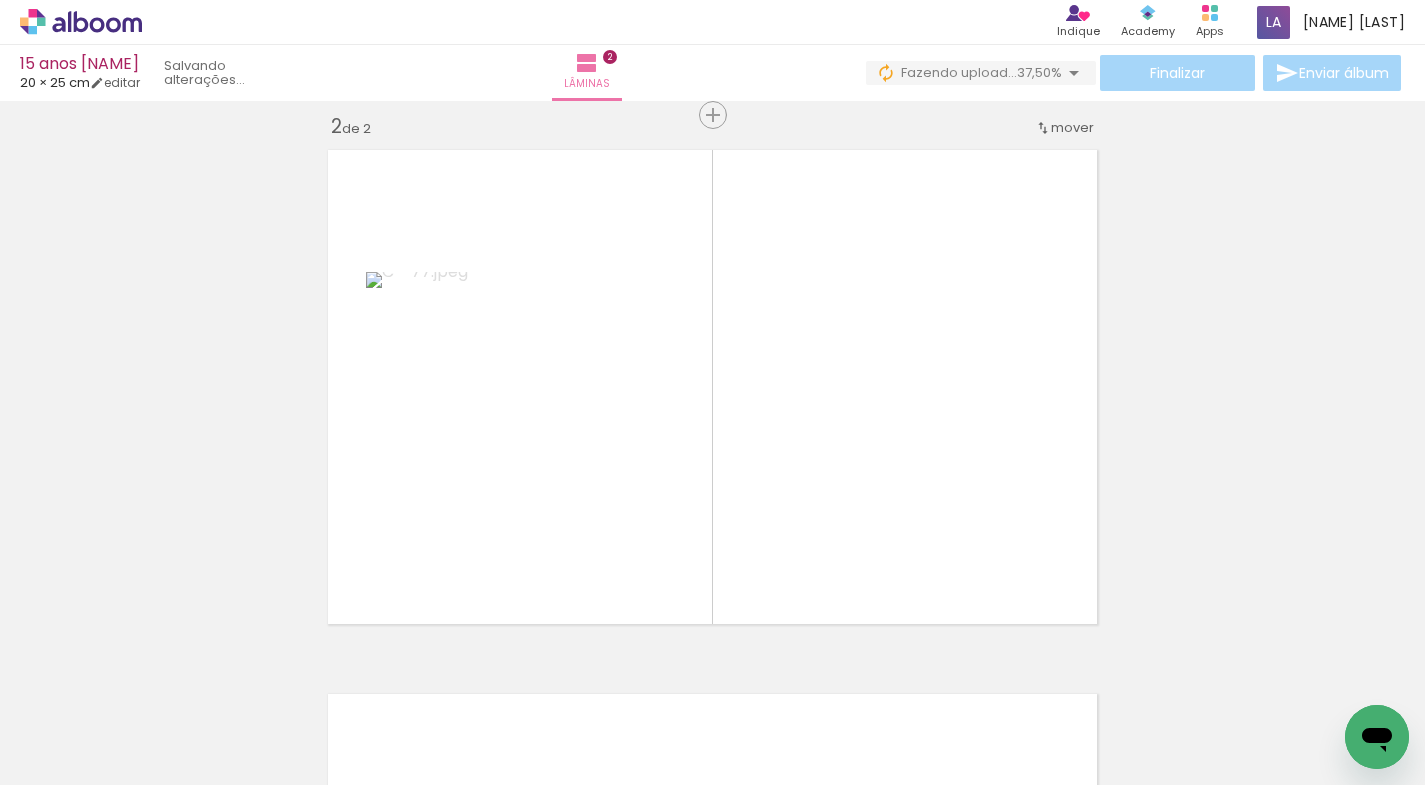 scroll, scrollTop: 569, scrollLeft: 0, axis: vertical 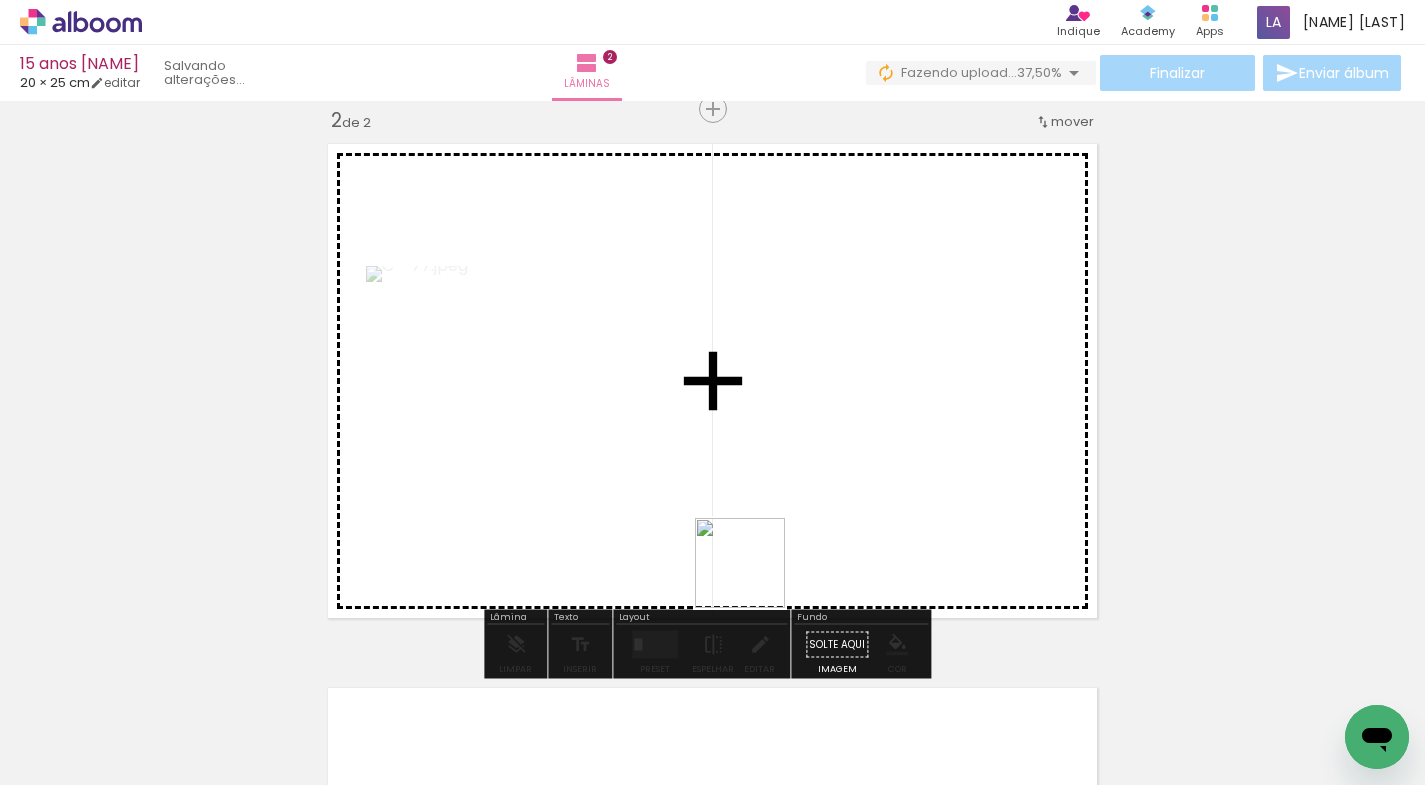 drag, startPoint x: 767, startPoint y: 723, endPoint x: 771, endPoint y: 541, distance: 182.04395 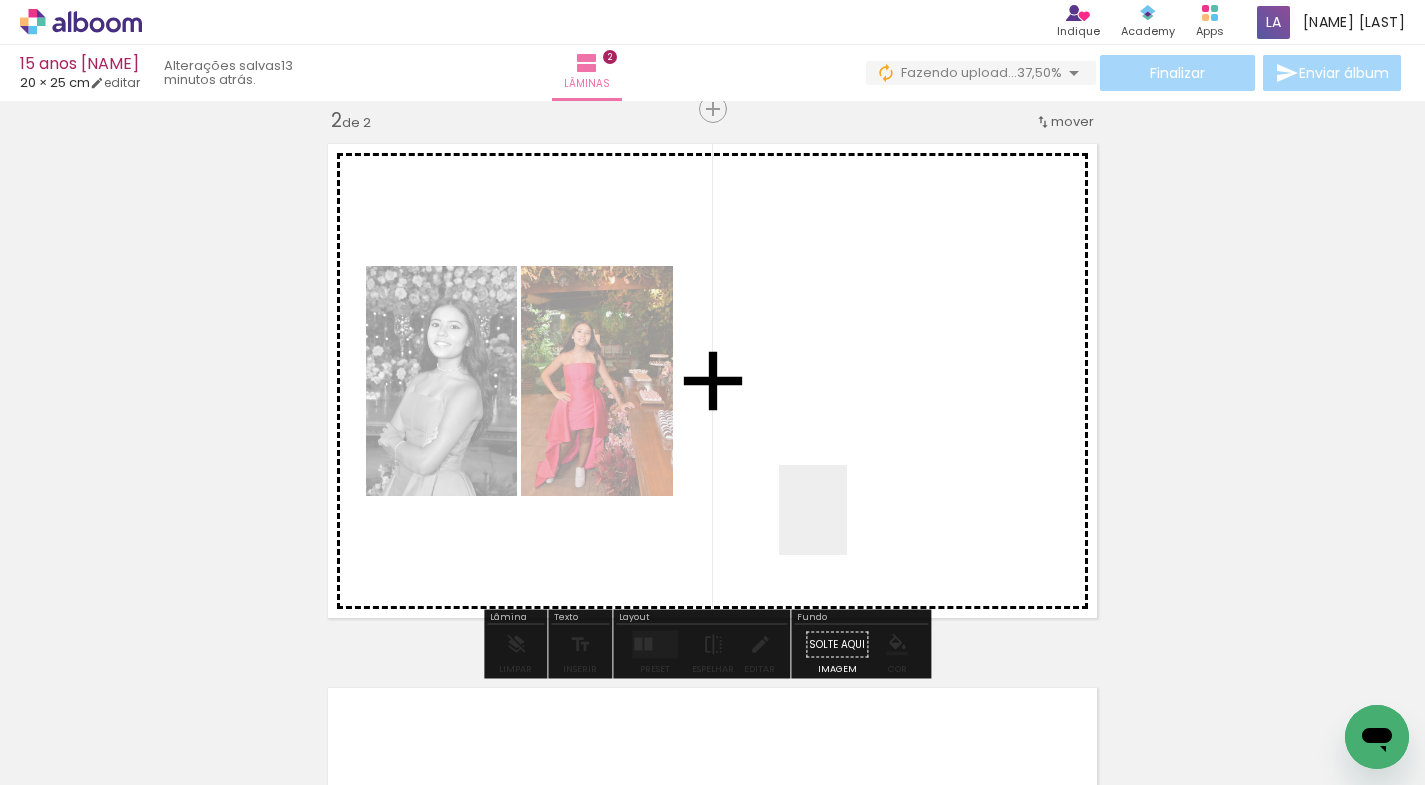 drag, startPoint x: 877, startPoint y: 728, endPoint x: 839, endPoint y: 526, distance: 205.54318 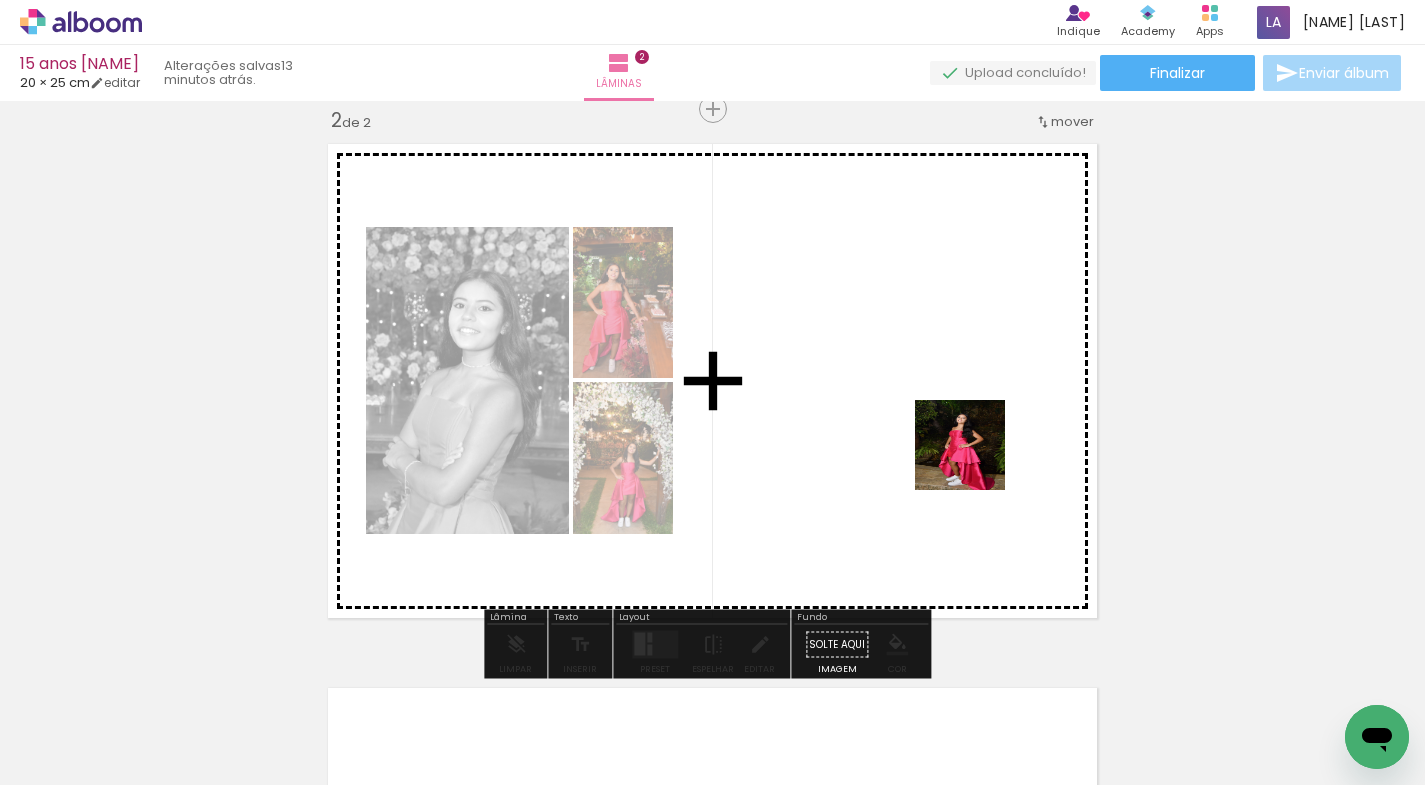 drag, startPoint x: 980, startPoint y: 711, endPoint x: 977, endPoint y: 463, distance: 248.01814 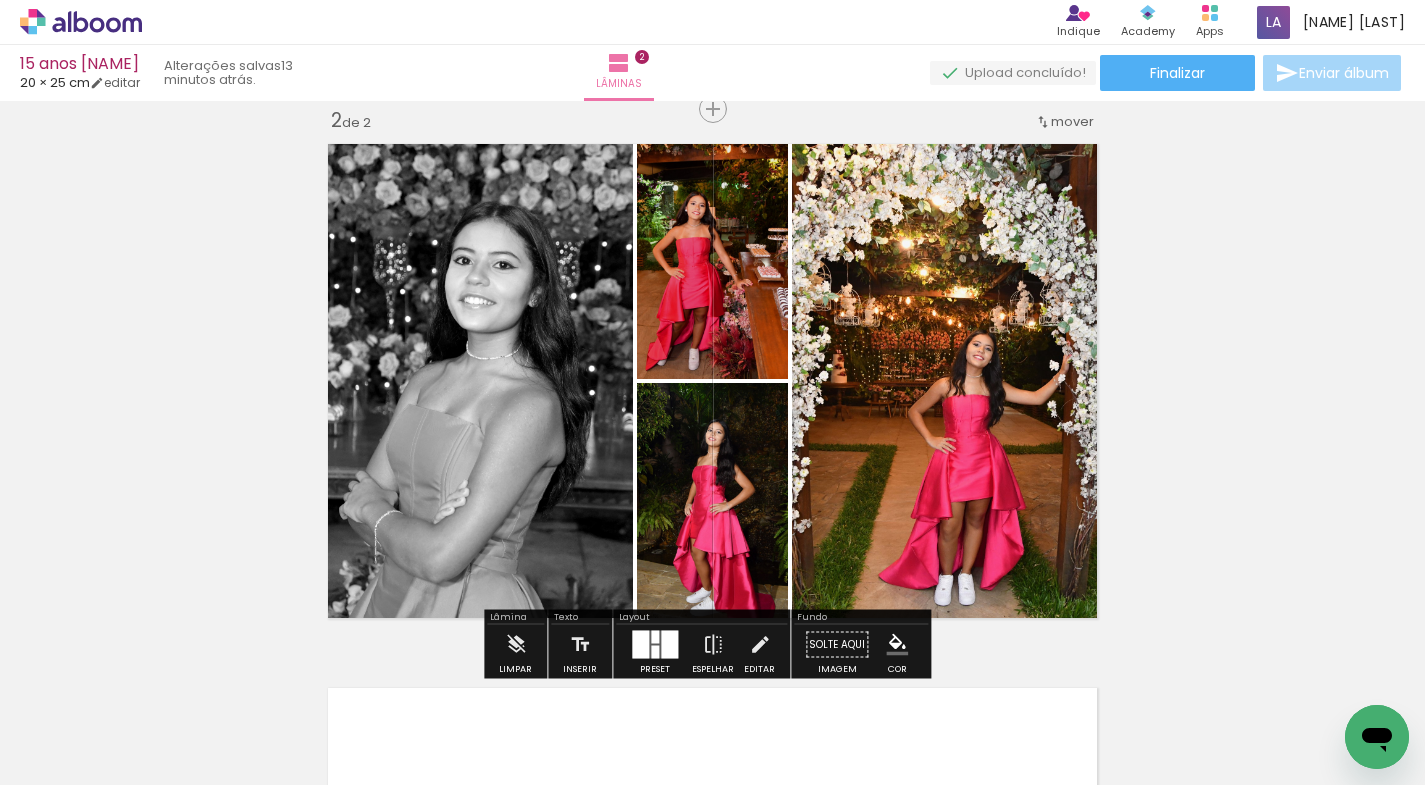 click on "Inserir lâmina 1  de 2  Inserir lâmina 2  de 2 O Designbox precisará aumentar a sua imagem em 375% para exportar para impressão." at bounding box center [712, 355] 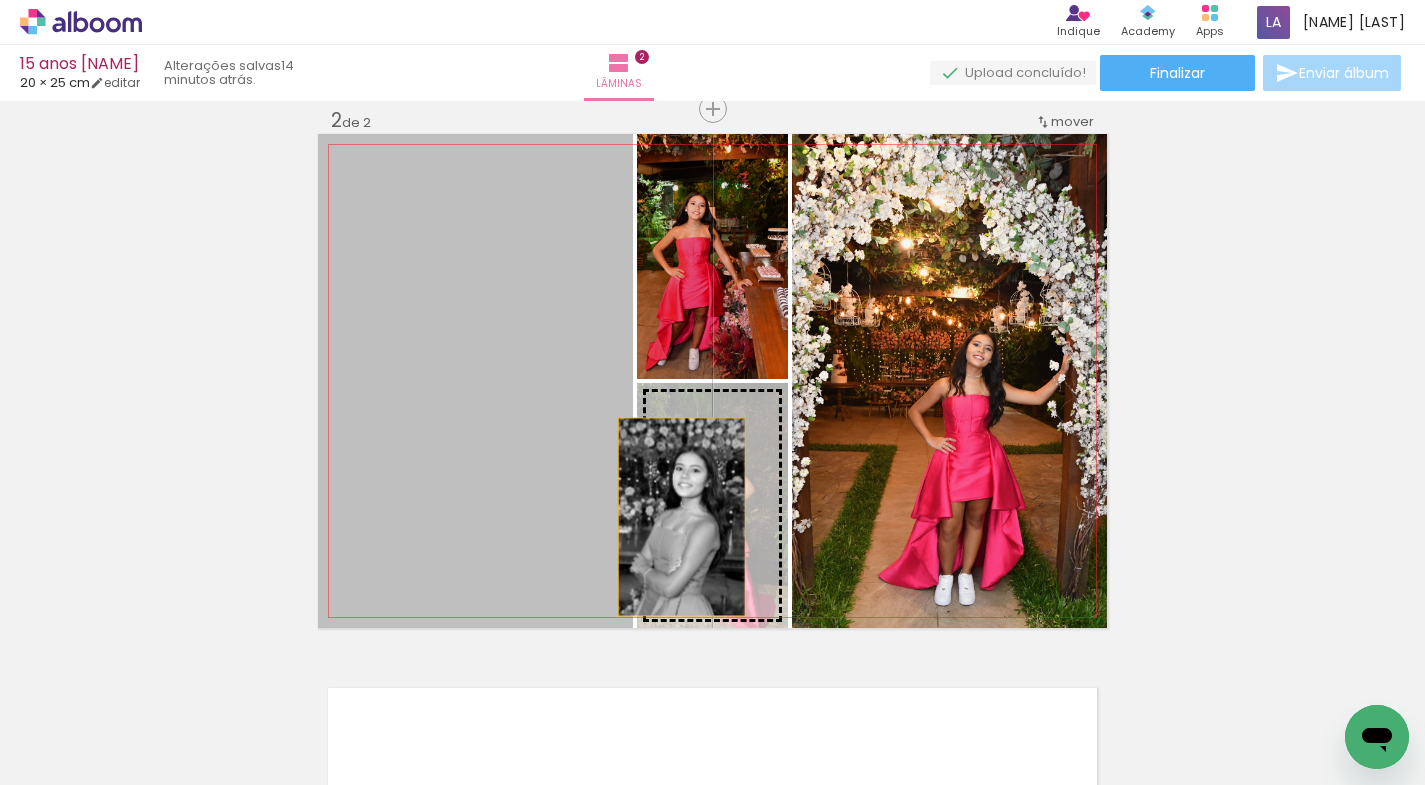 drag, startPoint x: 434, startPoint y: 499, endPoint x: 674, endPoint y: 517, distance: 240.67406 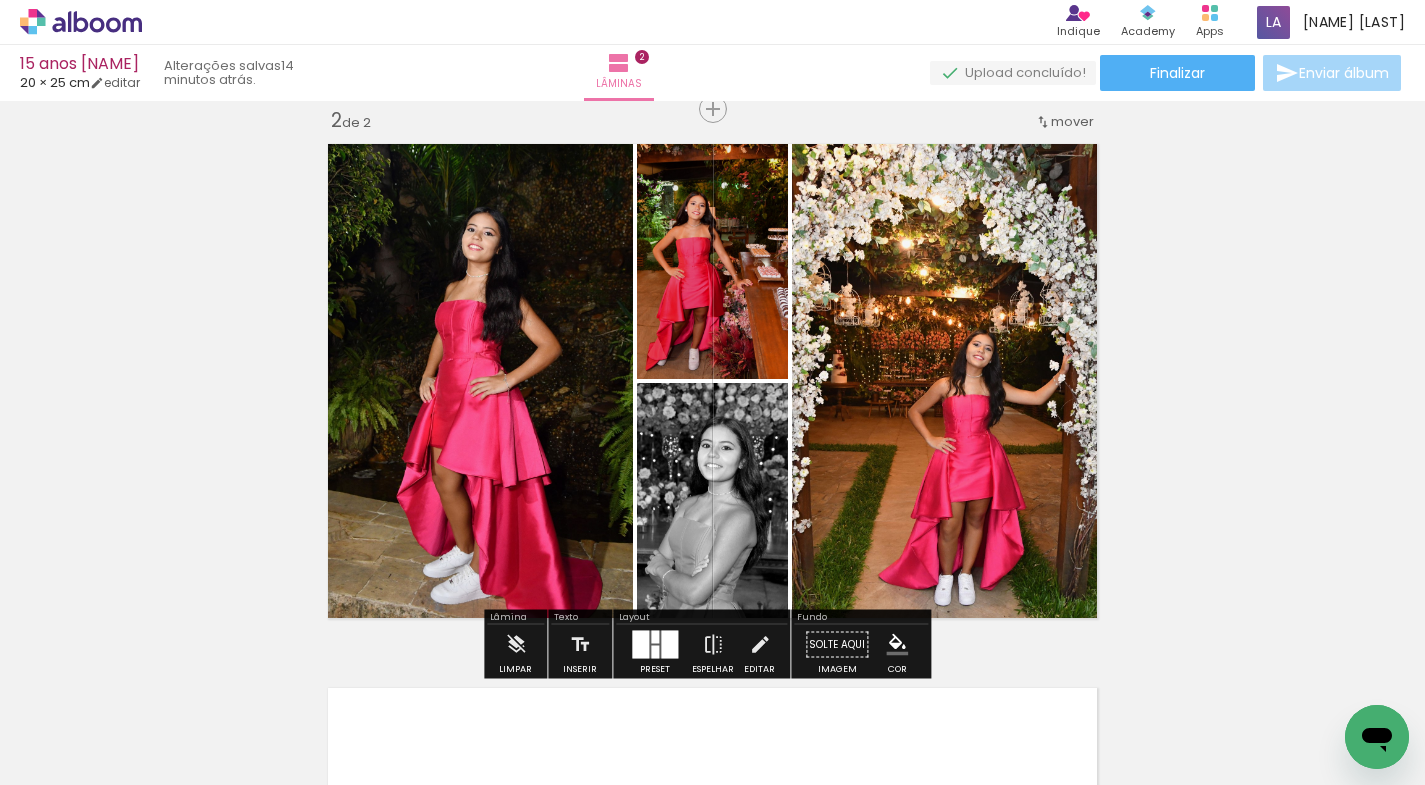click on "Inserir lâmina 1  de 2  Inserir lâmina 2  de 2 O Designbox precisará aumentar a sua imagem em 375% para exportar para impressão." at bounding box center (712, 355) 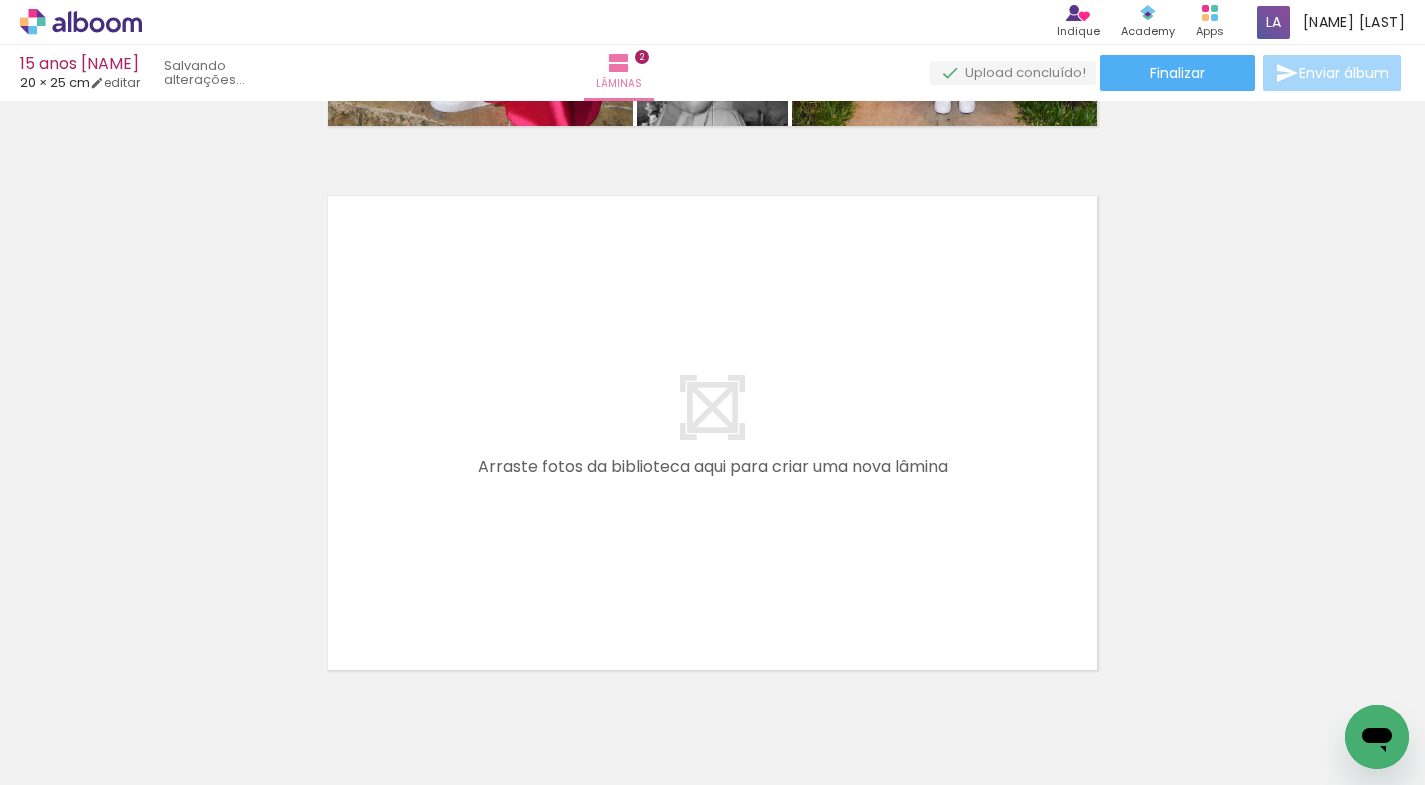 scroll, scrollTop: 1093, scrollLeft: 0, axis: vertical 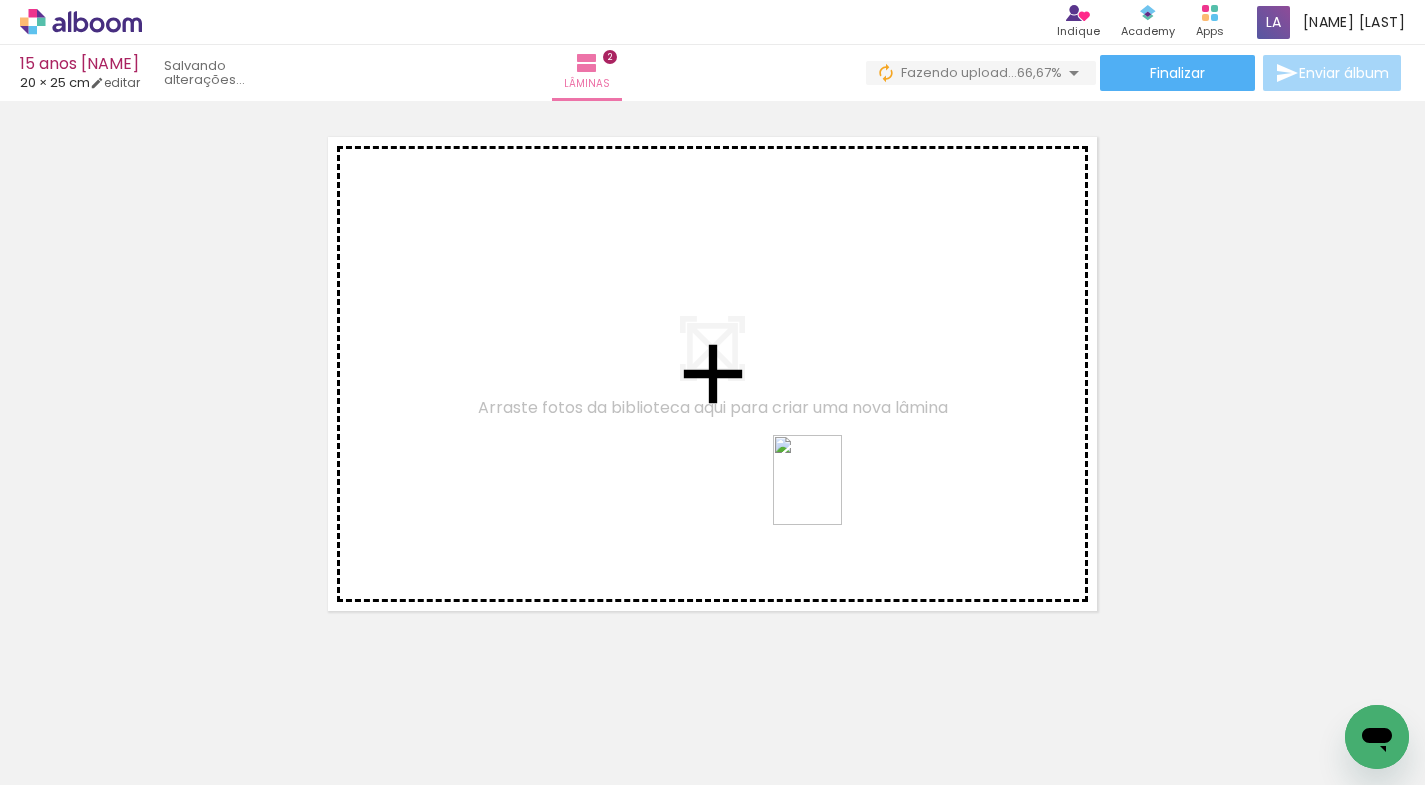 drag, startPoint x: 1014, startPoint y: 735, endPoint x: 833, endPoint y: 497, distance: 299.00668 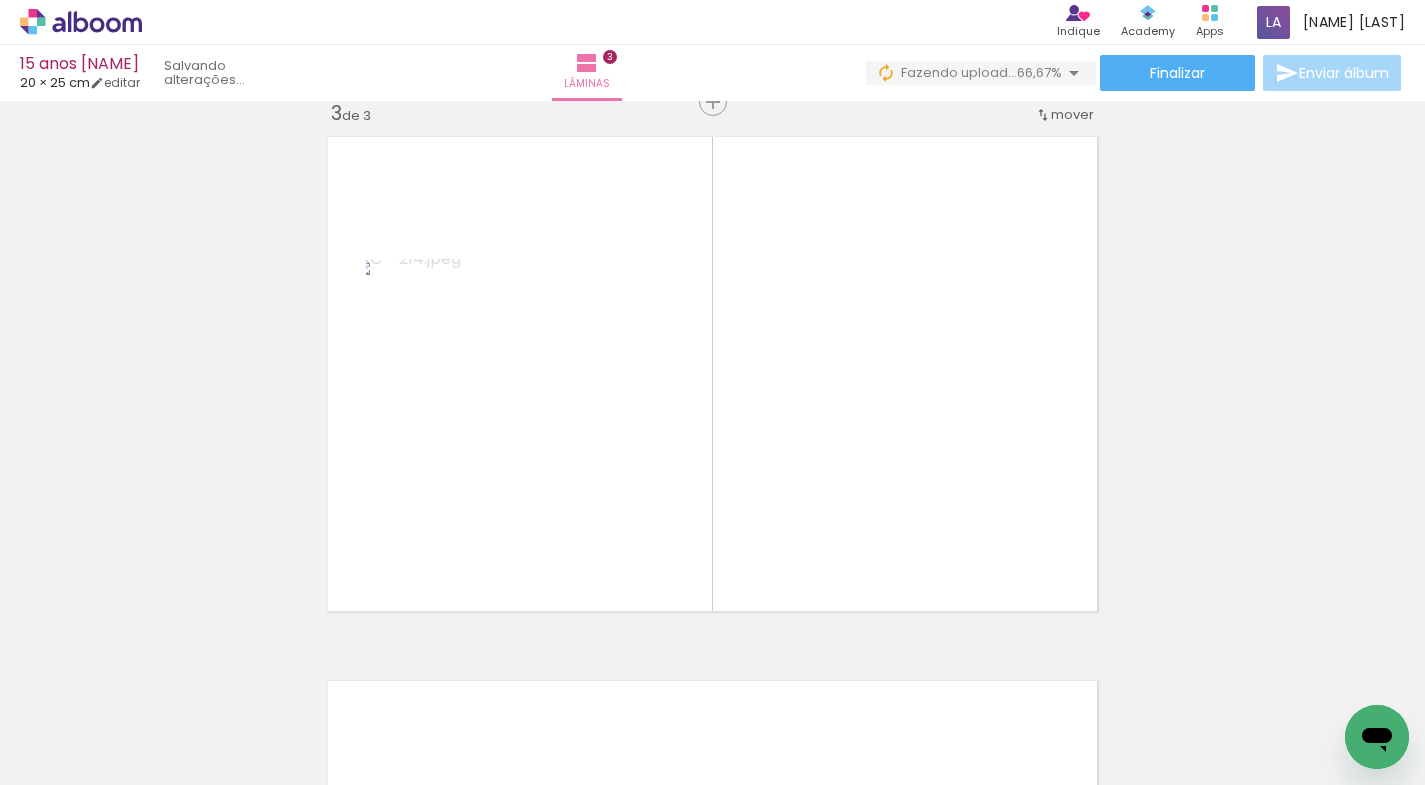 scroll, scrollTop: 1113, scrollLeft: 0, axis: vertical 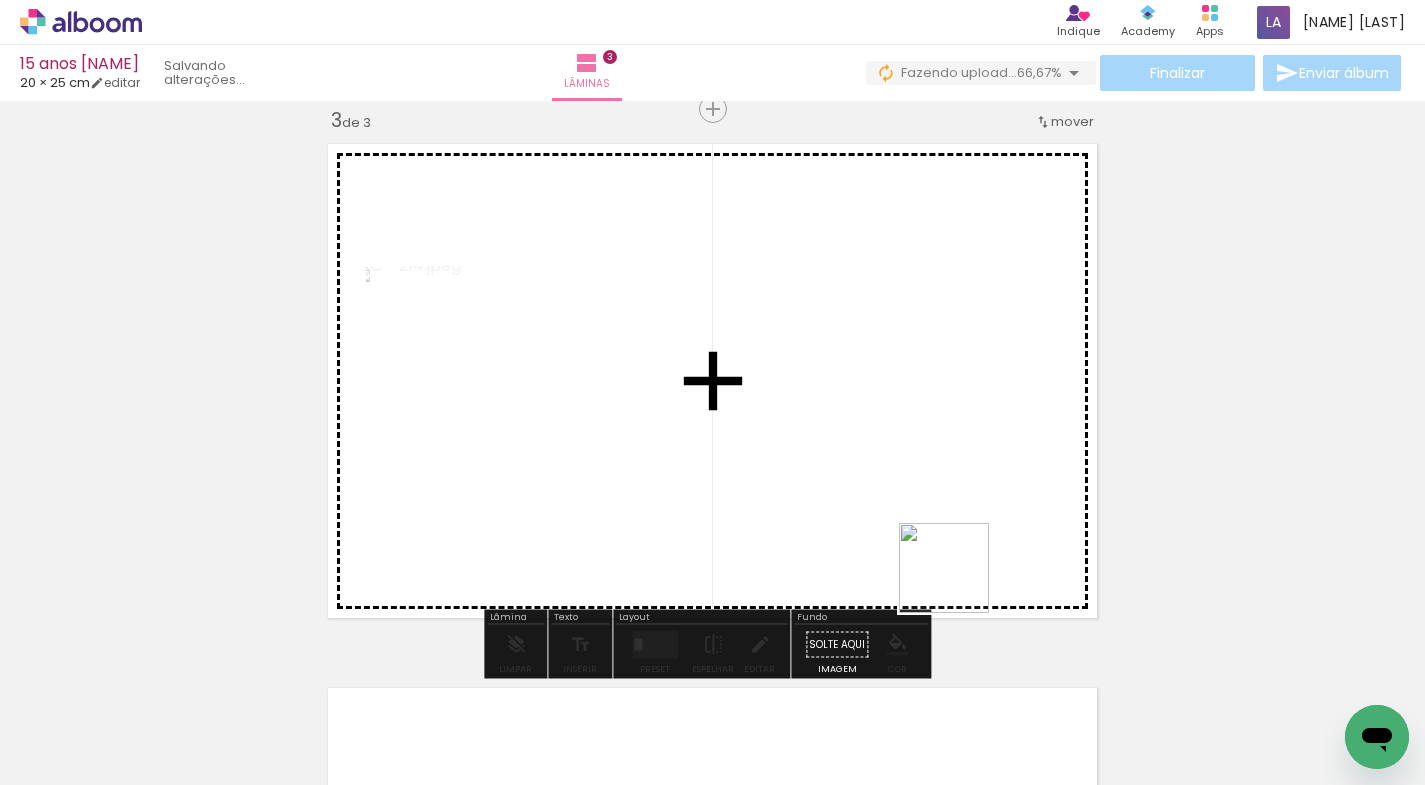 drag, startPoint x: 1104, startPoint y: 715, endPoint x: 948, endPoint y: 548, distance: 228.5279 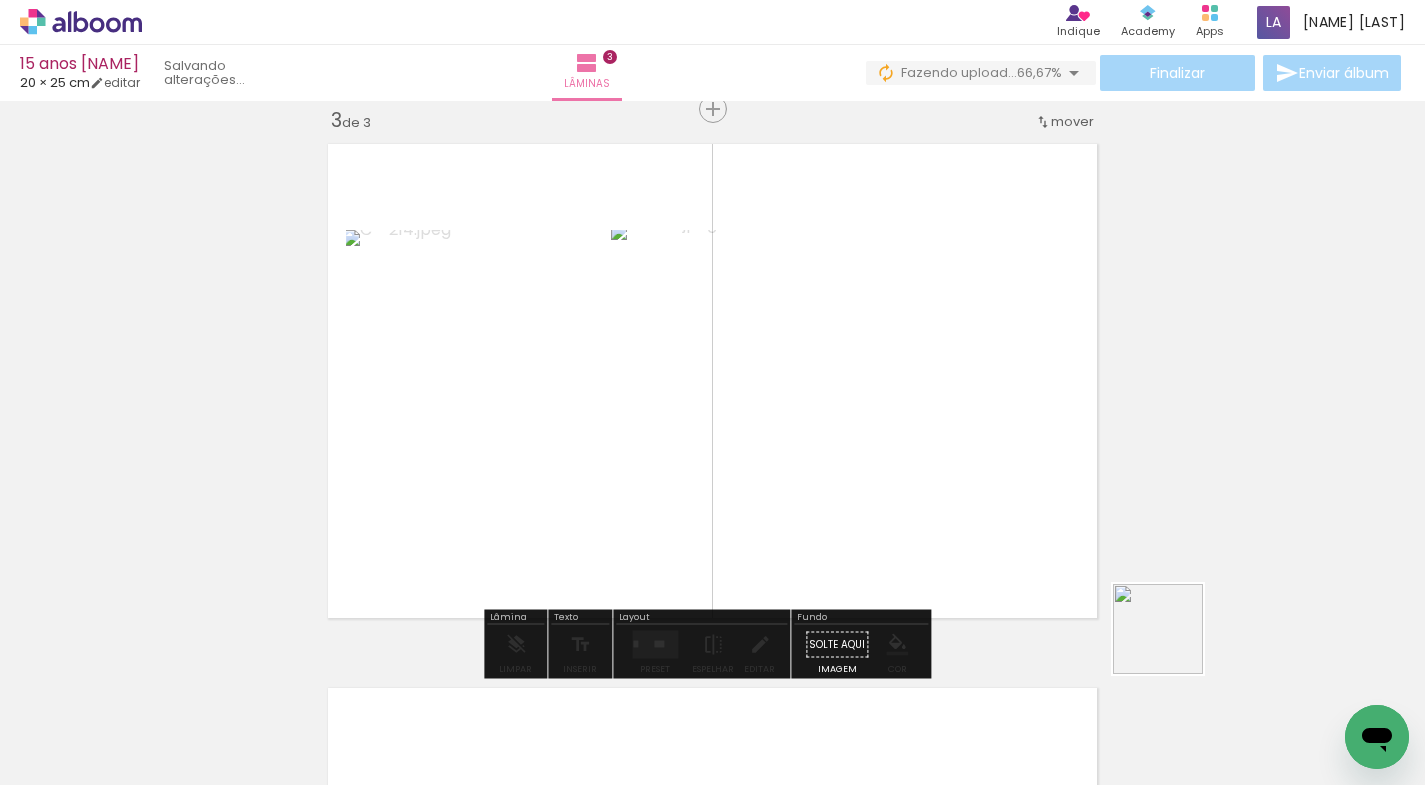 drag, startPoint x: 1263, startPoint y: 713, endPoint x: 1033, endPoint y: 516, distance: 302.83493 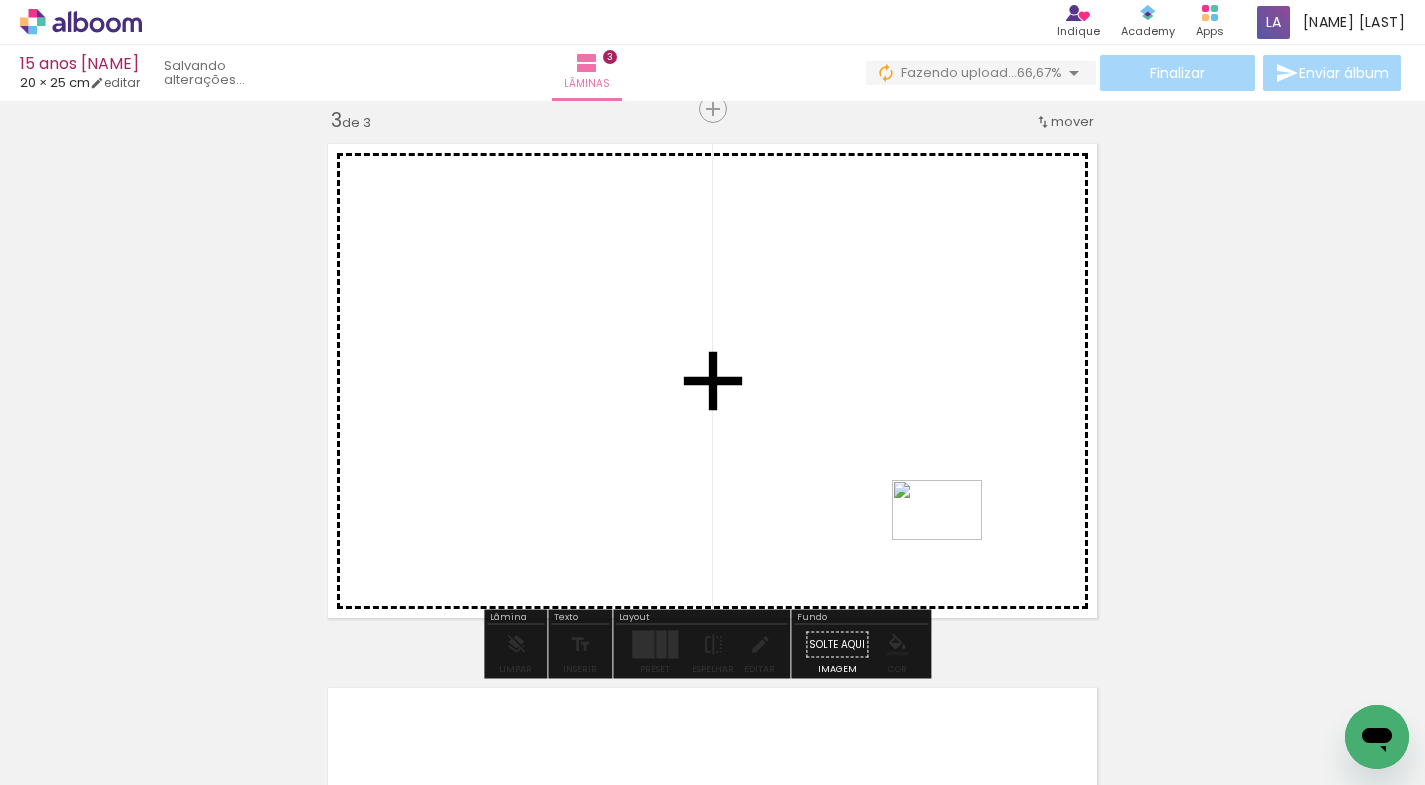 drag, startPoint x: 1354, startPoint y: 695, endPoint x: 952, endPoint y: 540, distance: 430.84683 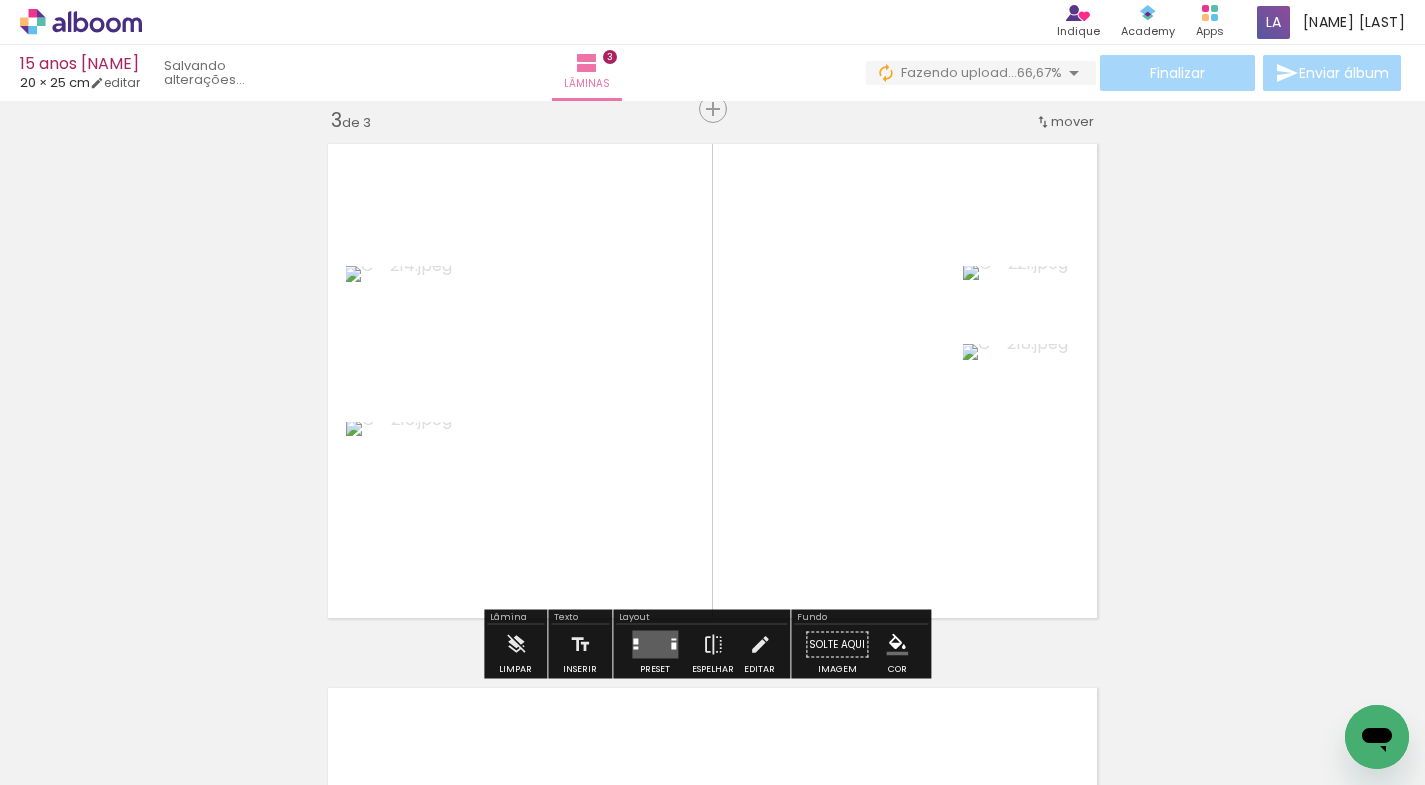 click at bounding box center (655, 645) 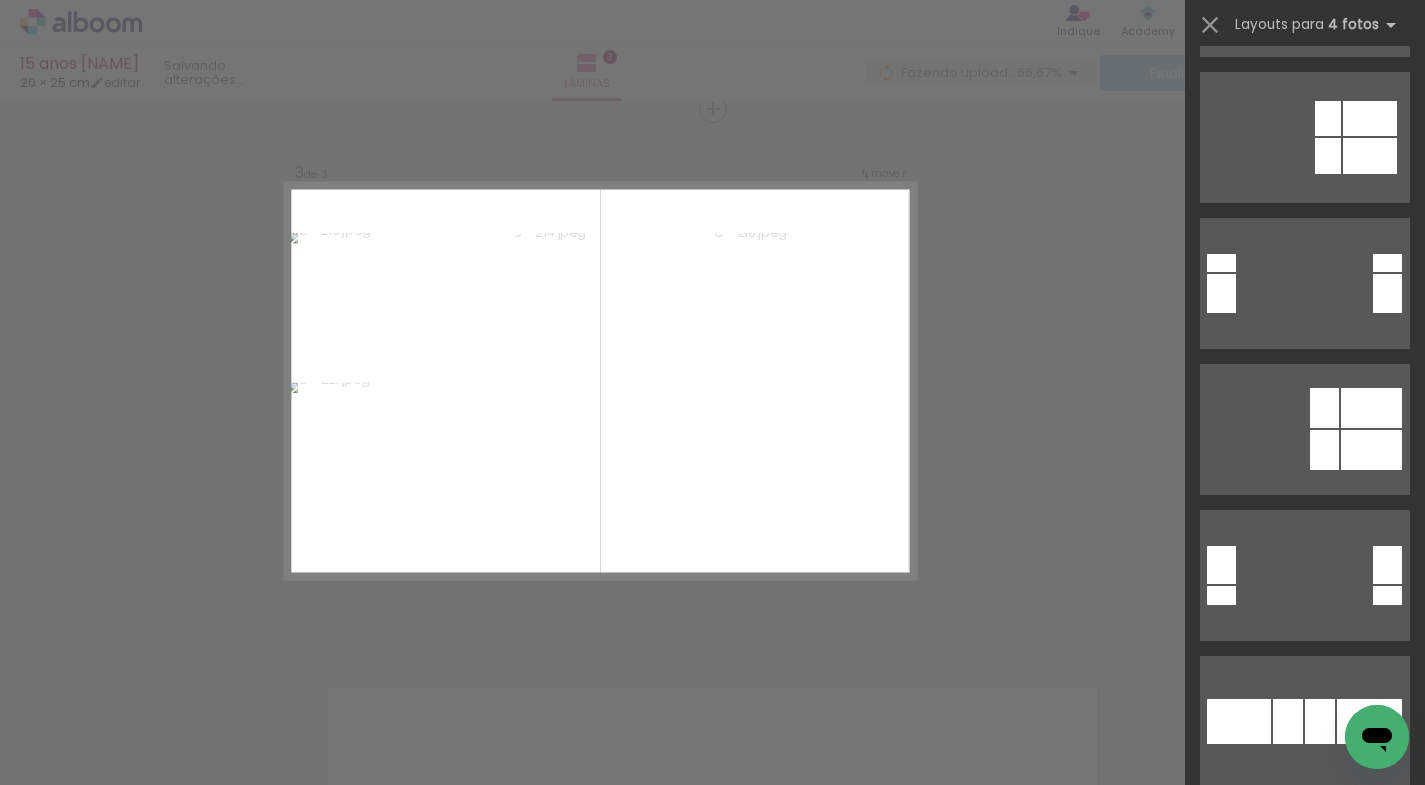 scroll, scrollTop: 666, scrollLeft: 0, axis: vertical 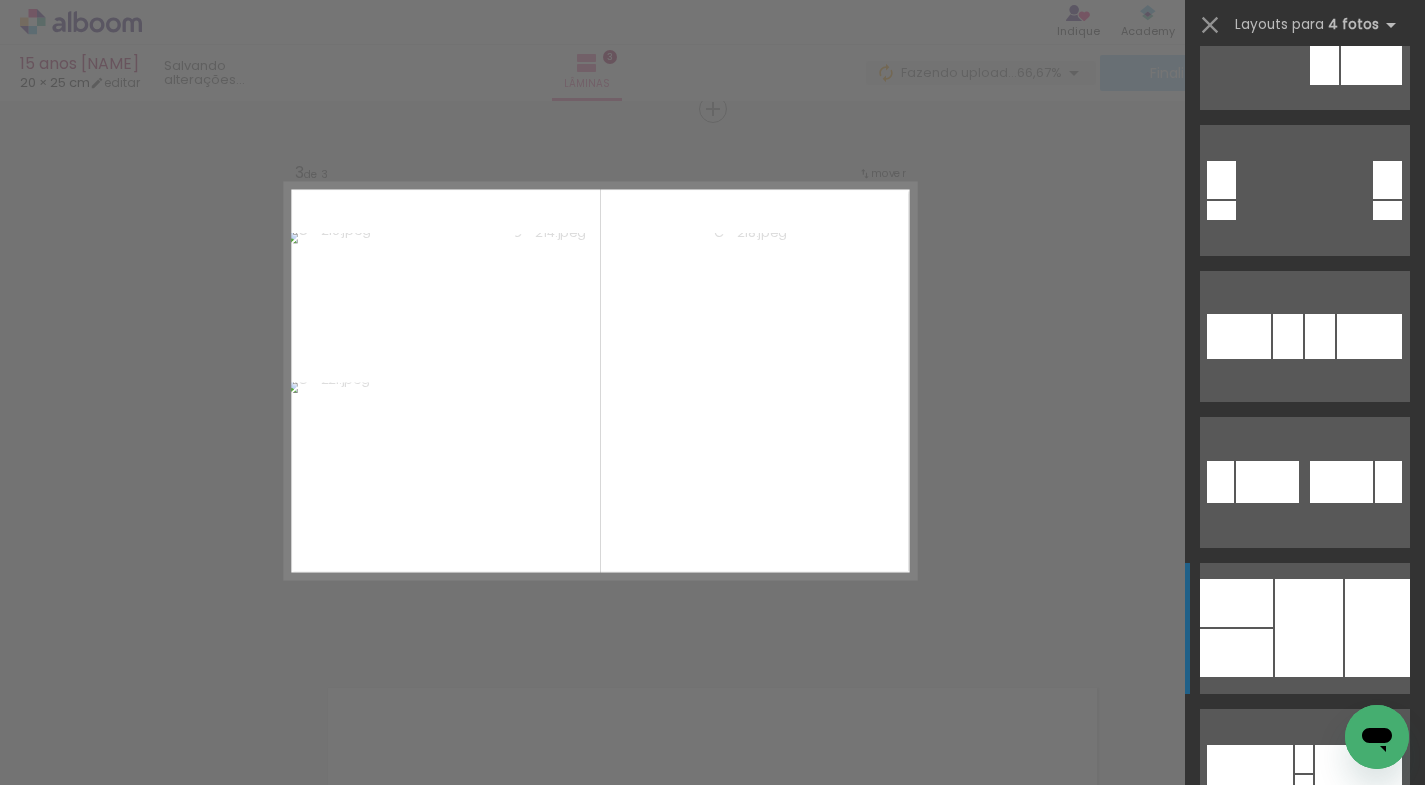 click at bounding box center (1310, -371) 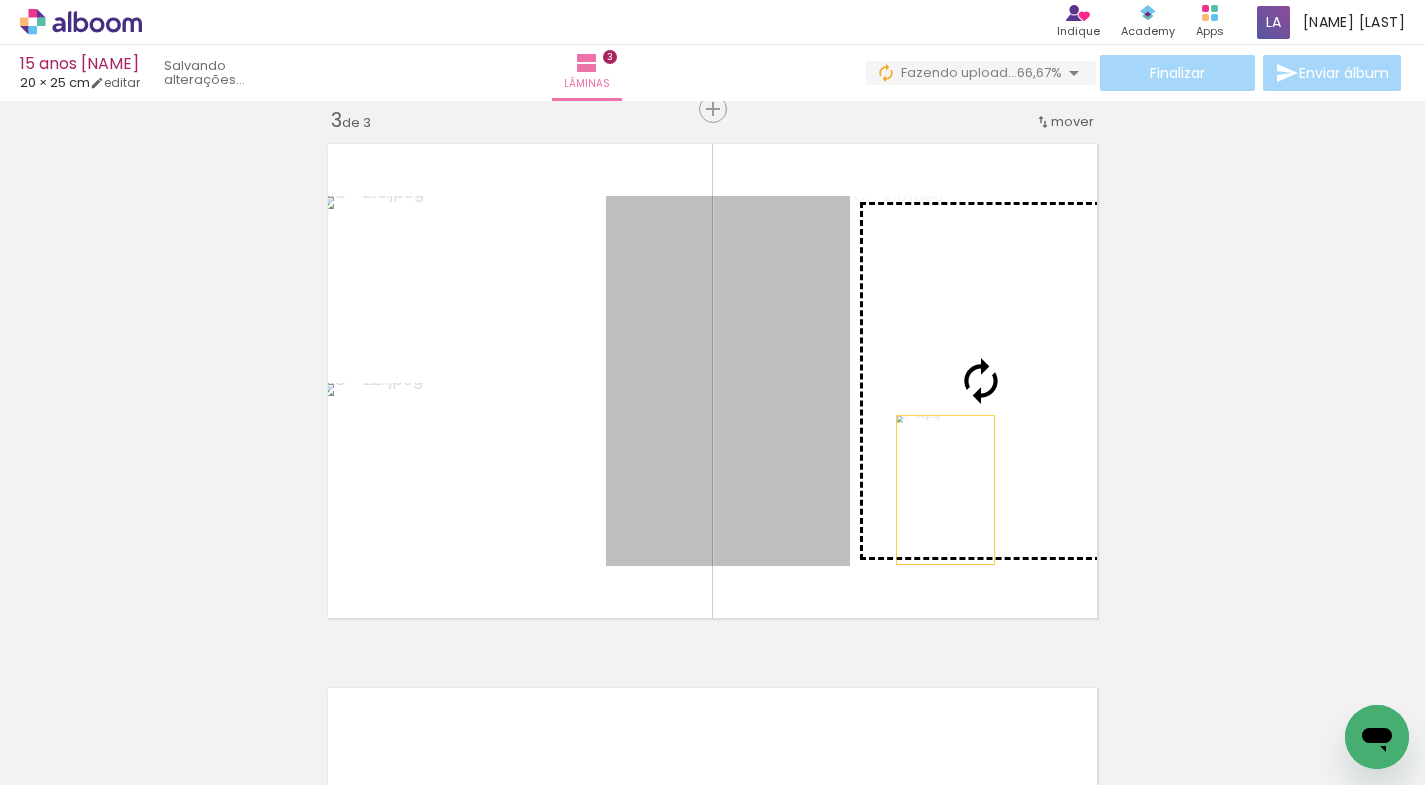 drag, startPoint x: 774, startPoint y: 496, endPoint x: 952, endPoint y: 489, distance: 178.13759 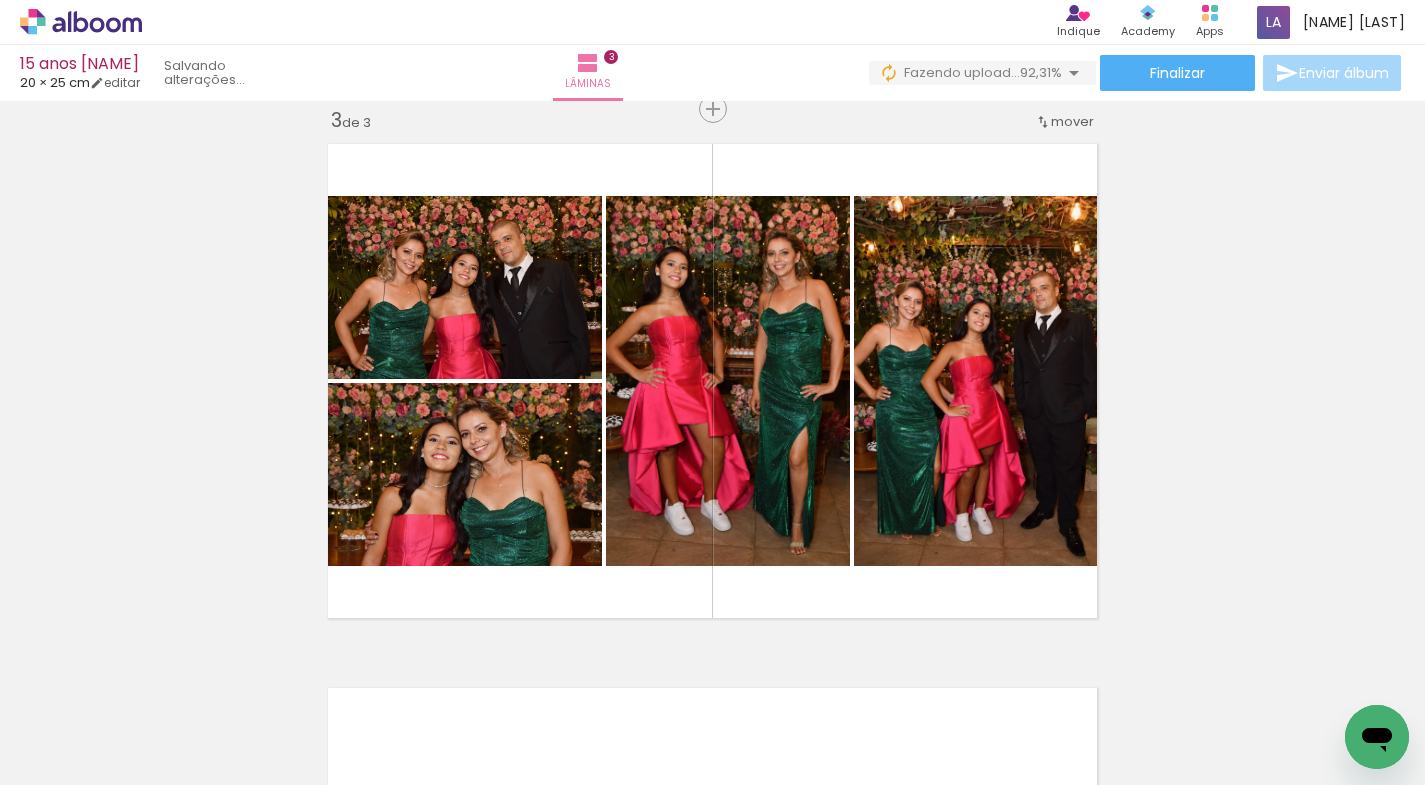scroll, scrollTop: 0, scrollLeft: 181, axis: horizontal 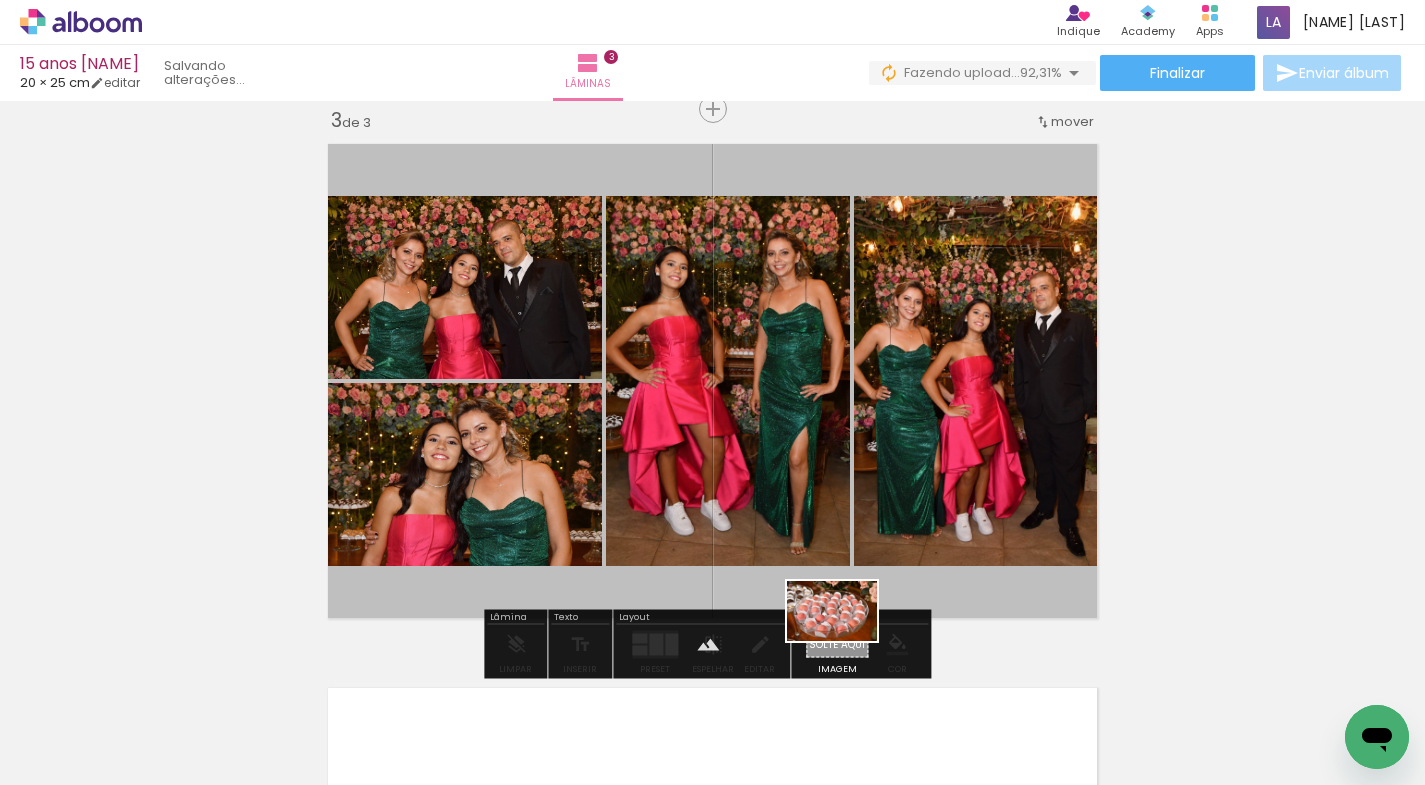 drag, startPoint x: 1345, startPoint y: 702, endPoint x: 847, endPoint y: 641, distance: 501.72205 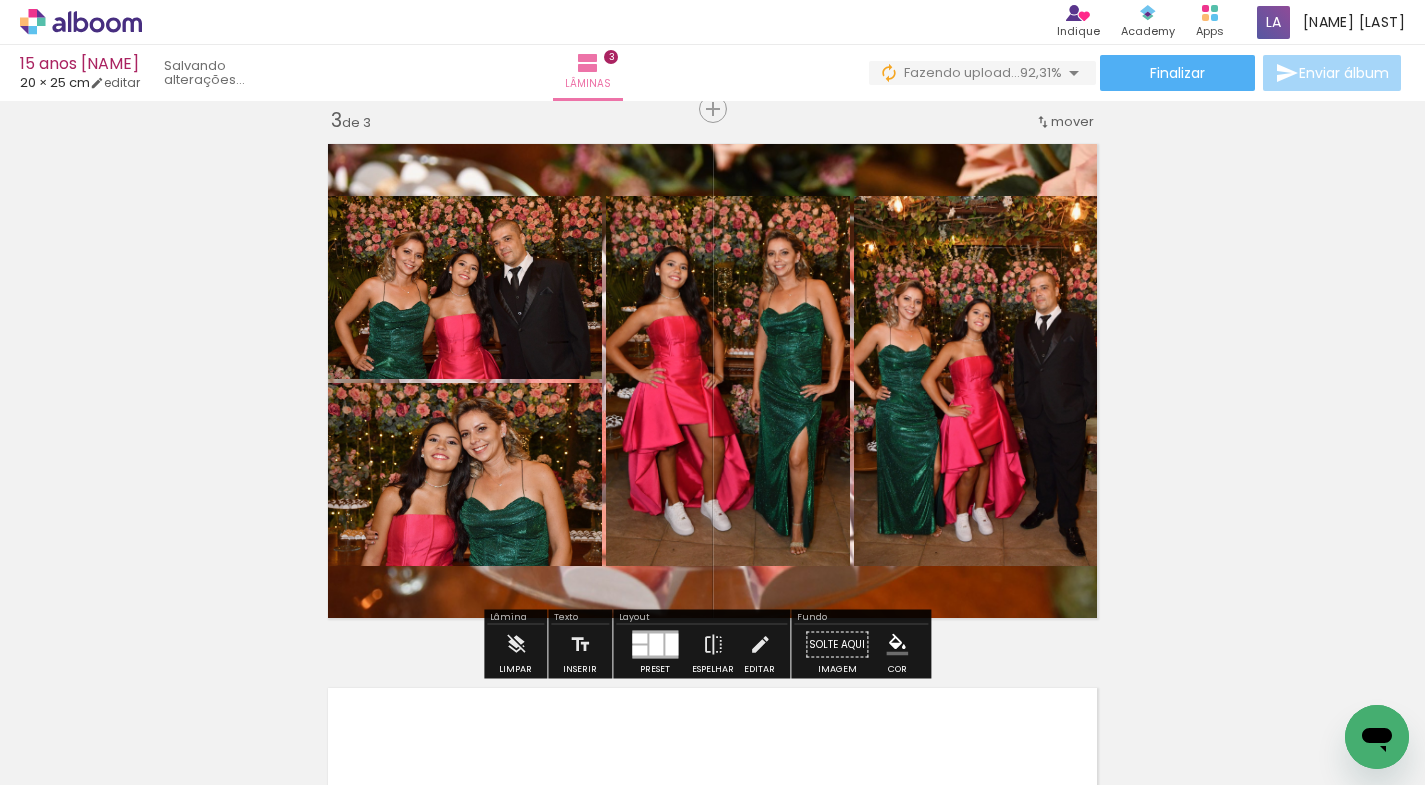 click at bounding box center (712, 381) 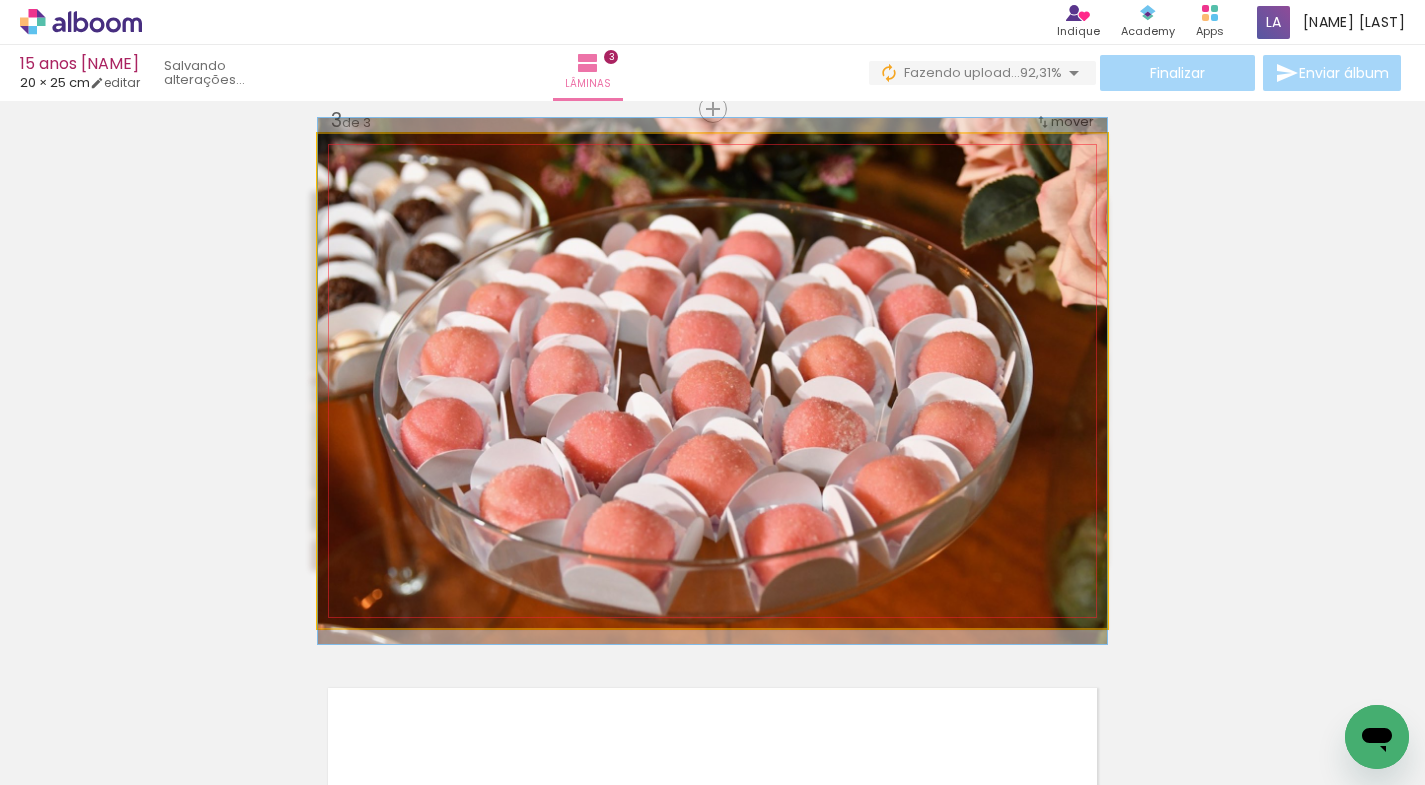 click 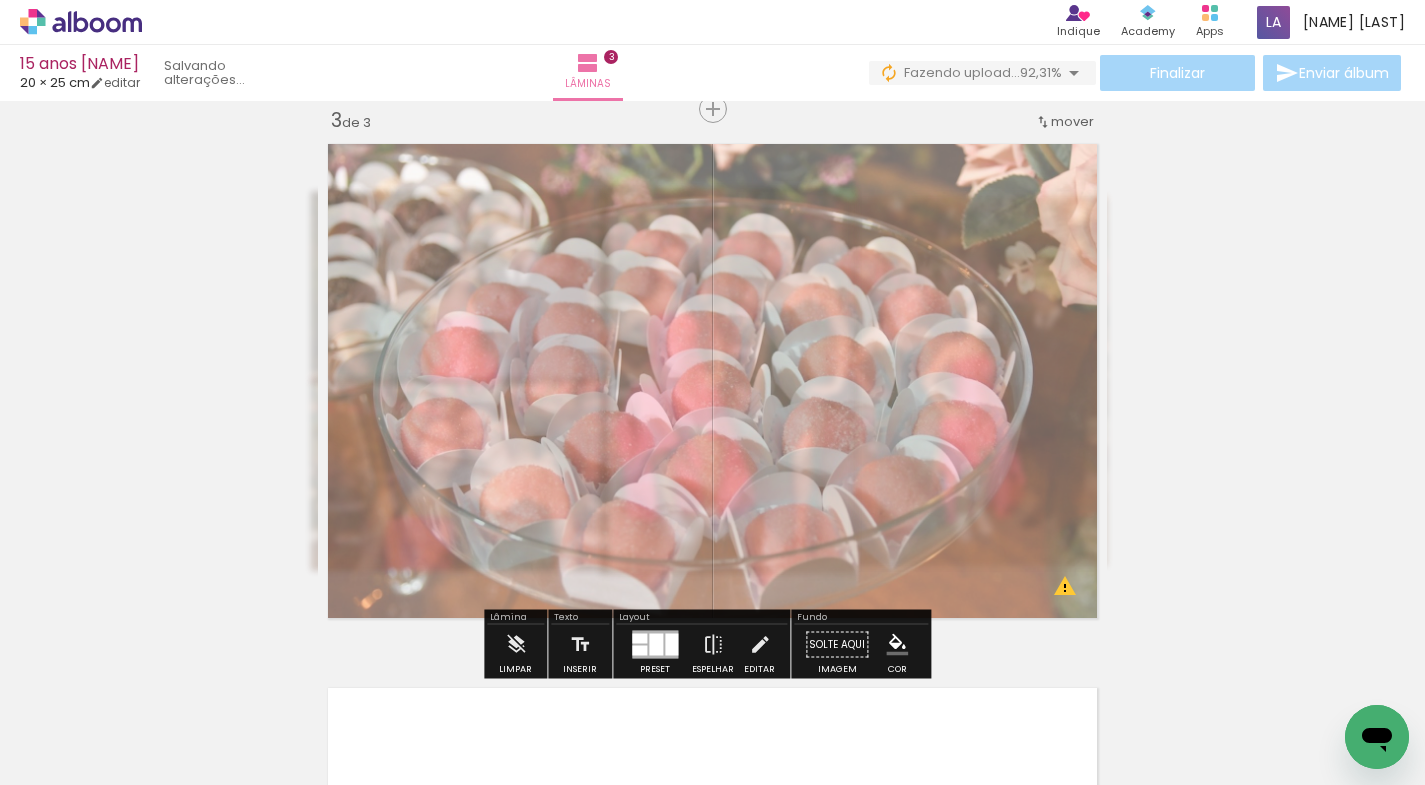 drag, startPoint x: 597, startPoint y: 187, endPoint x: 563, endPoint y: 190, distance: 34.132095 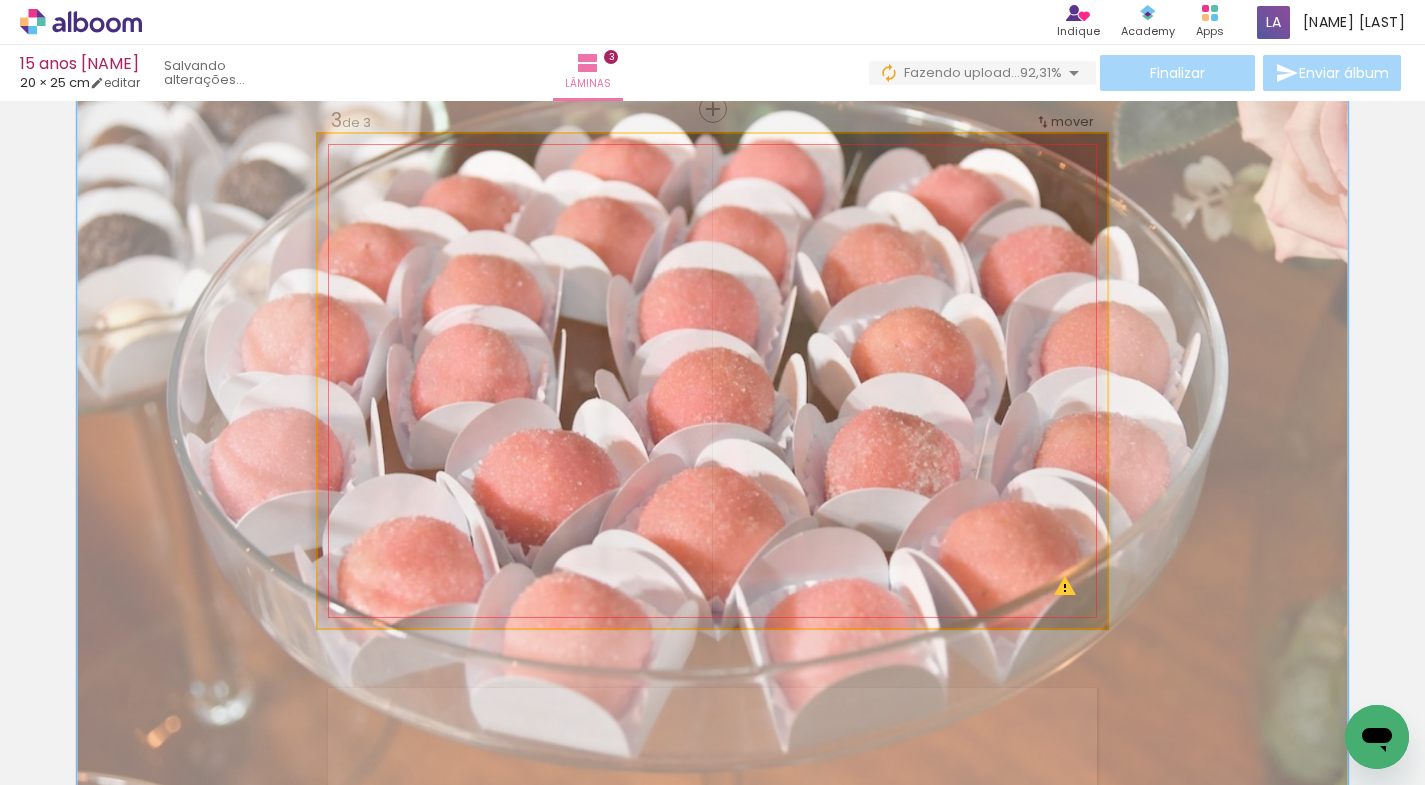 drag, startPoint x: 392, startPoint y: 191, endPoint x: 434, endPoint y: 202, distance: 43.416588 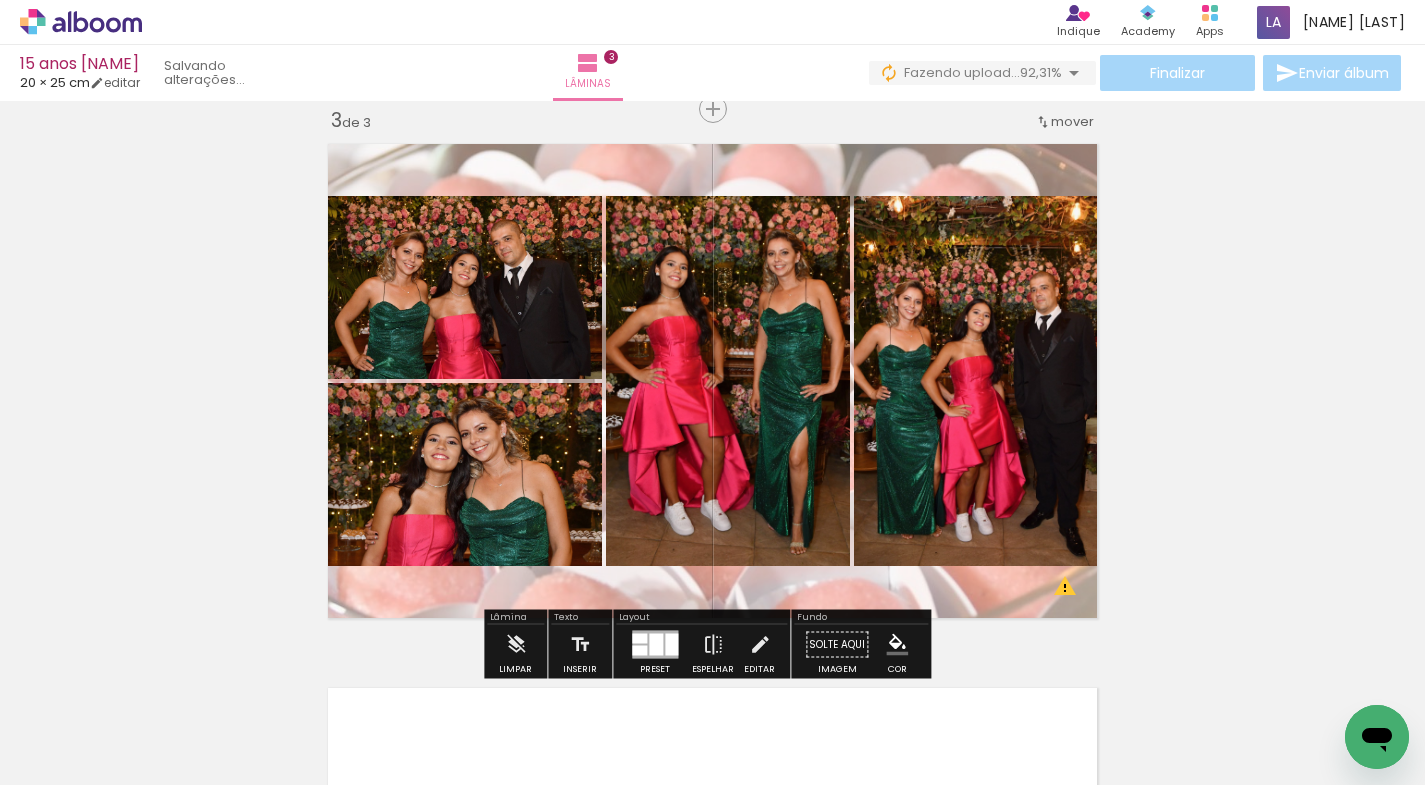 click on "Inserir lâmina 1  de 3  Inserir lâmina 2  de 3  Inserir lâmina 3  de 3 O Designbox precisará aumentar a sua imagem em 375% para exportar para impressão. O Designbox precisará aumentar a sua imagem em 375% para exportar para impressão." at bounding box center [712, 83] 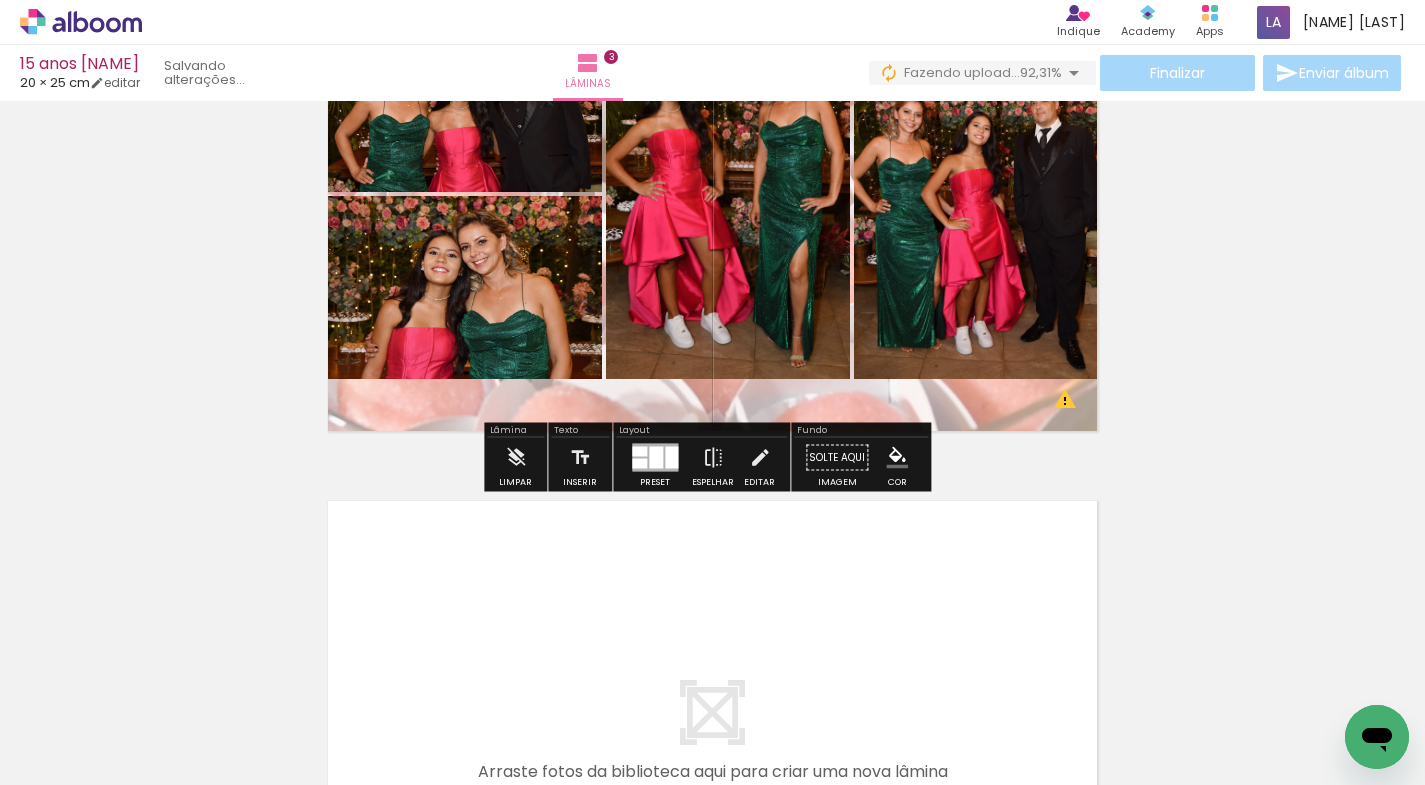 scroll, scrollTop: 1655, scrollLeft: 0, axis: vertical 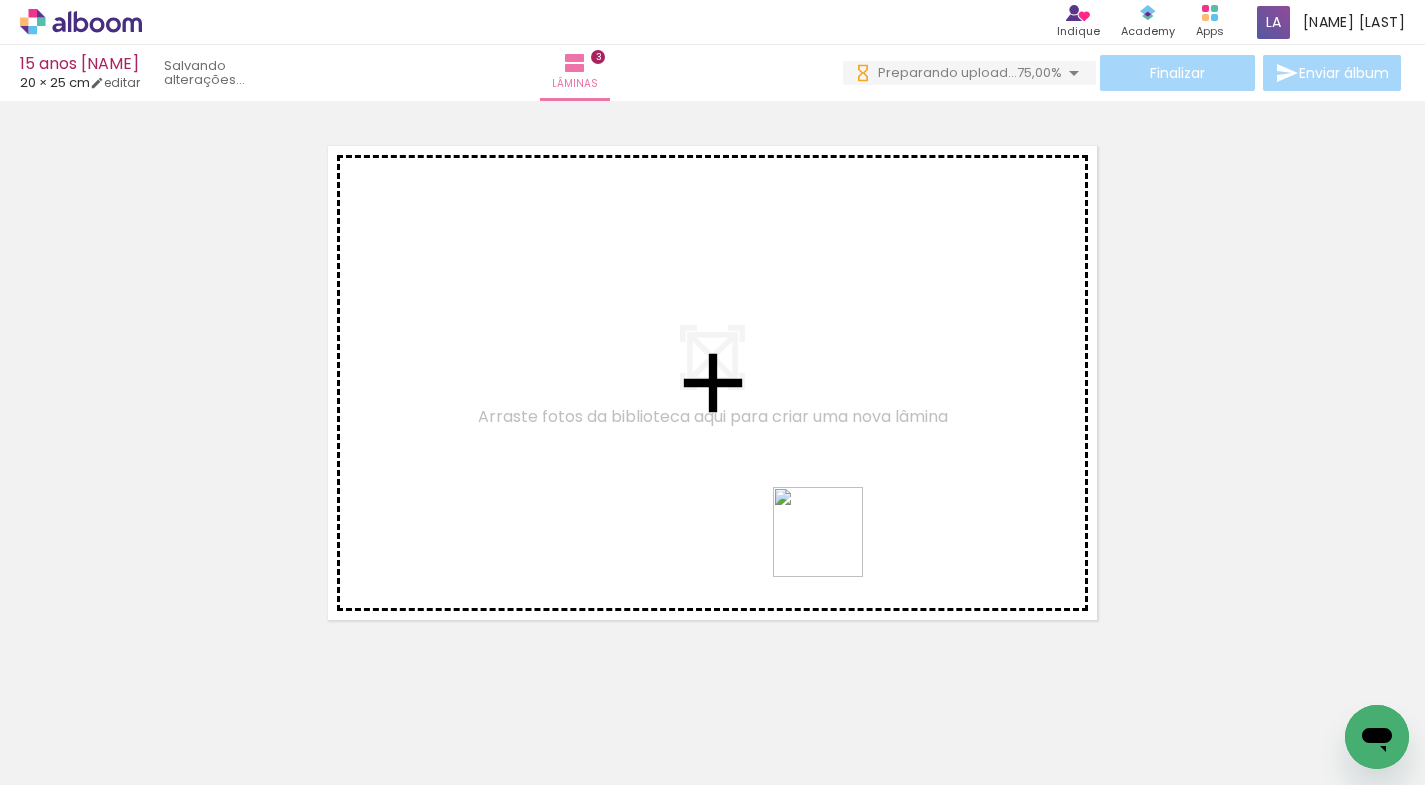 drag, startPoint x: 994, startPoint y: 683, endPoint x: 1065, endPoint y: 685, distance: 71.02816 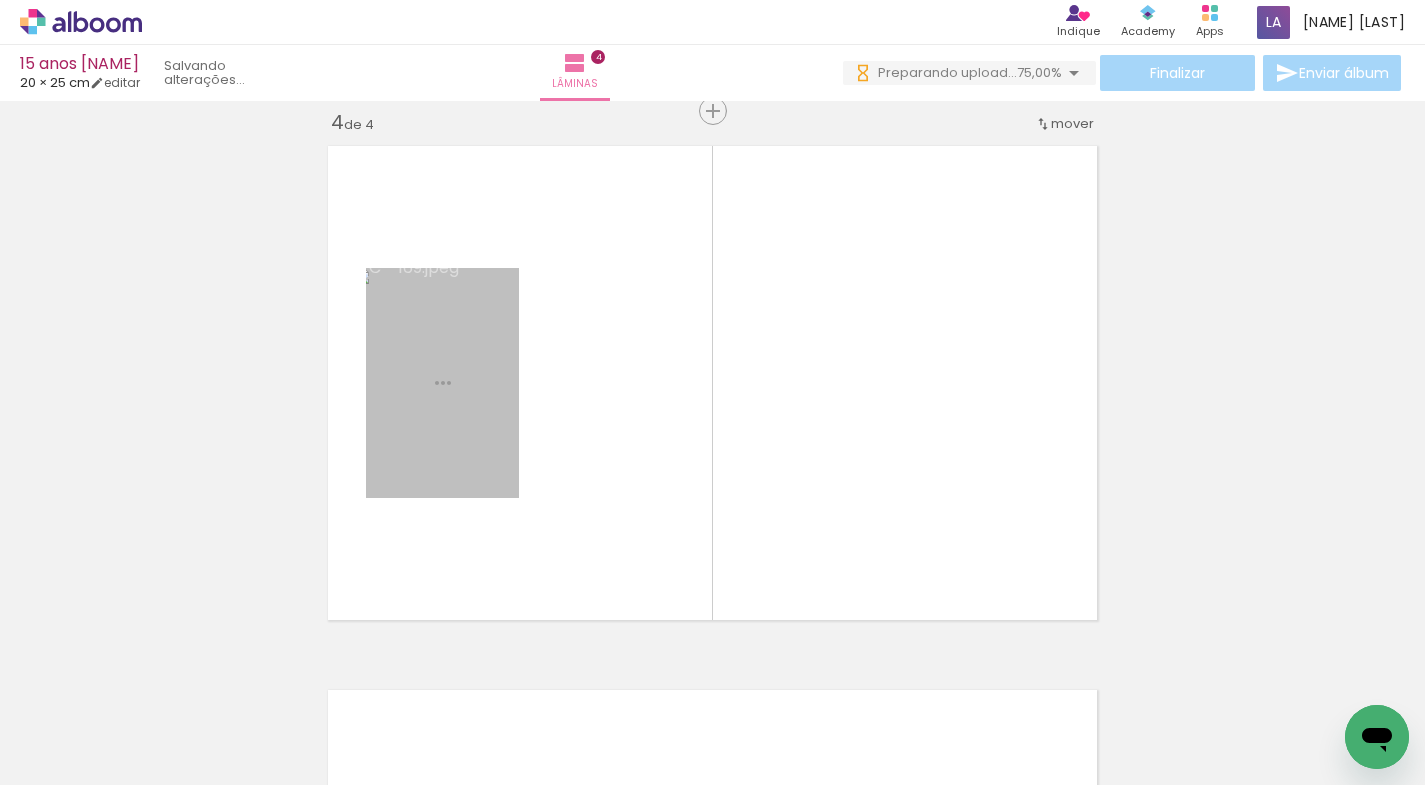 scroll, scrollTop: 1657, scrollLeft: 0, axis: vertical 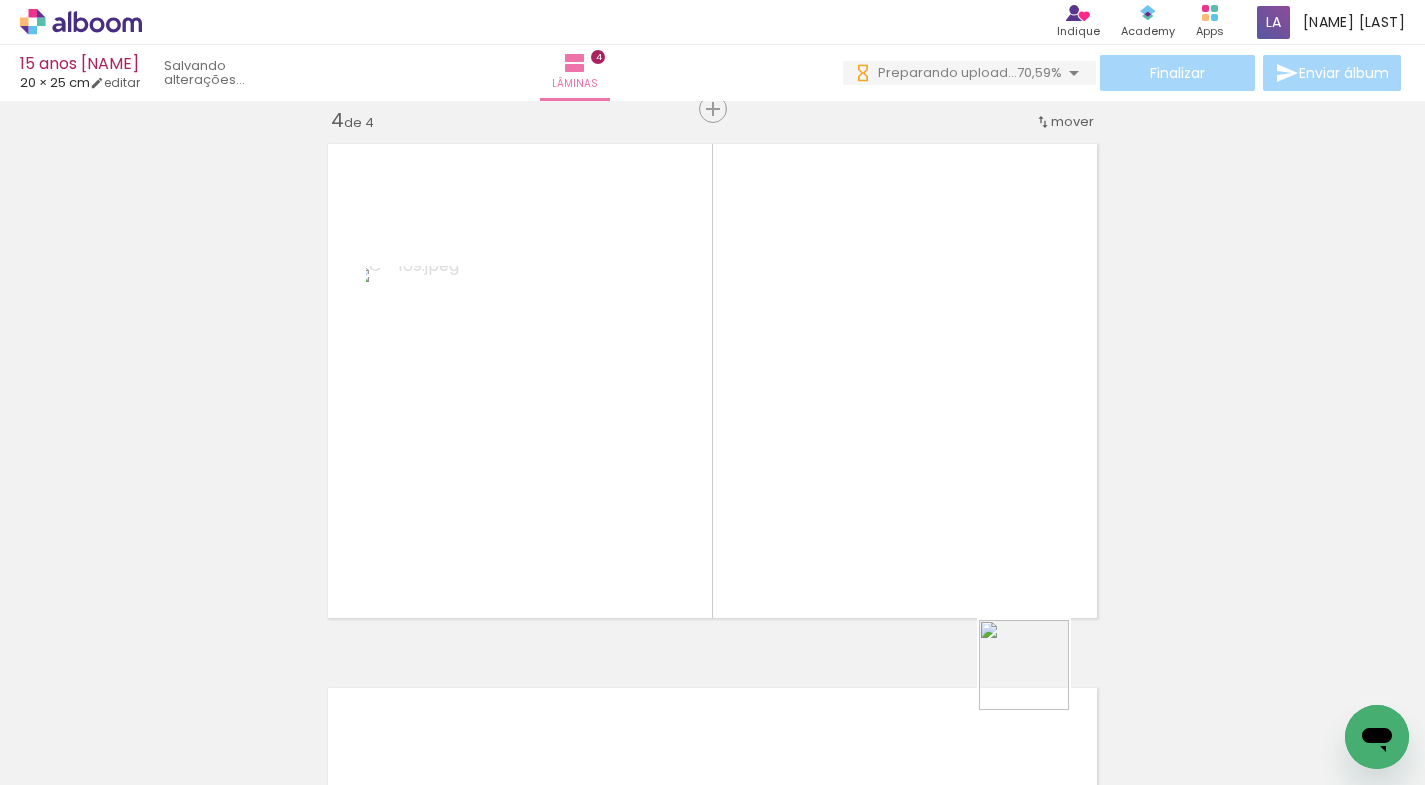 drag, startPoint x: 1131, startPoint y: 711, endPoint x: 870, endPoint y: 516, distance: 325.80057 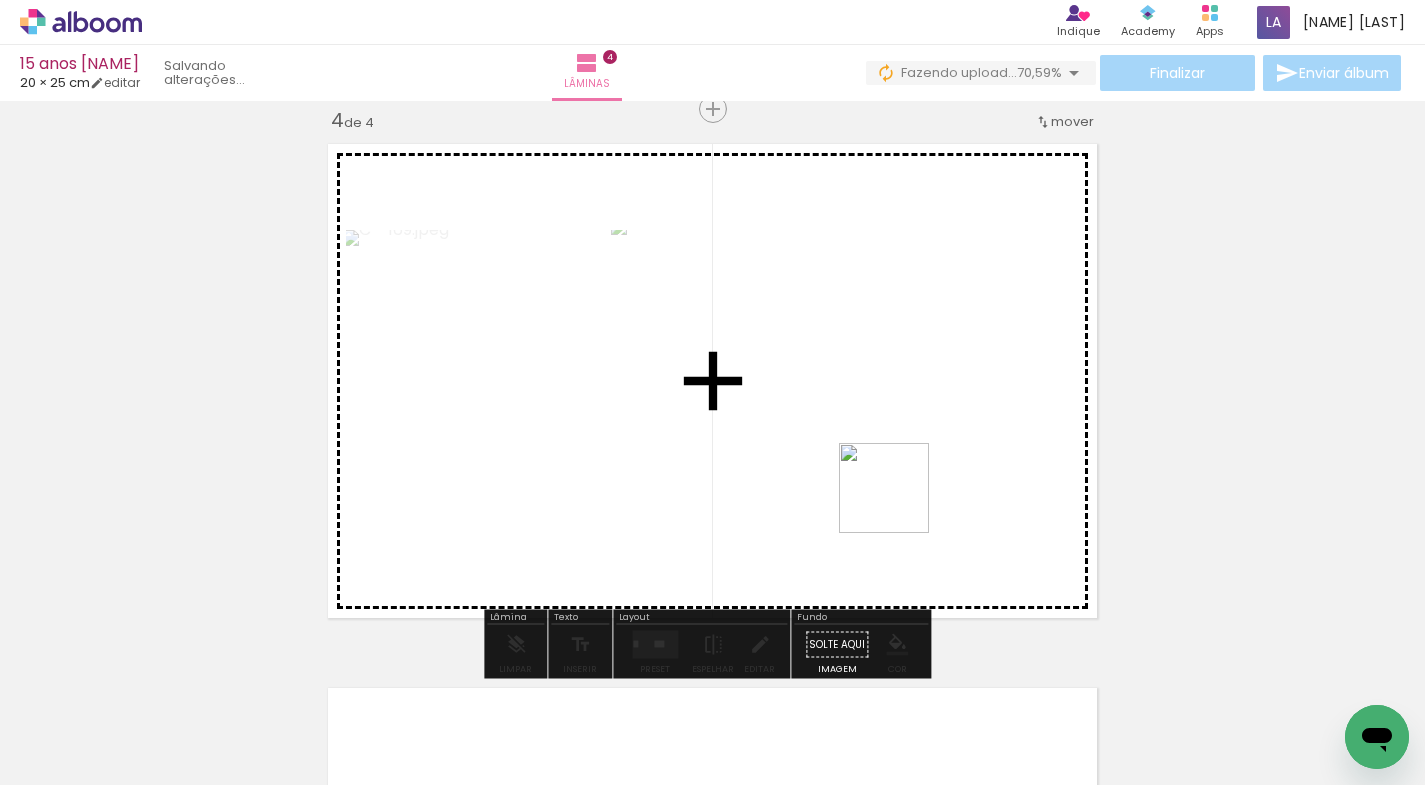 drag, startPoint x: 1089, startPoint y: 666, endPoint x: 1350, endPoint y: 691, distance: 262.19458 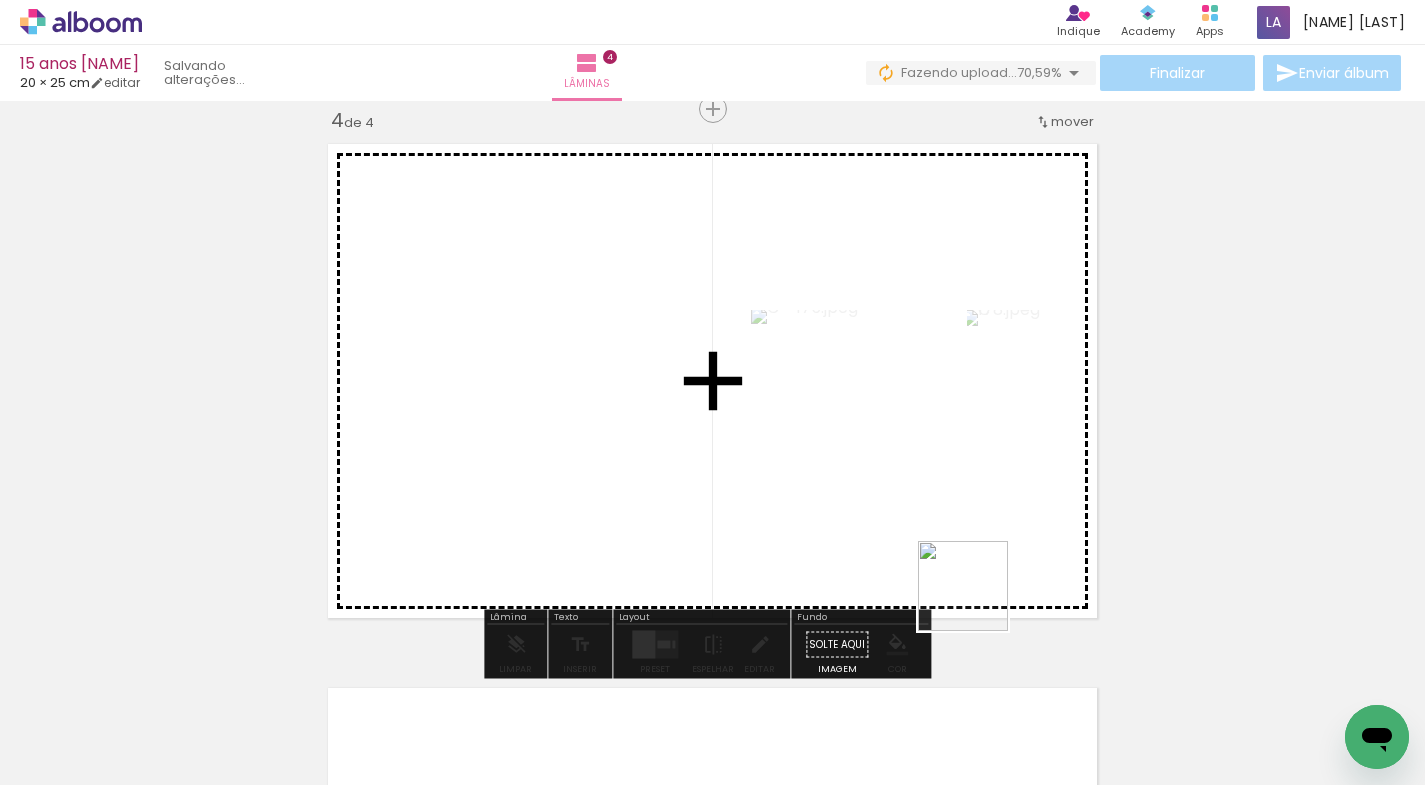 drag, startPoint x: 1365, startPoint y: 688, endPoint x: 925, endPoint y: 513, distance: 473.52402 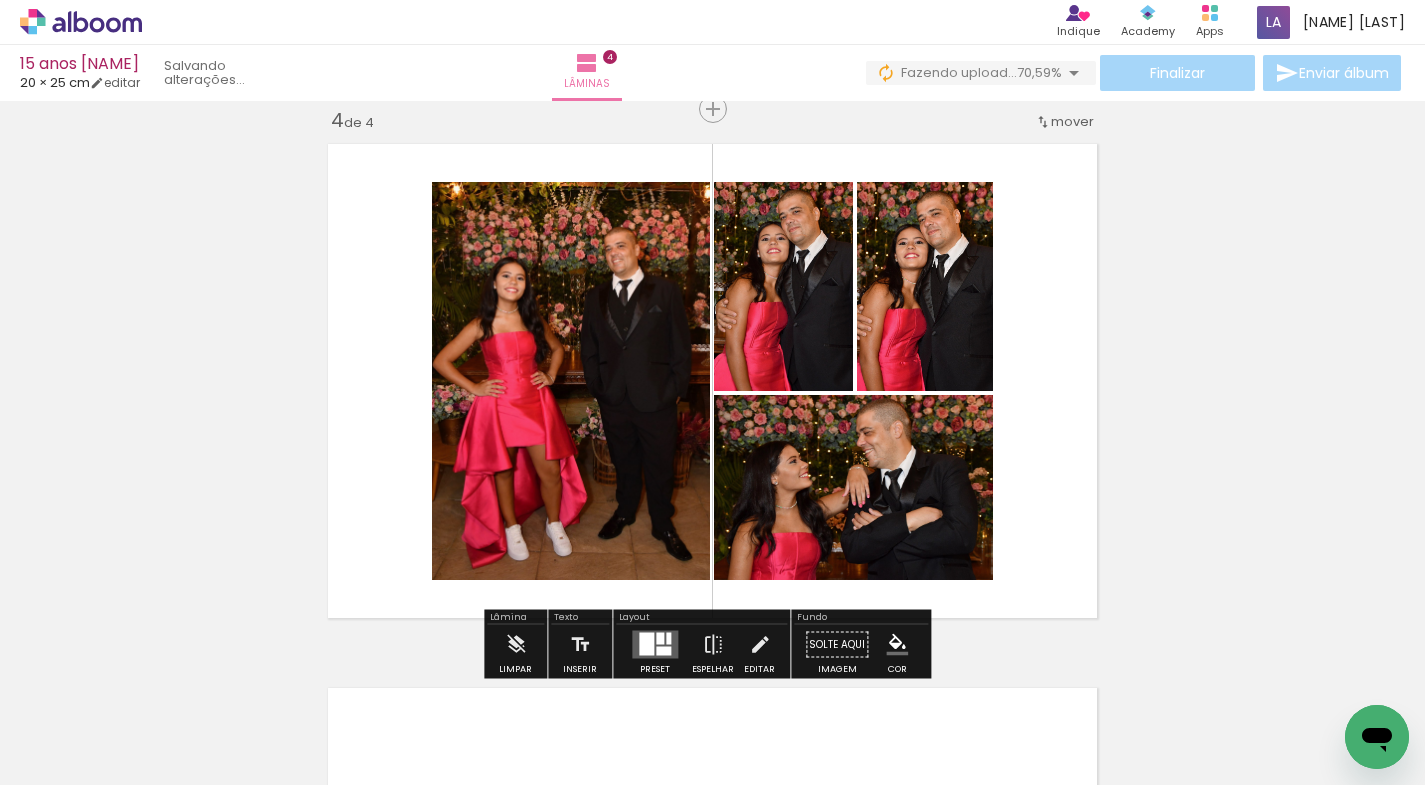 click at bounding box center [646, 644] 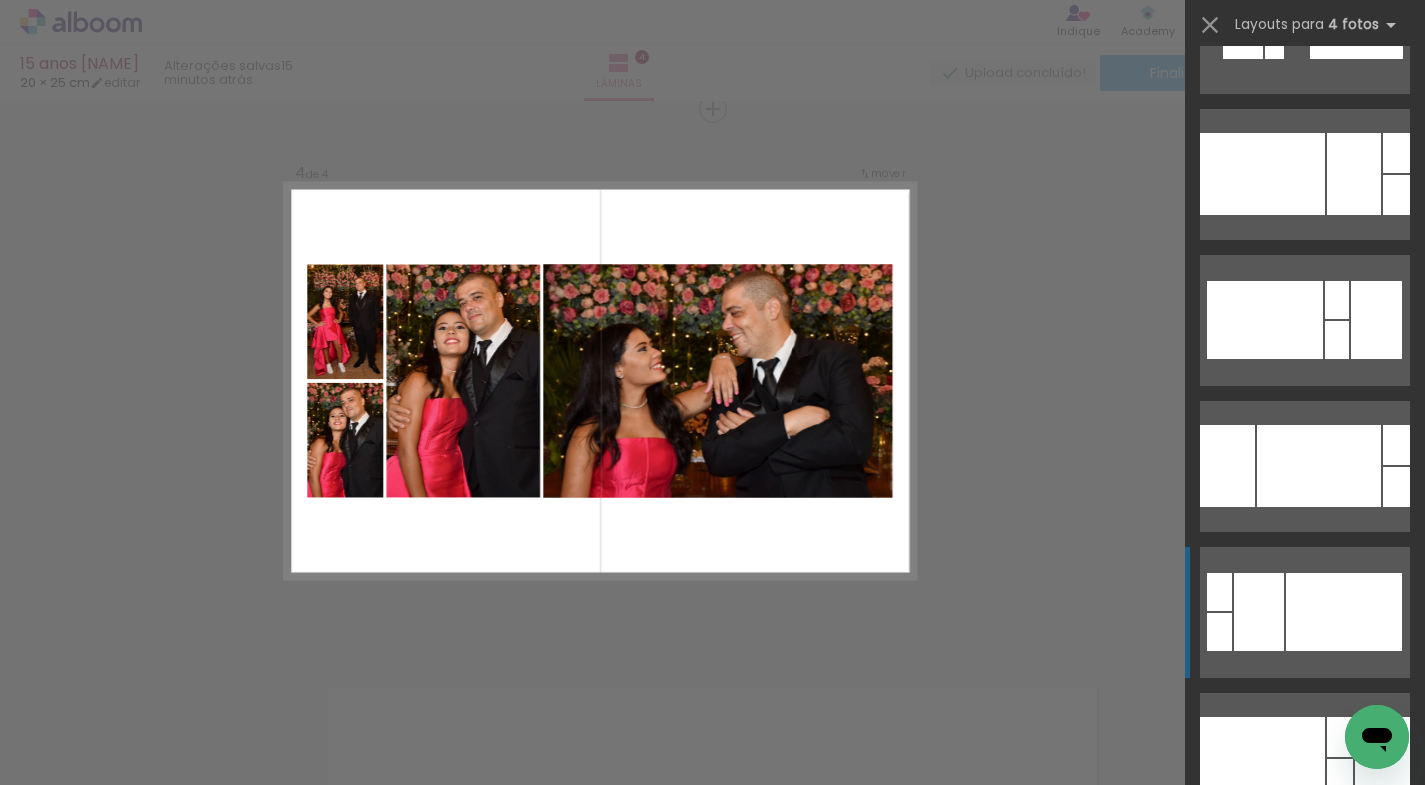 scroll, scrollTop: 5208, scrollLeft: 0, axis: vertical 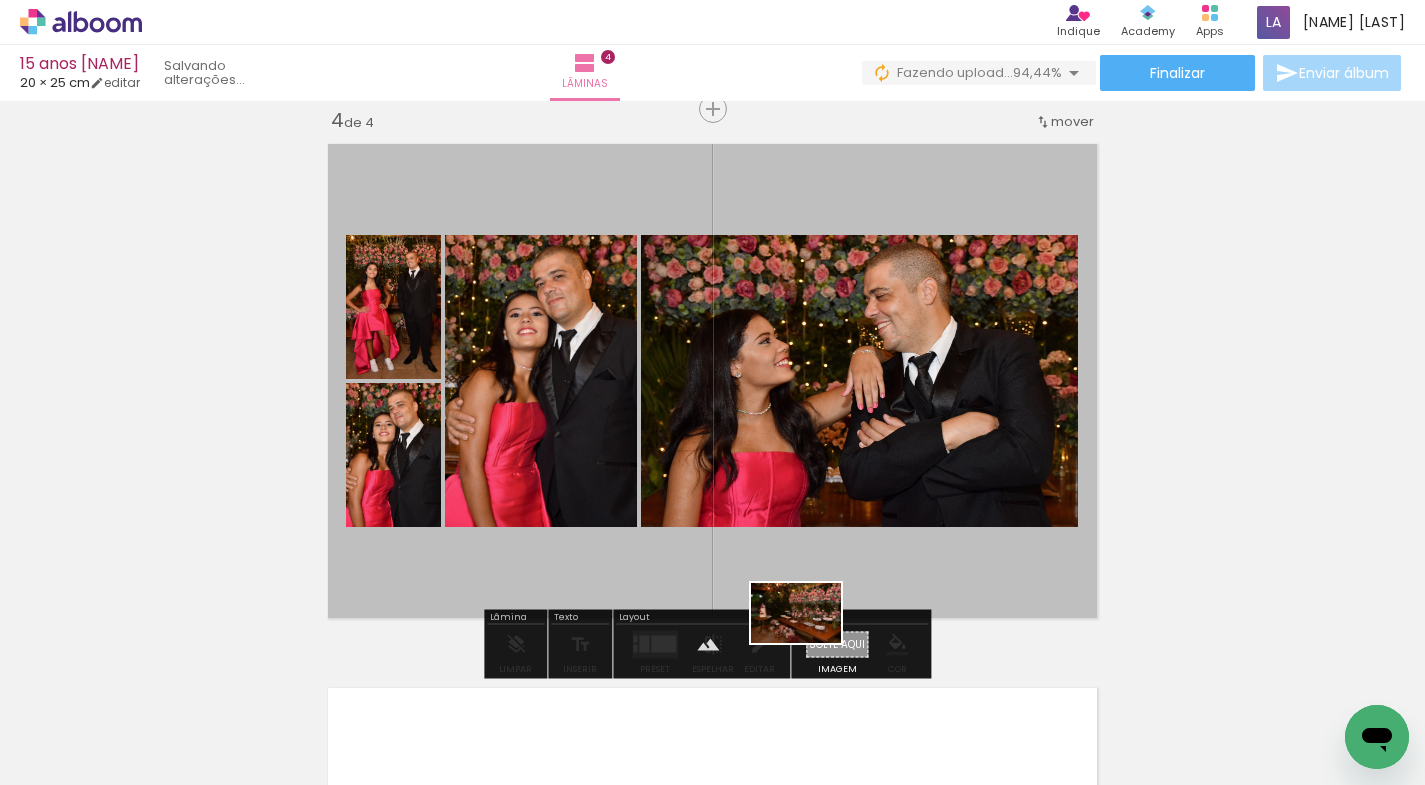 drag, startPoint x: 1382, startPoint y: 690, endPoint x: 813, endPoint y: 643, distance: 570.9378 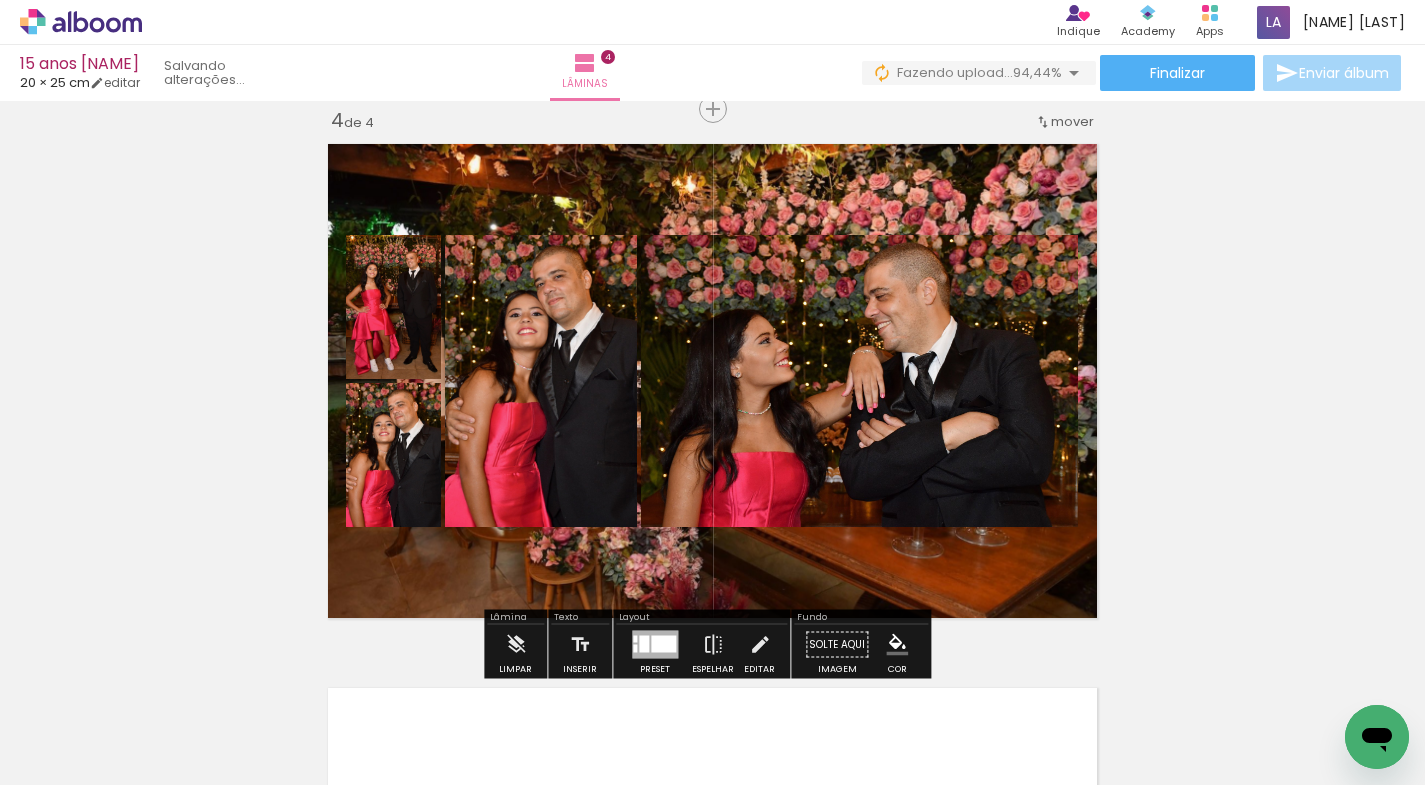 click at bounding box center (712, 381) 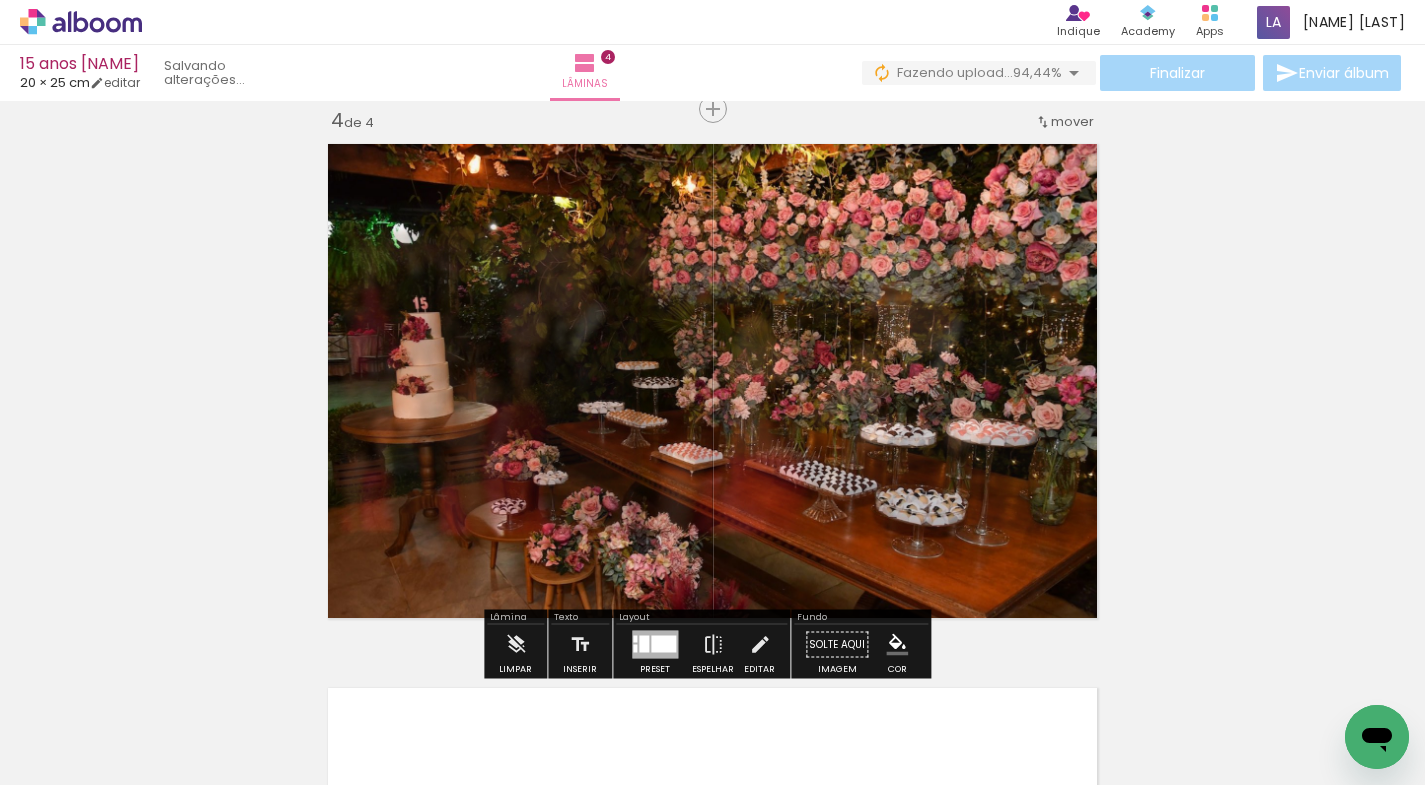 click 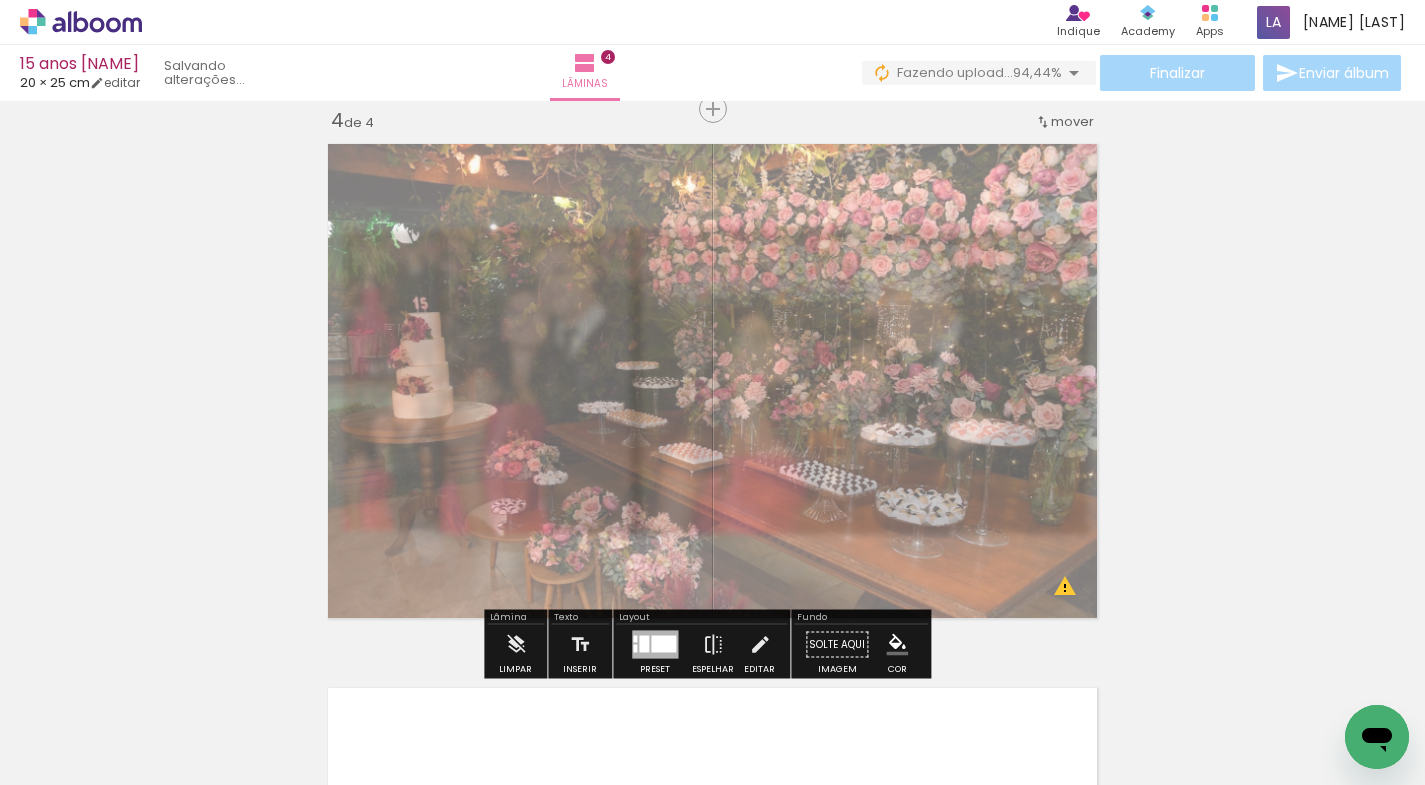 drag, startPoint x: 600, startPoint y: 183, endPoint x: 562, endPoint y: 188, distance: 38.327538 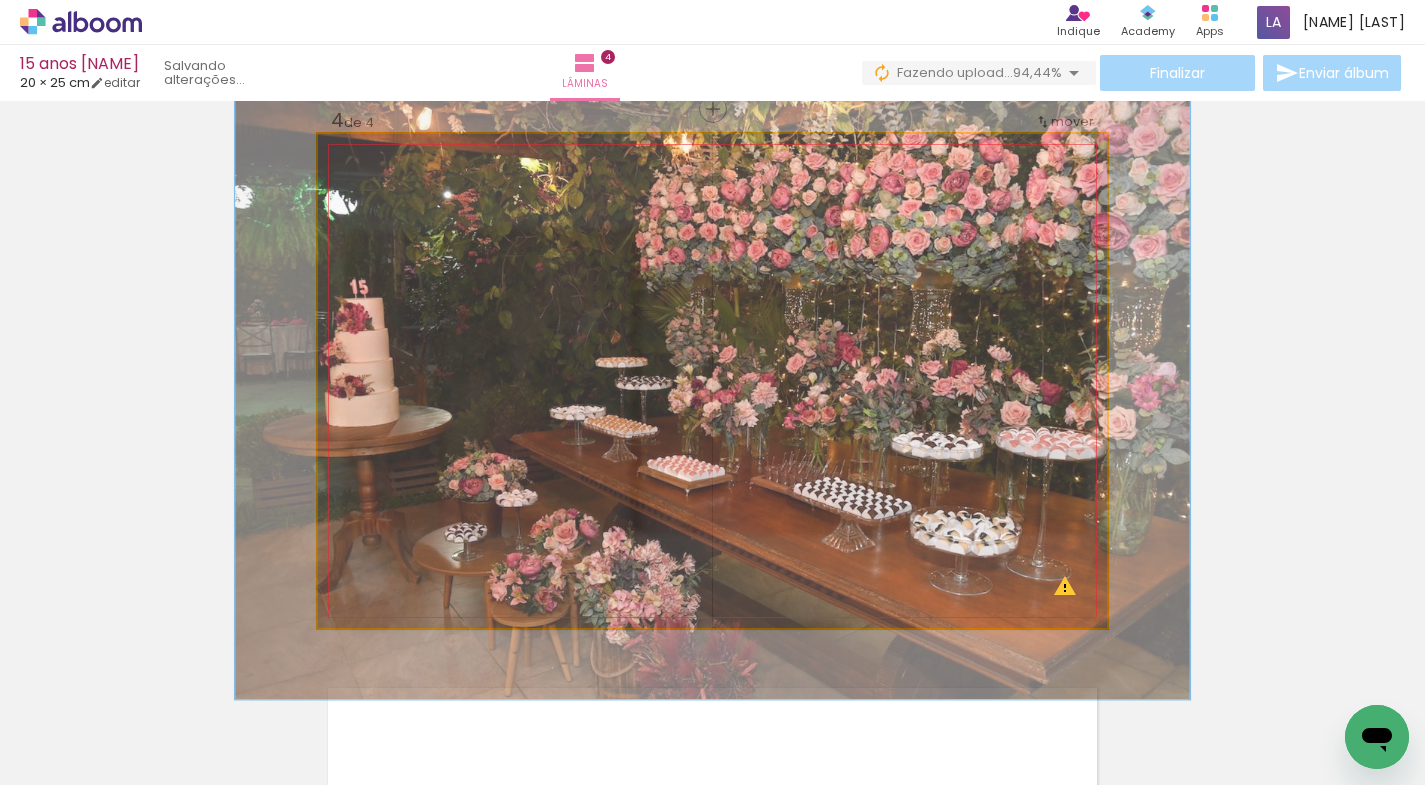 drag, startPoint x: 398, startPoint y: 192, endPoint x: 418, endPoint y: 208, distance: 25.612497 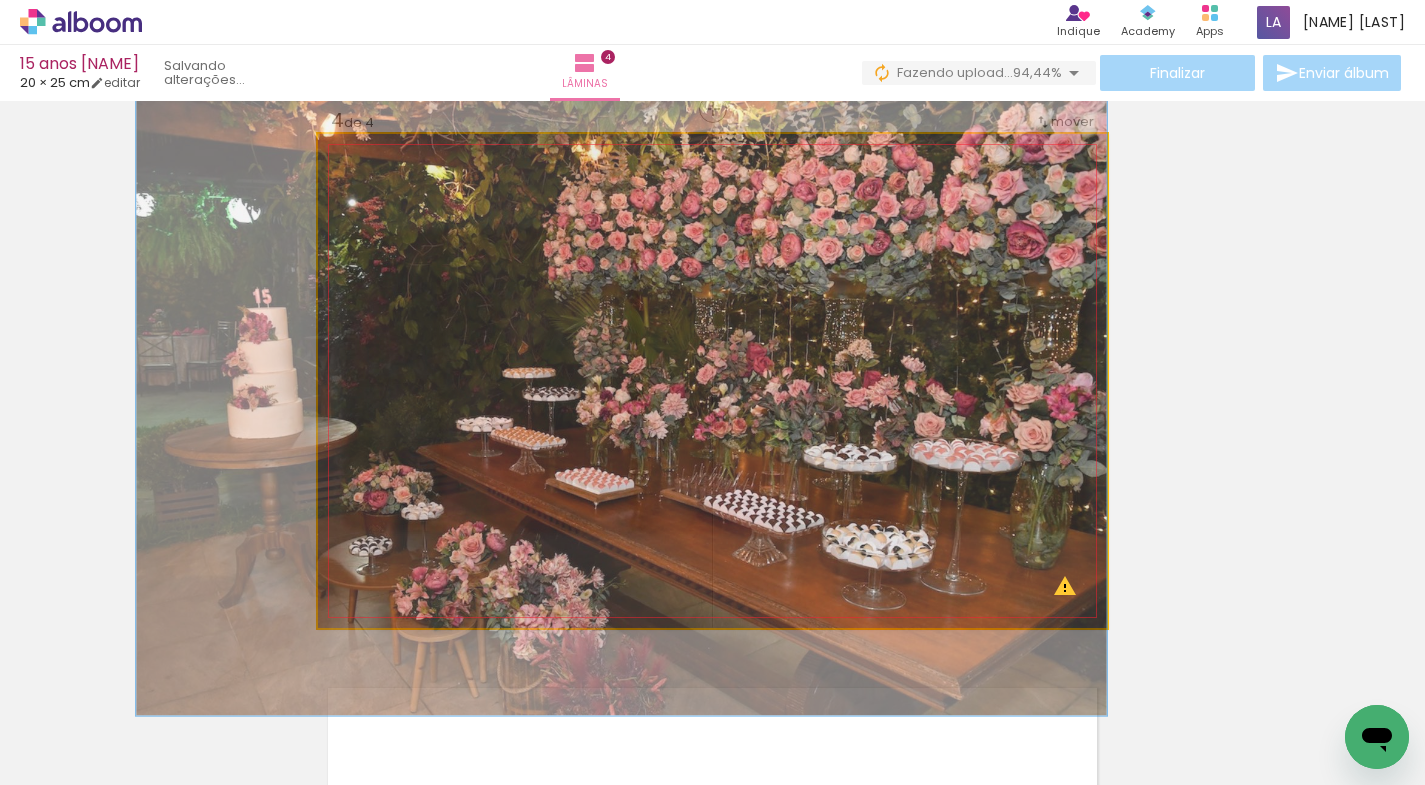drag, startPoint x: 787, startPoint y: 347, endPoint x: 669, endPoint y: 358, distance: 118.511604 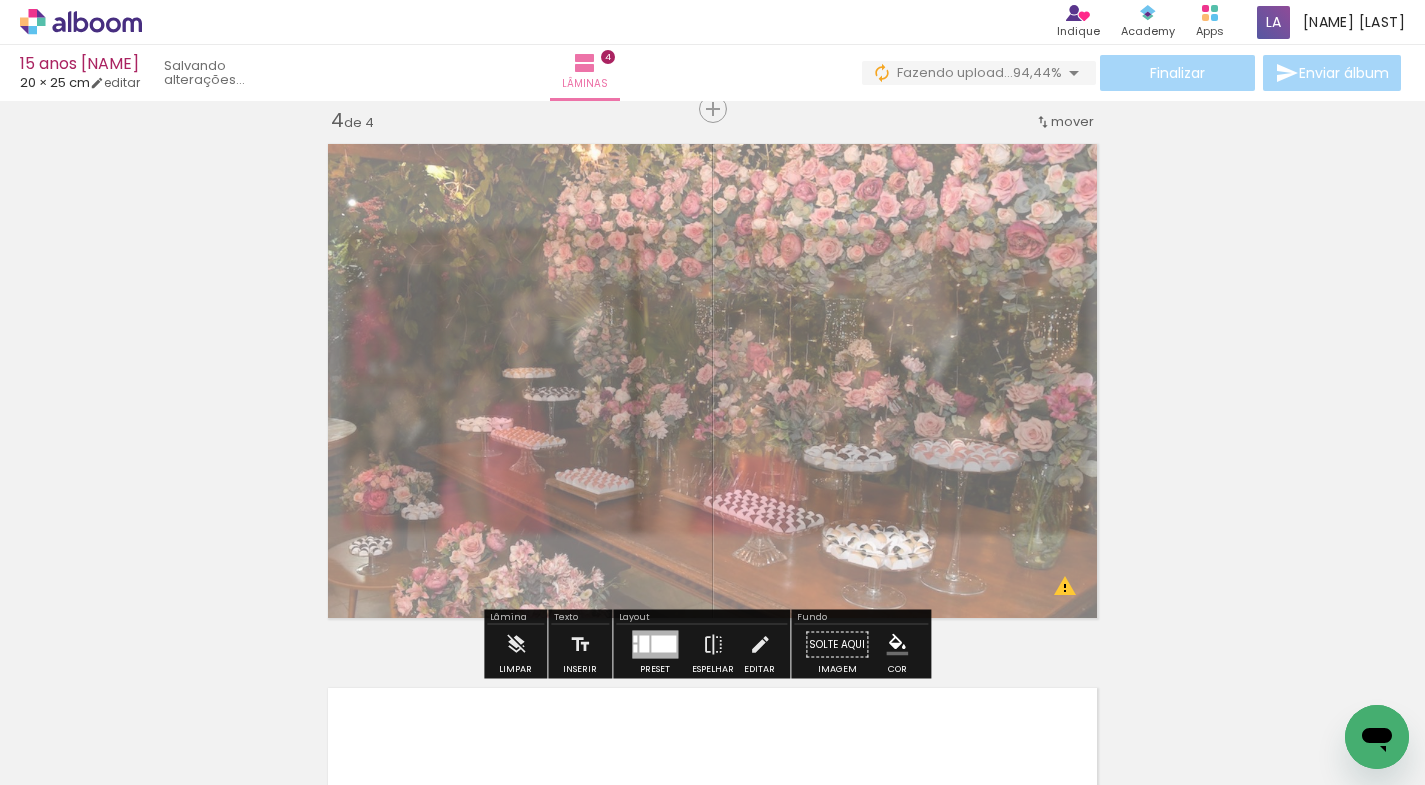 click on "Inserir lâmina 1  de 4  Inserir lâmina 2  de 4  Inserir lâmina 3  de 4  Inserir lâmina 4  de 4 O Designbox precisará aumentar a sua imagem em 375% para exportar para impressão. O Designbox precisará aumentar a sua imagem em 603% para exportar para impressão. O Designbox precisará aumentar a sua imagem em 461% para exportar para impressão." at bounding box center (712, -189) 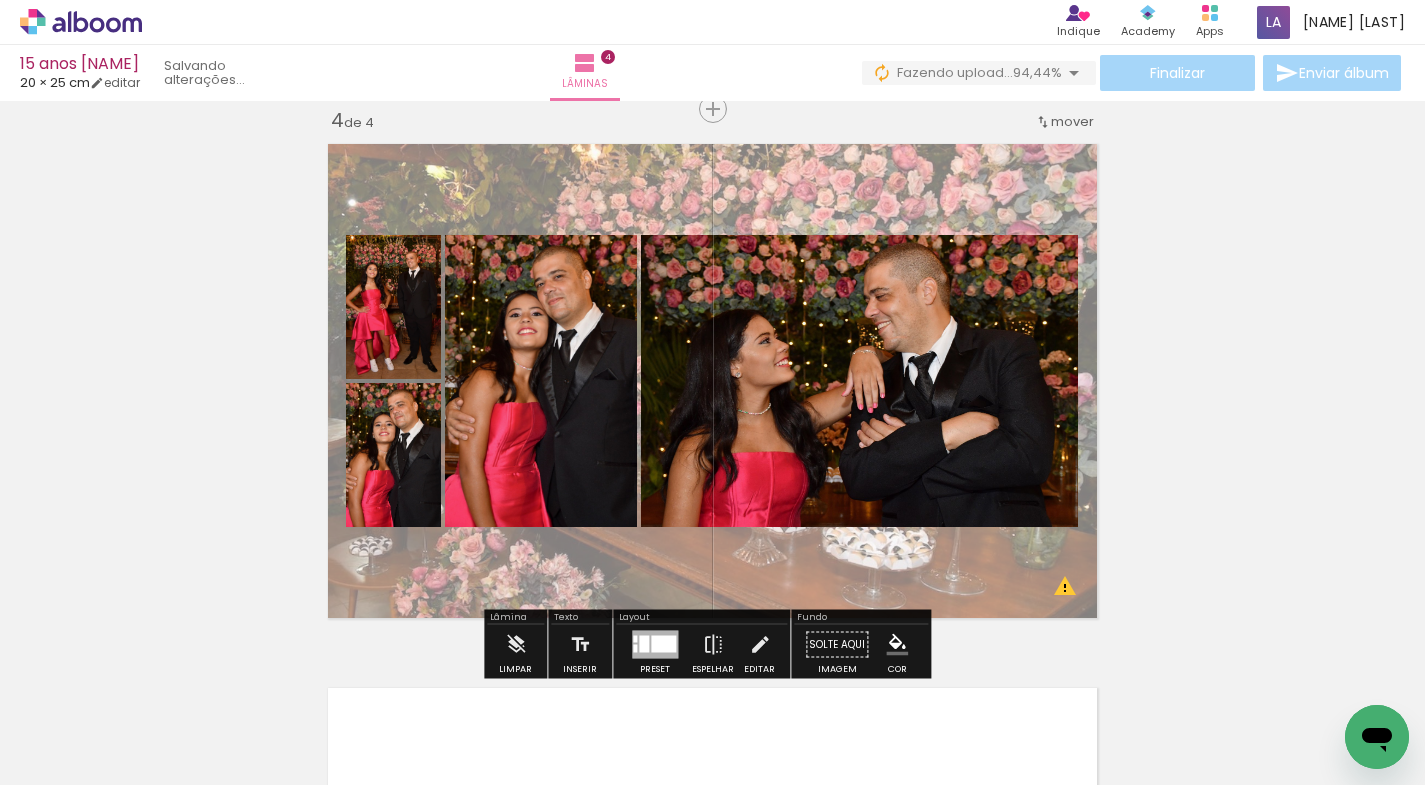 click at bounding box center [712, 381] 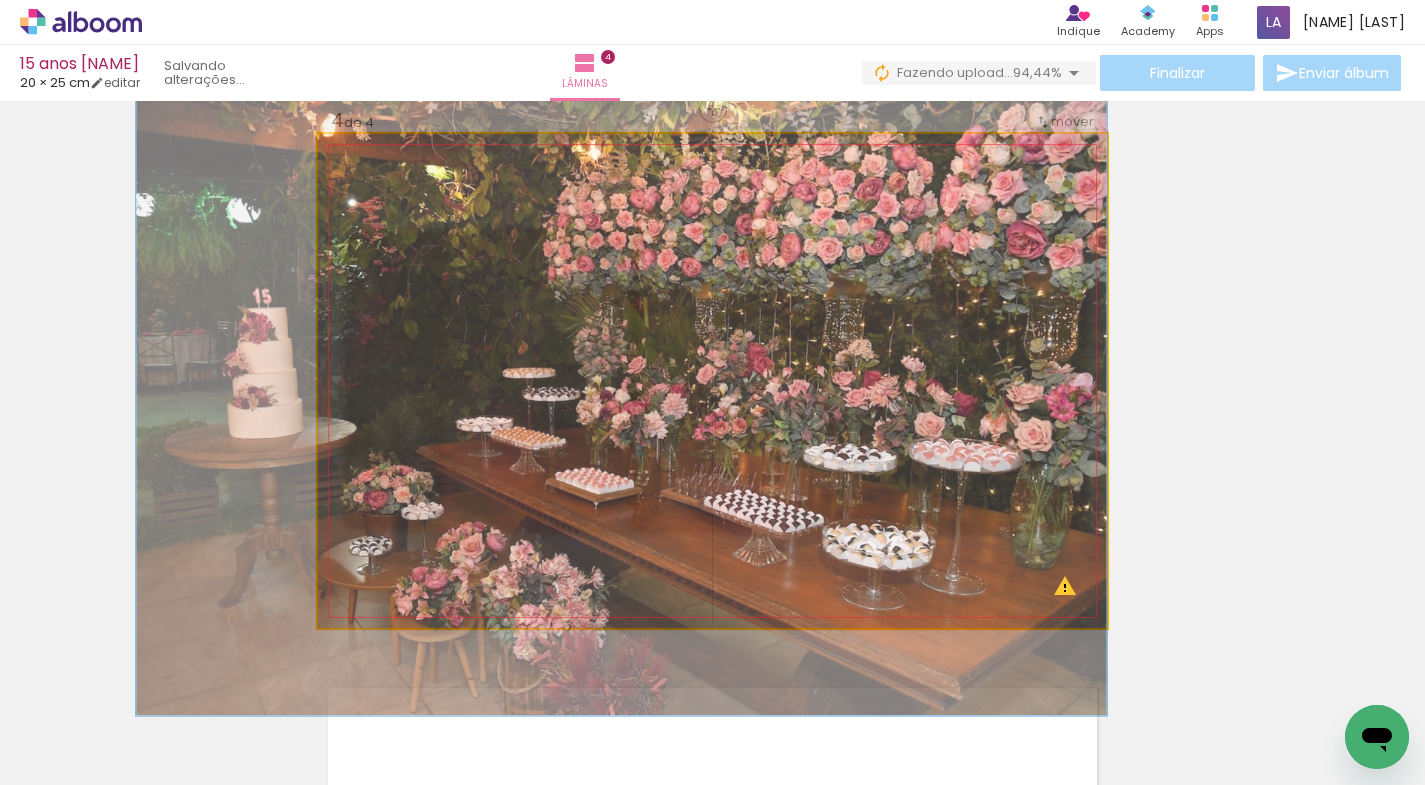 click 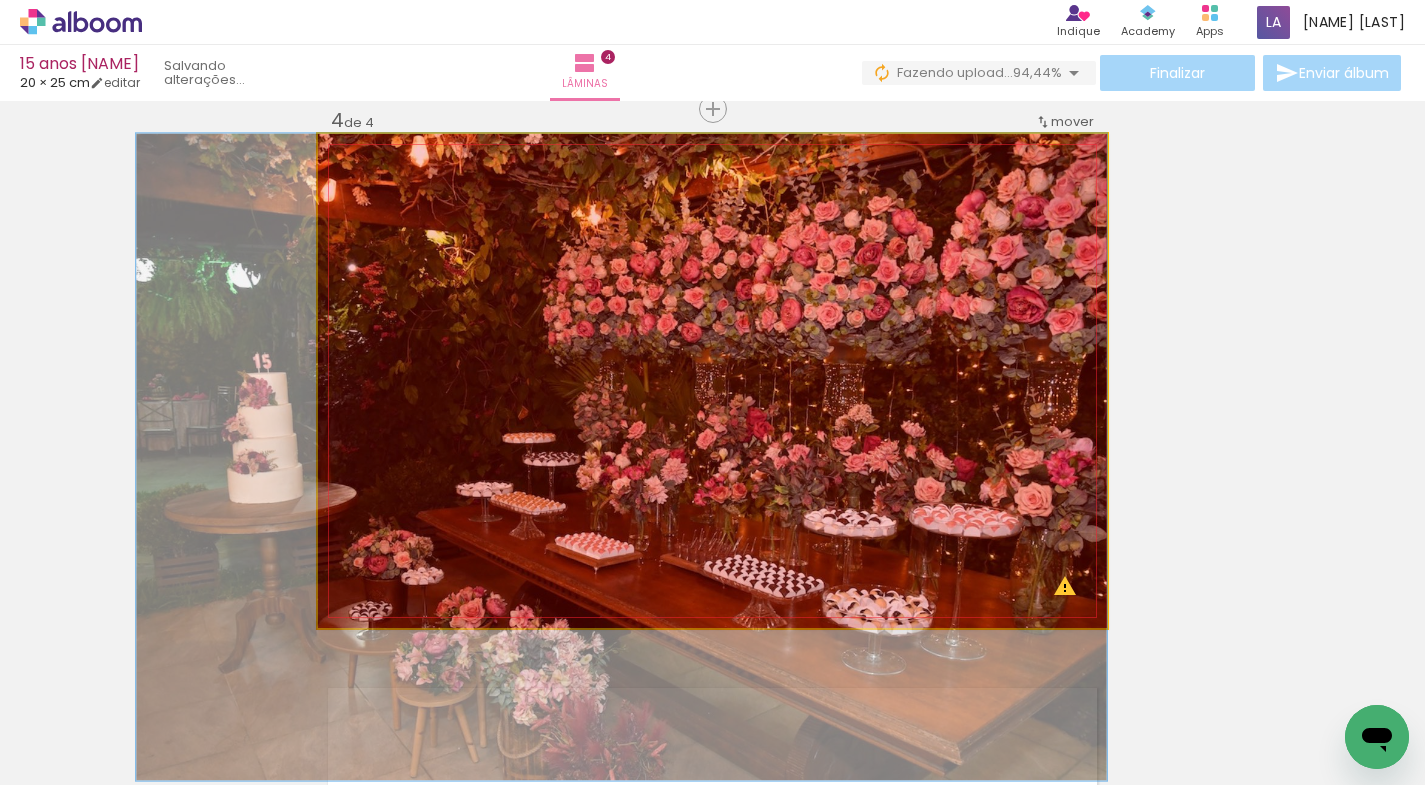 drag, startPoint x: 944, startPoint y: 551, endPoint x: 922, endPoint y: 519, distance: 38.832977 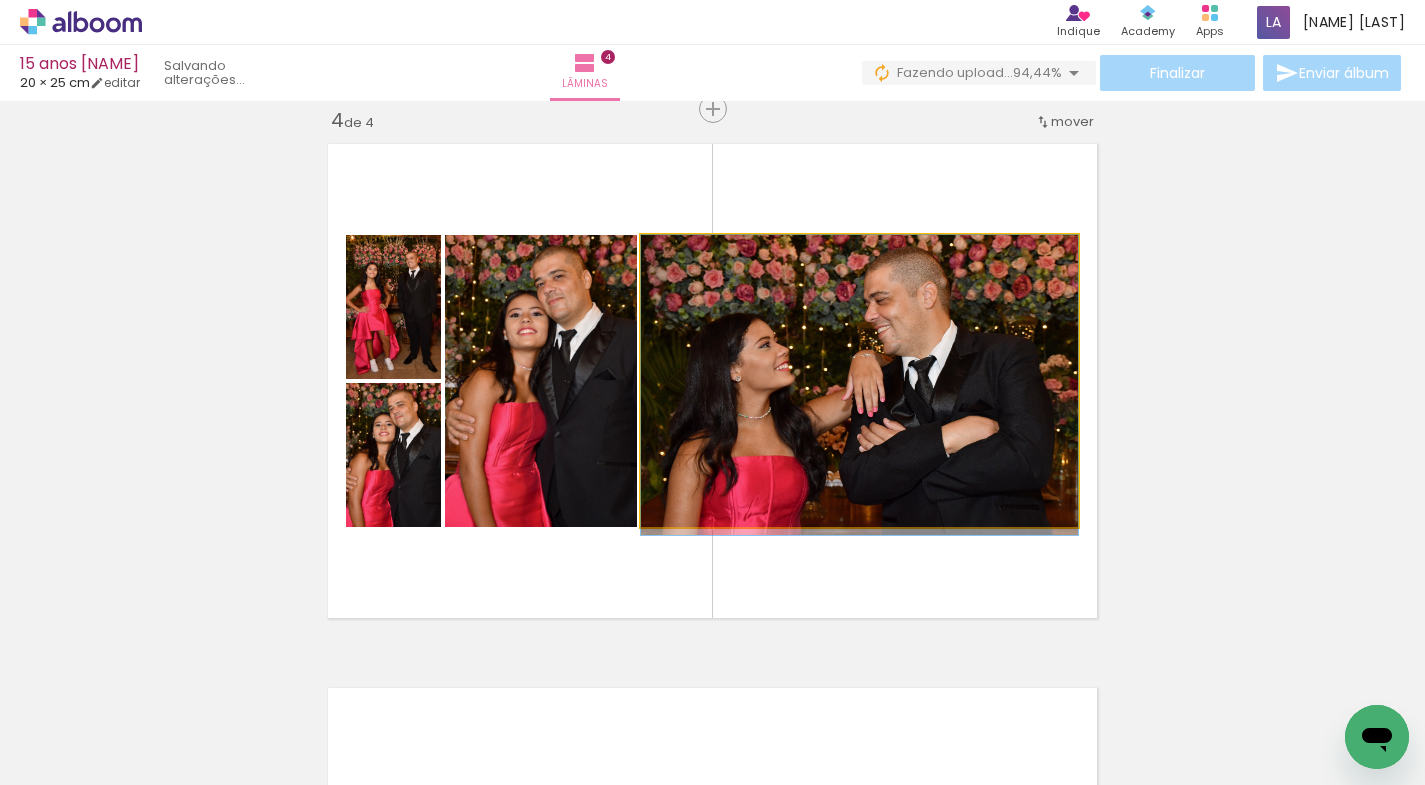 drag, startPoint x: 917, startPoint y: 419, endPoint x: 917, endPoint y: 431, distance: 12 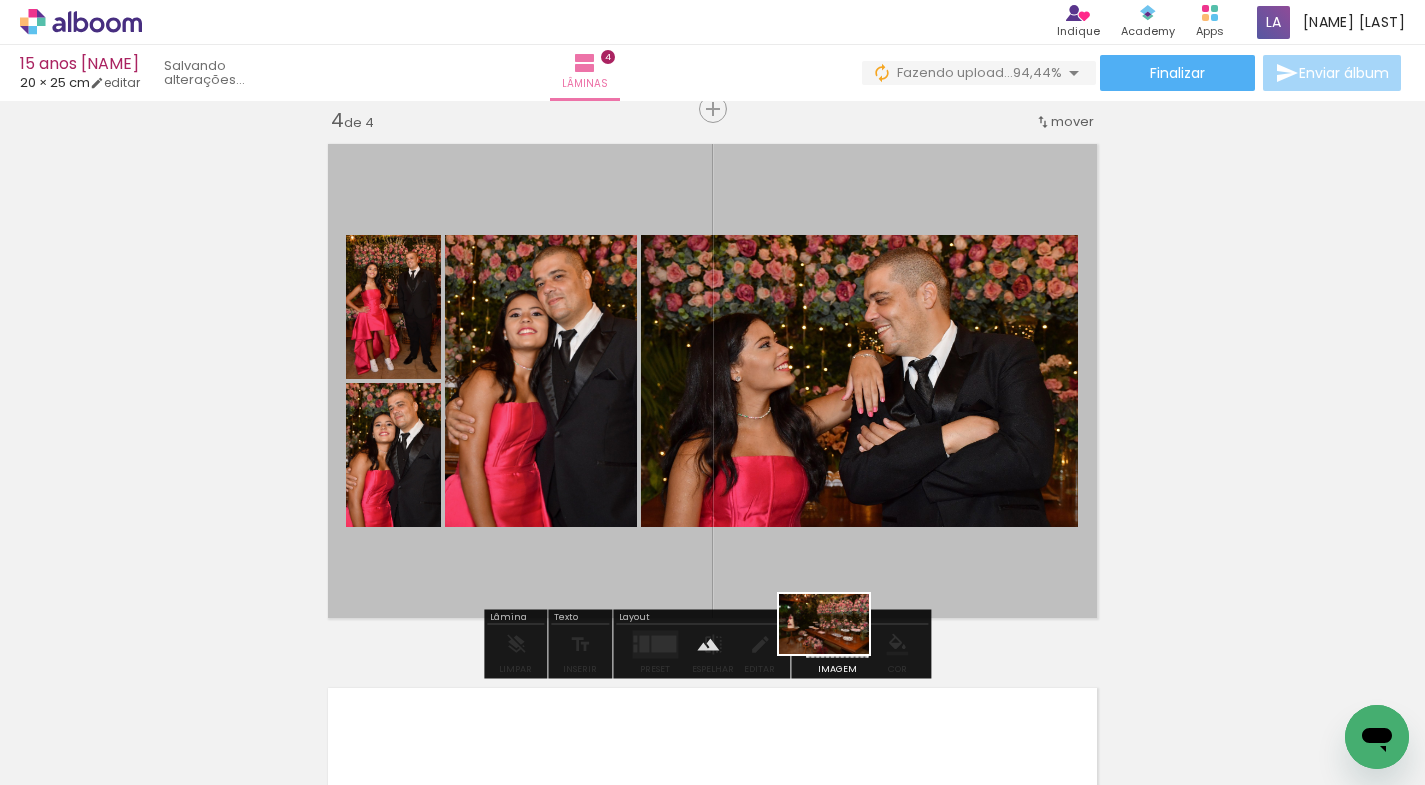 drag, startPoint x: 1355, startPoint y: 691, endPoint x: 847, endPoint y: 644, distance: 510.1696 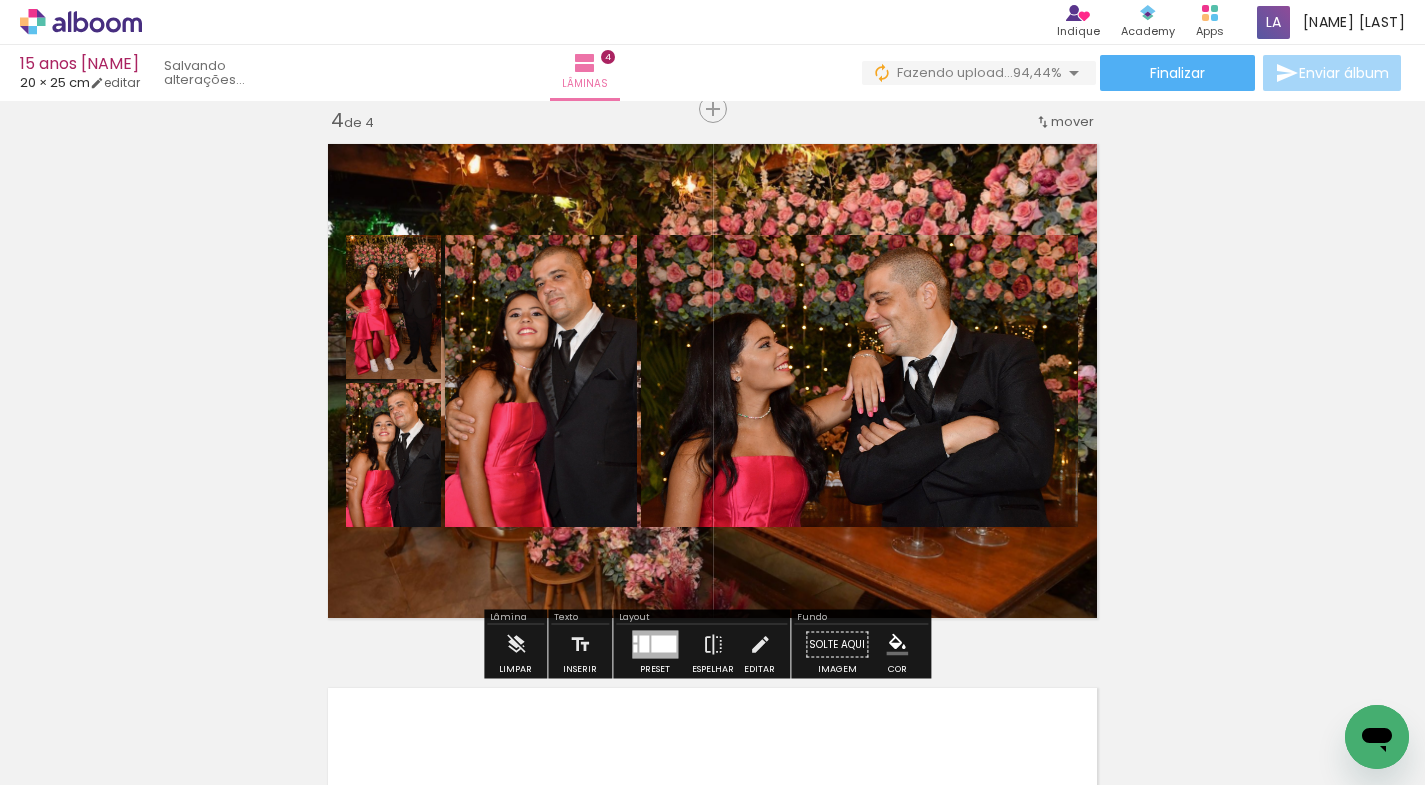 click at bounding box center [712, 381] 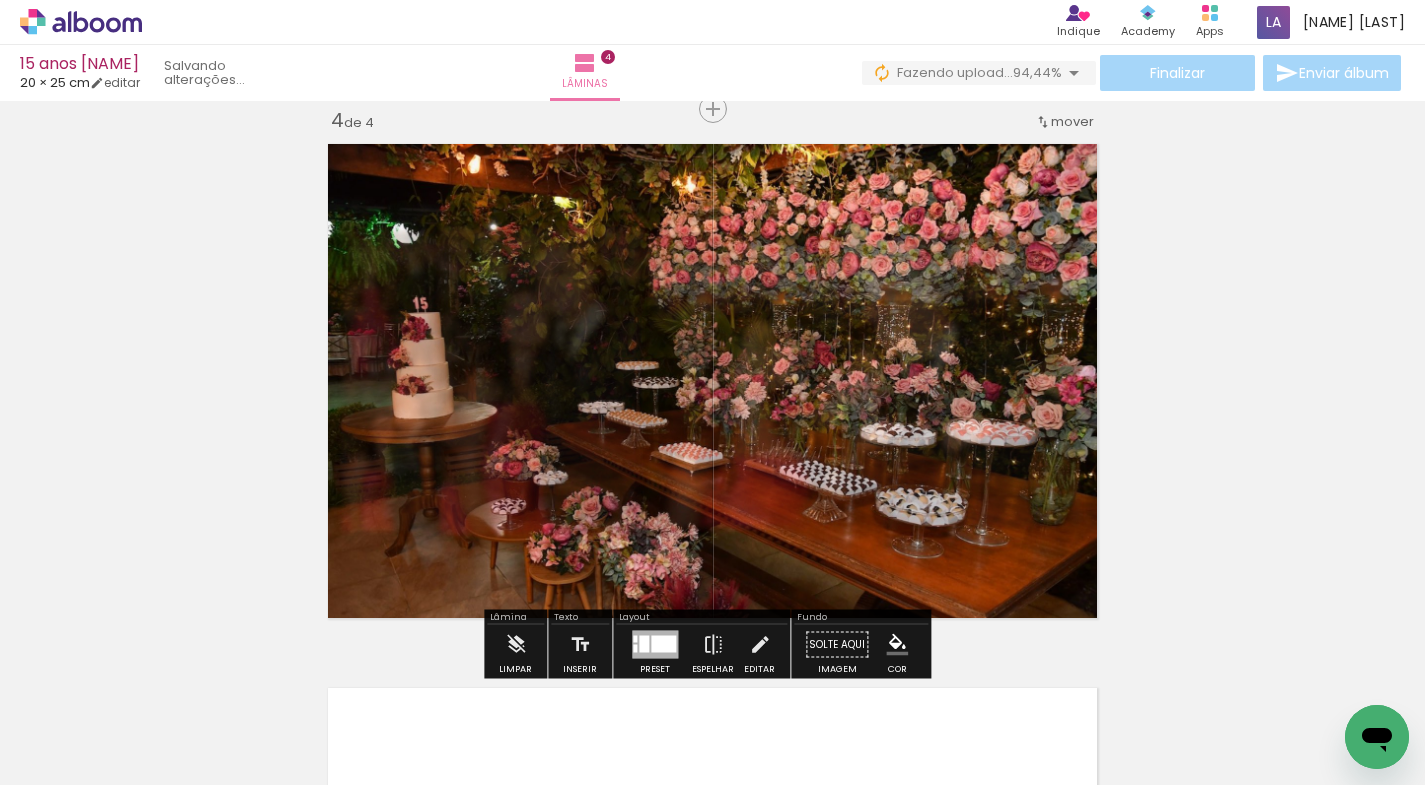 click 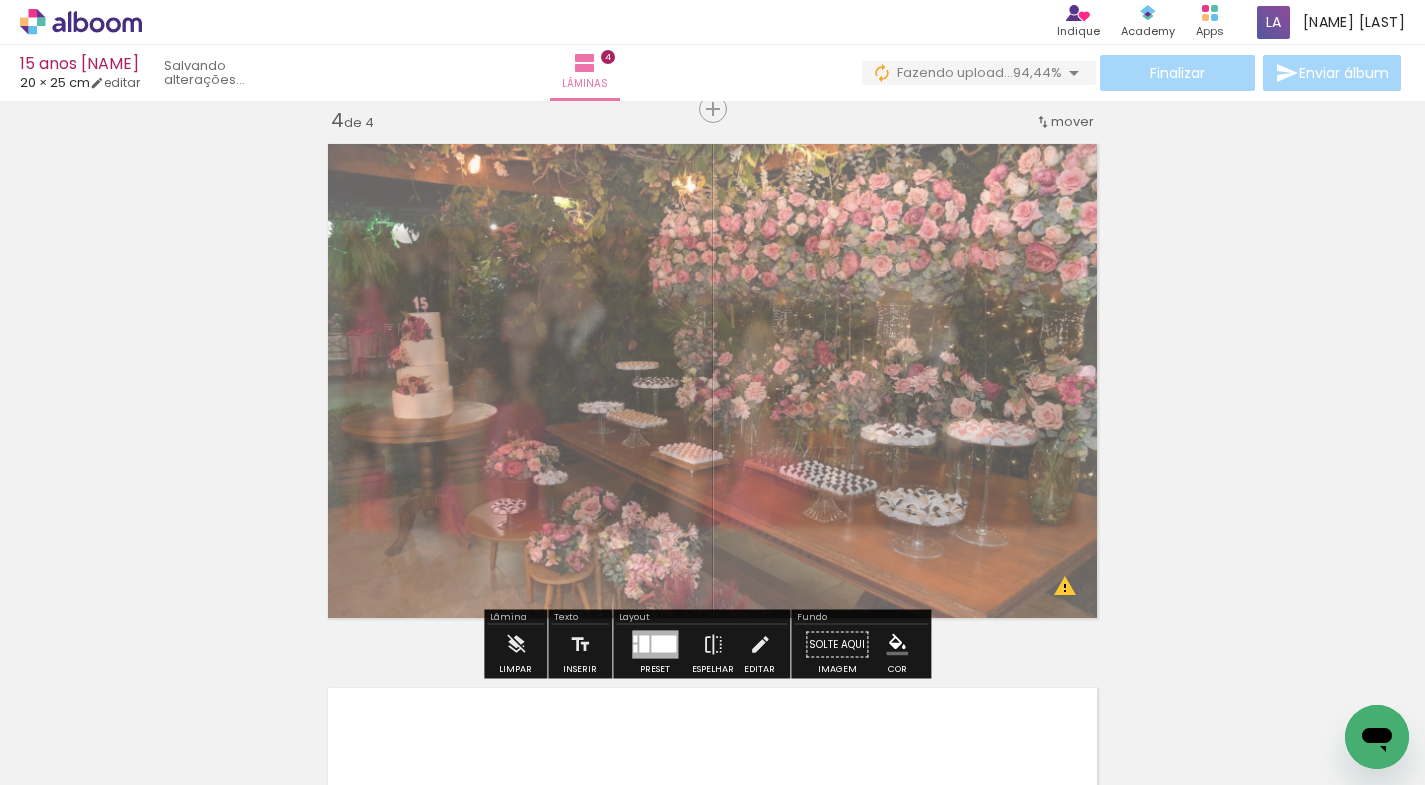 drag, startPoint x: 588, startPoint y: 185, endPoint x: 570, endPoint y: 190, distance: 18.681541 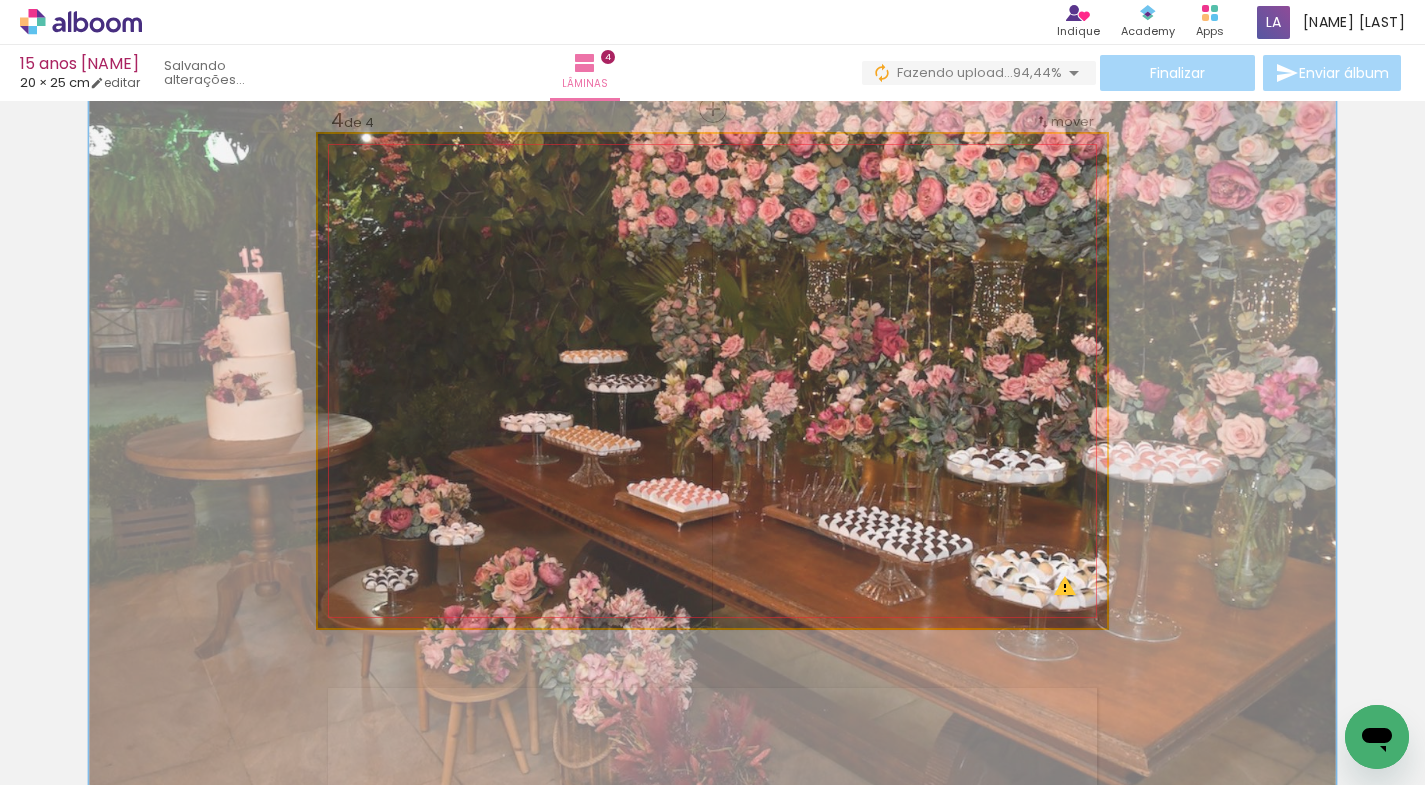 drag, startPoint x: 400, startPoint y: 189, endPoint x: 438, endPoint y: 200, distance: 39.56008 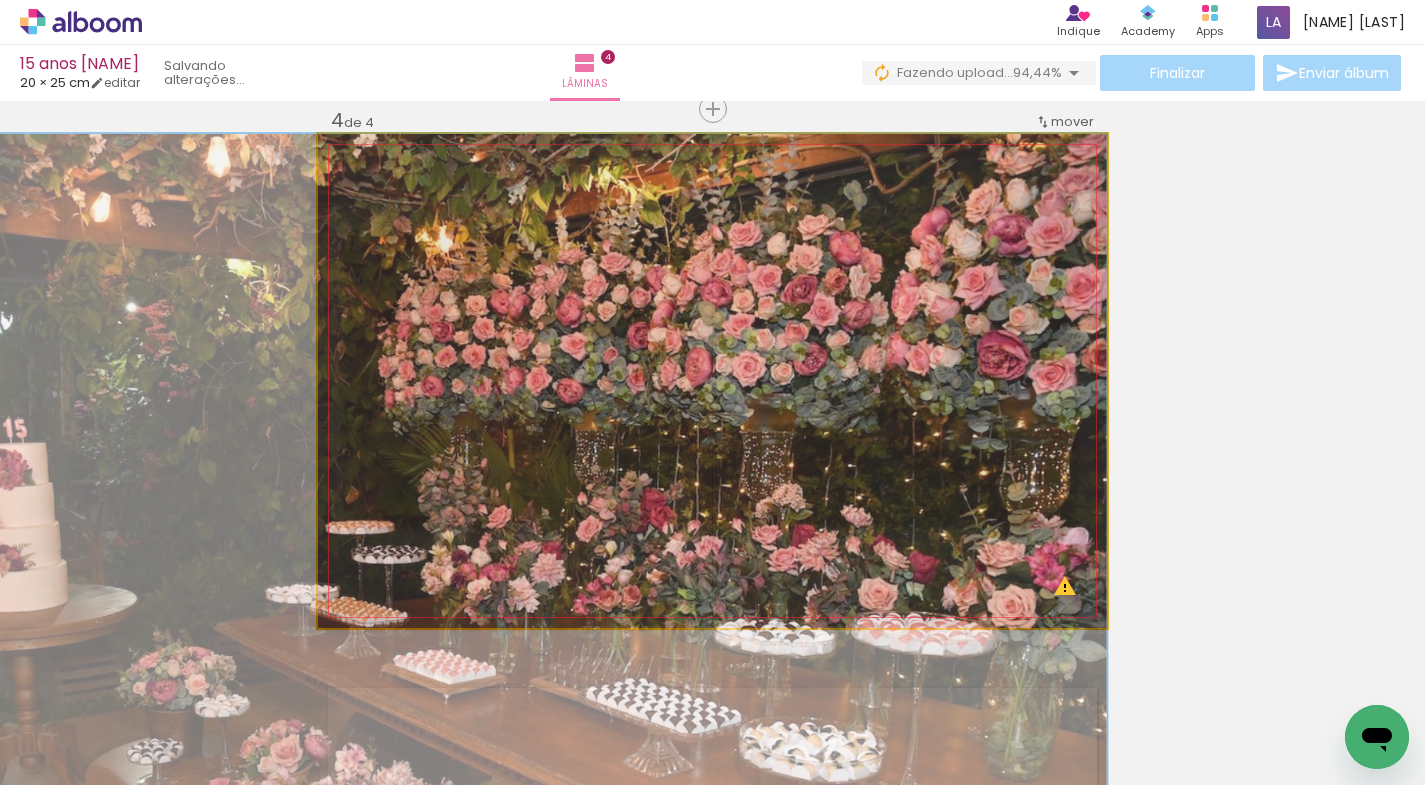 drag, startPoint x: 907, startPoint y: 260, endPoint x: 655, endPoint y: 439, distance: 309.10355 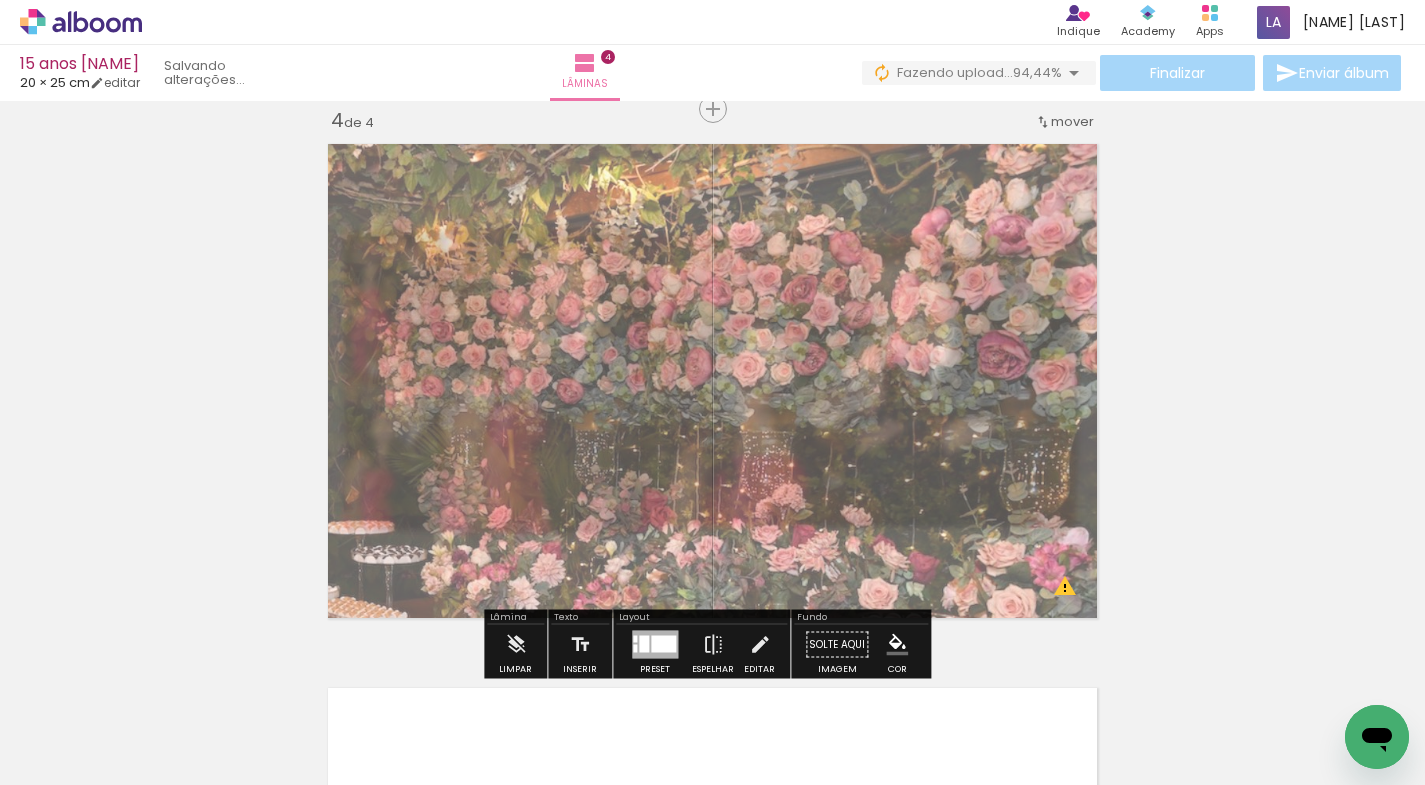 click on "Inserir lâmina 1  de 4  Inserir lâmina 2  de 4  Inserir lâmina 3  de 4  Inserir lâmina 4  de 4 O Designbox precisará aumentar a sua imagem em 375% para exportar para impressão. O Designbox precisará aumentar a sua imagem em 603% para exportar para impressão. O Designbox precisará aumentar a sua imagem em 461% para exportar para impressão. O Designbox precisará aumentar a sua imagem em 596% para exportar para impressão." at bounding box center [712, -189] 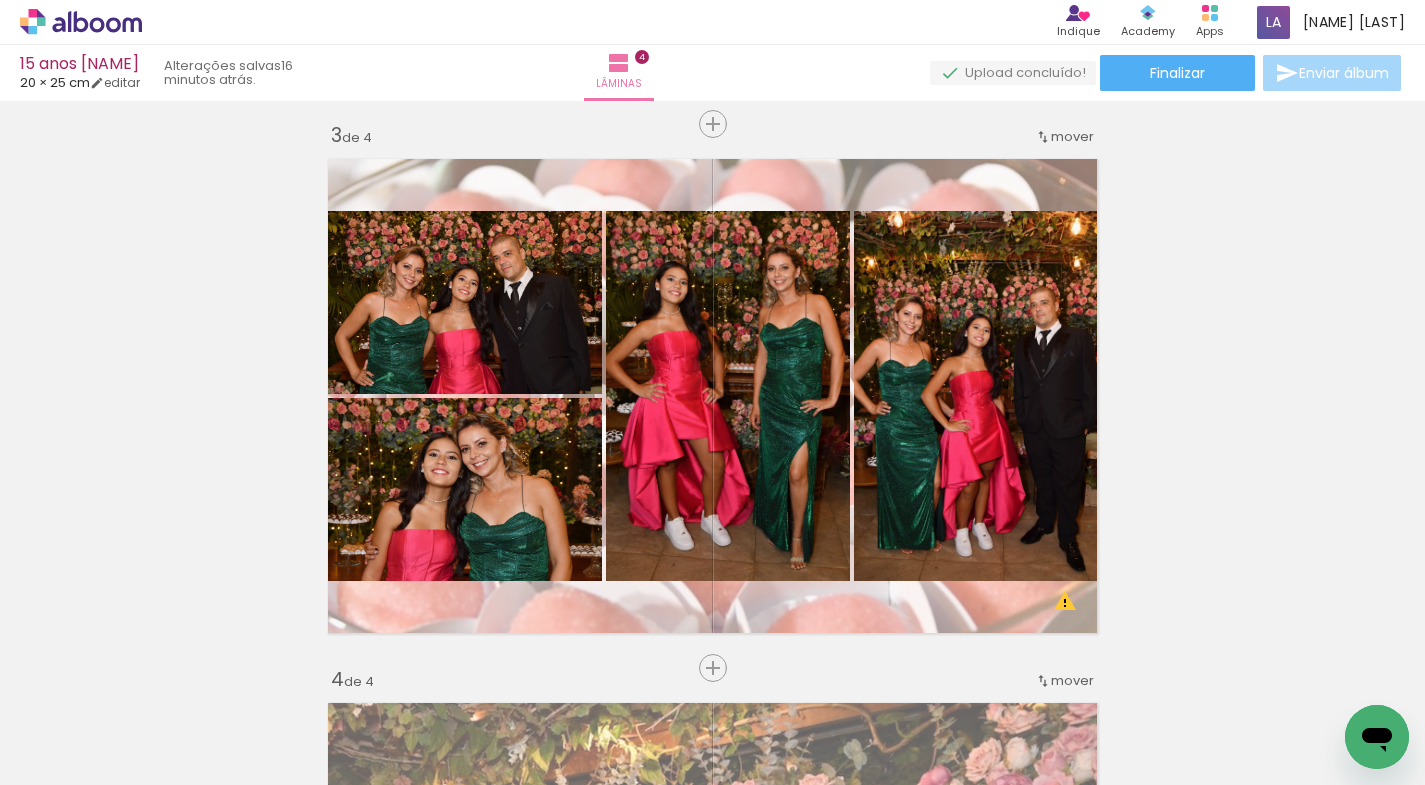 scroll, scrollTop: 1238, scrollLeft: 0, axis: vertical 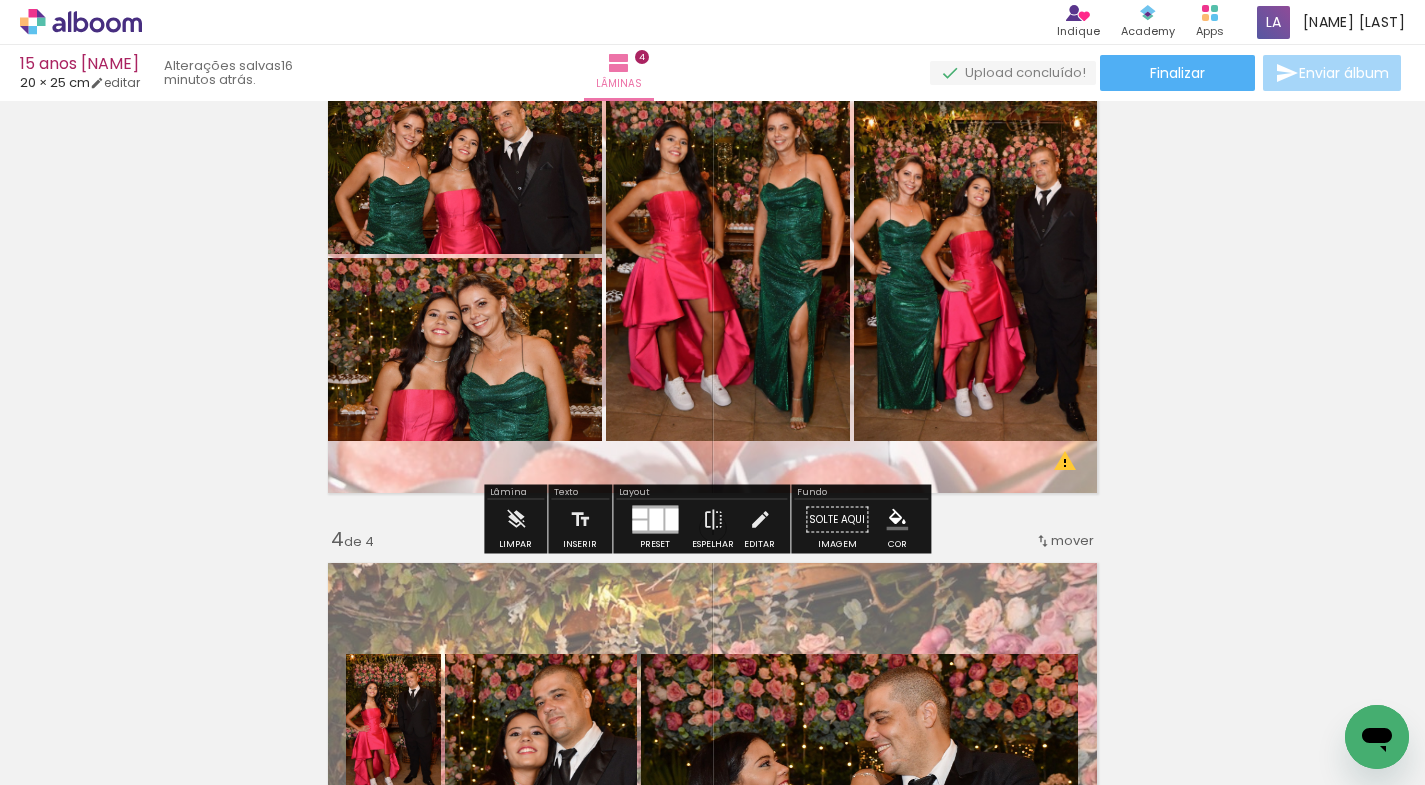 click at bounding box center [712, 256] 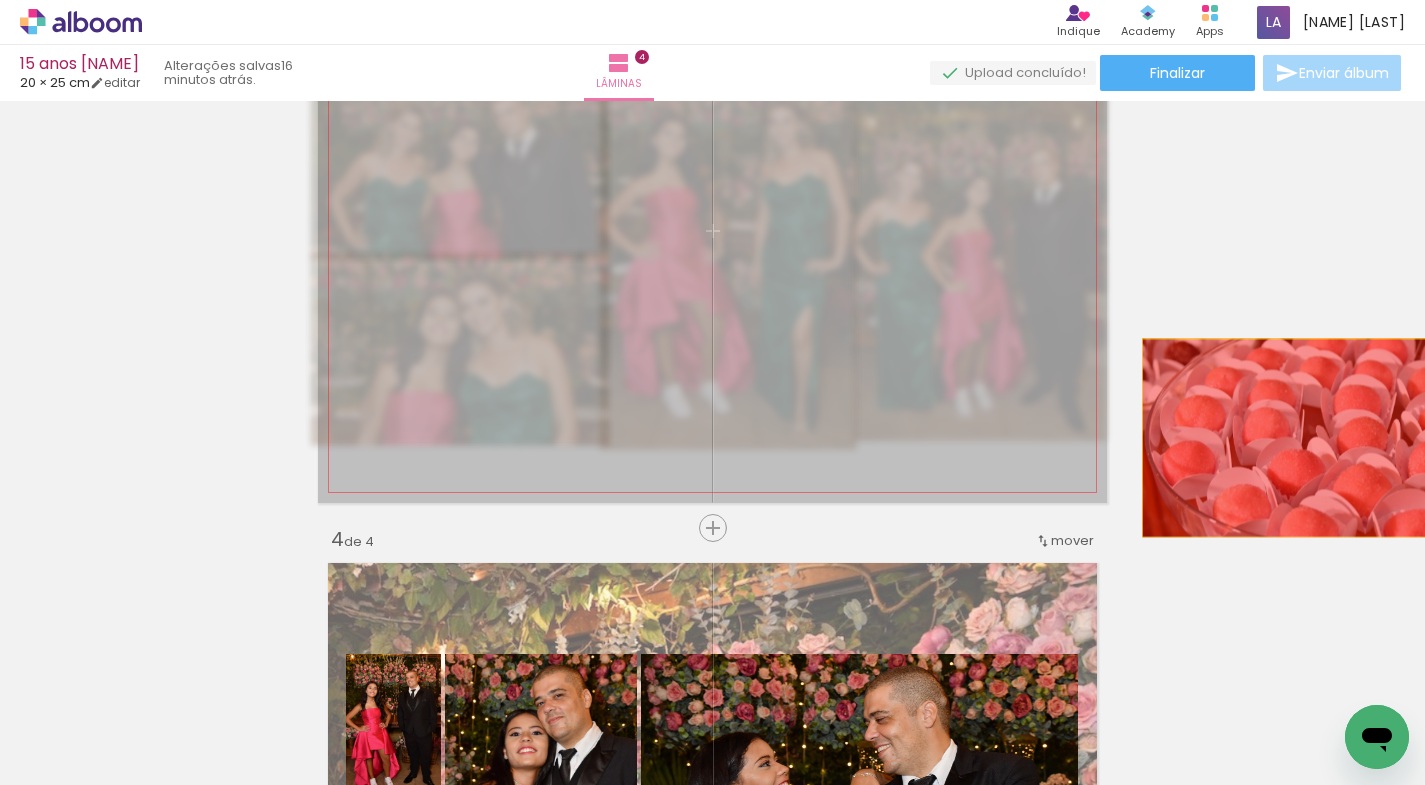 drag, startPoint x: 938, startPoint y: 466, endPoint x: 1293, endPoint y: 438, distance: 356.1025 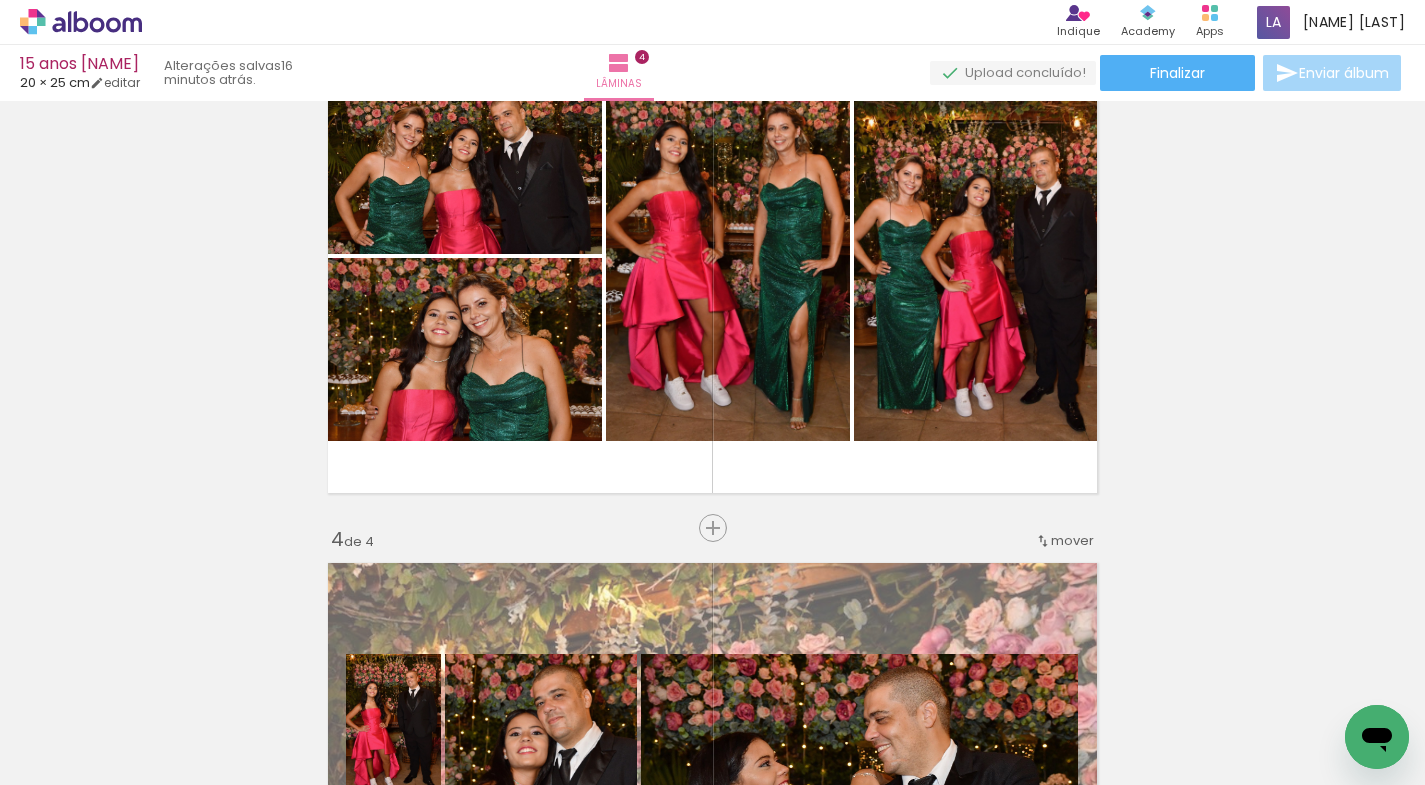 click at bounding box center [712, 800] 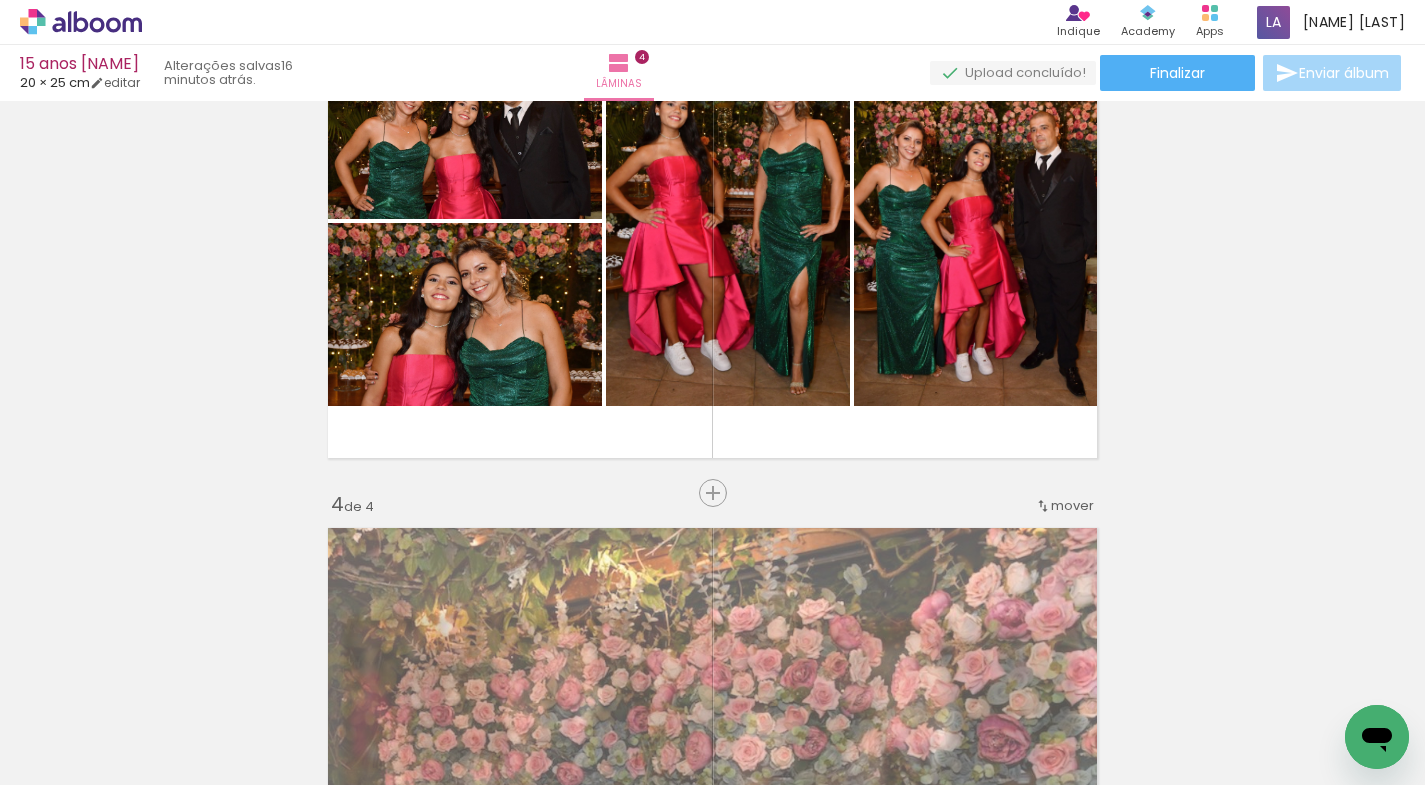 scroll, scrollTop: 1553, scrollLeft: 0, axis: vertical 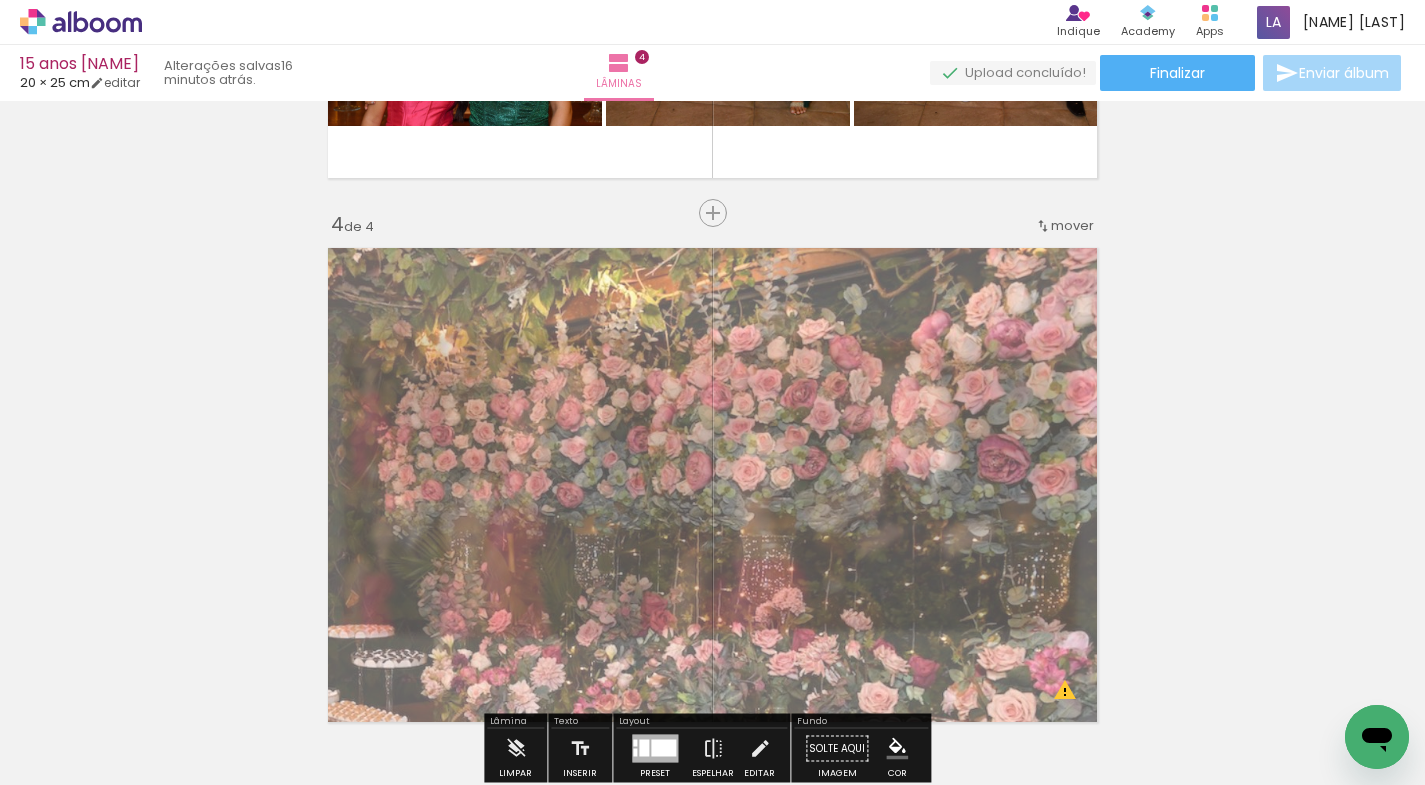 click 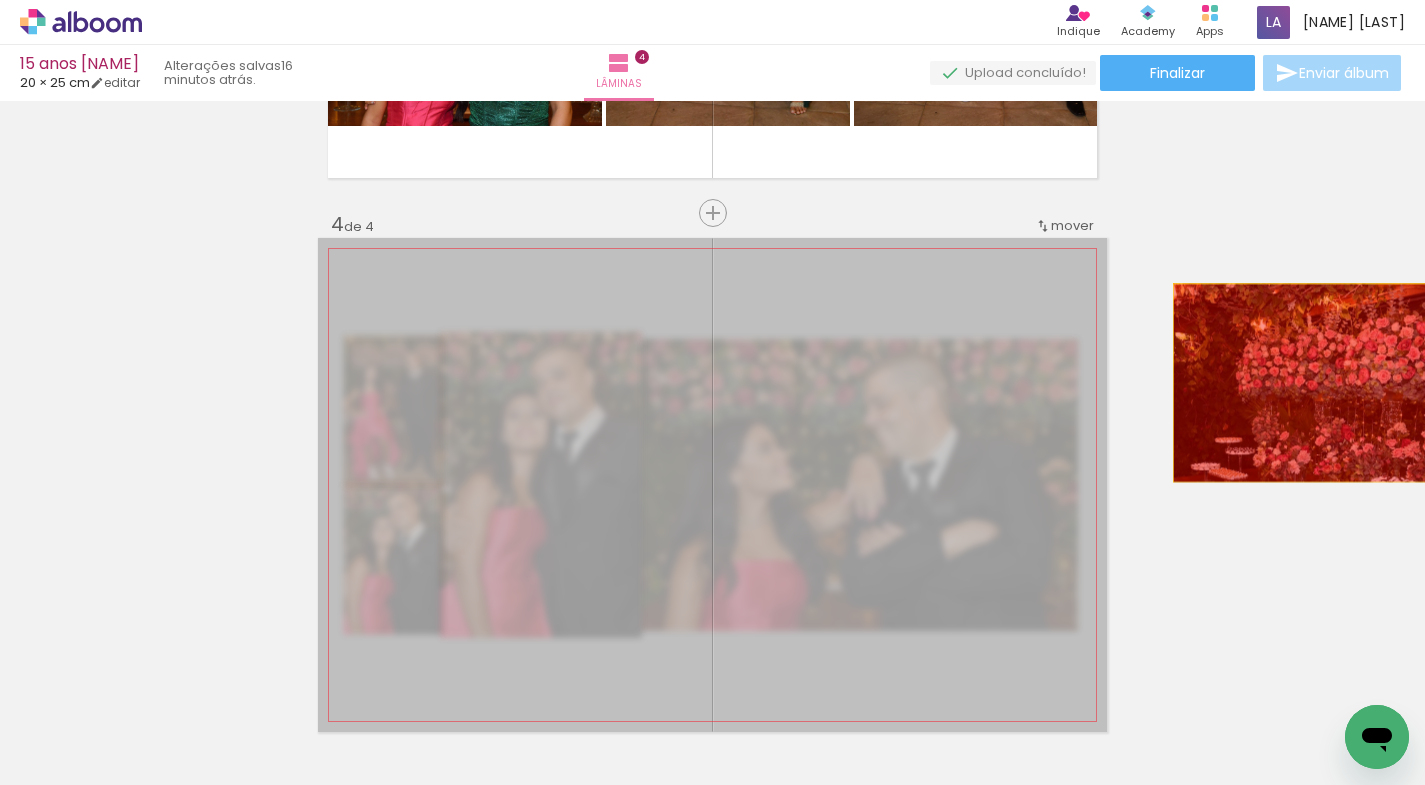 drag, startPoint x: 1014, startPoint y: 421, endPoint x: 1324, endPoint y: 383, distance: 312.32034 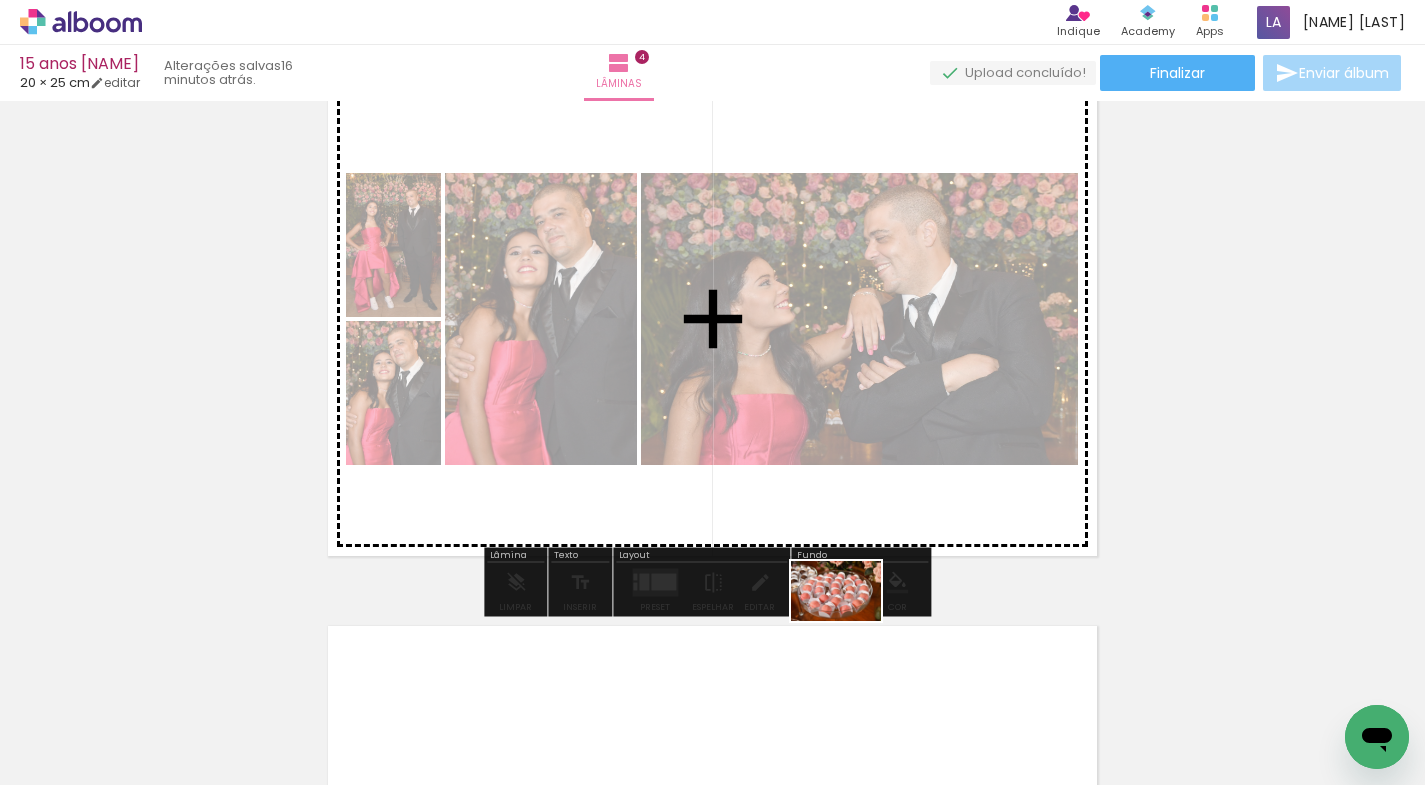 scroll, scrollTop: 1877, scrollLeft: 0, axis: vertical 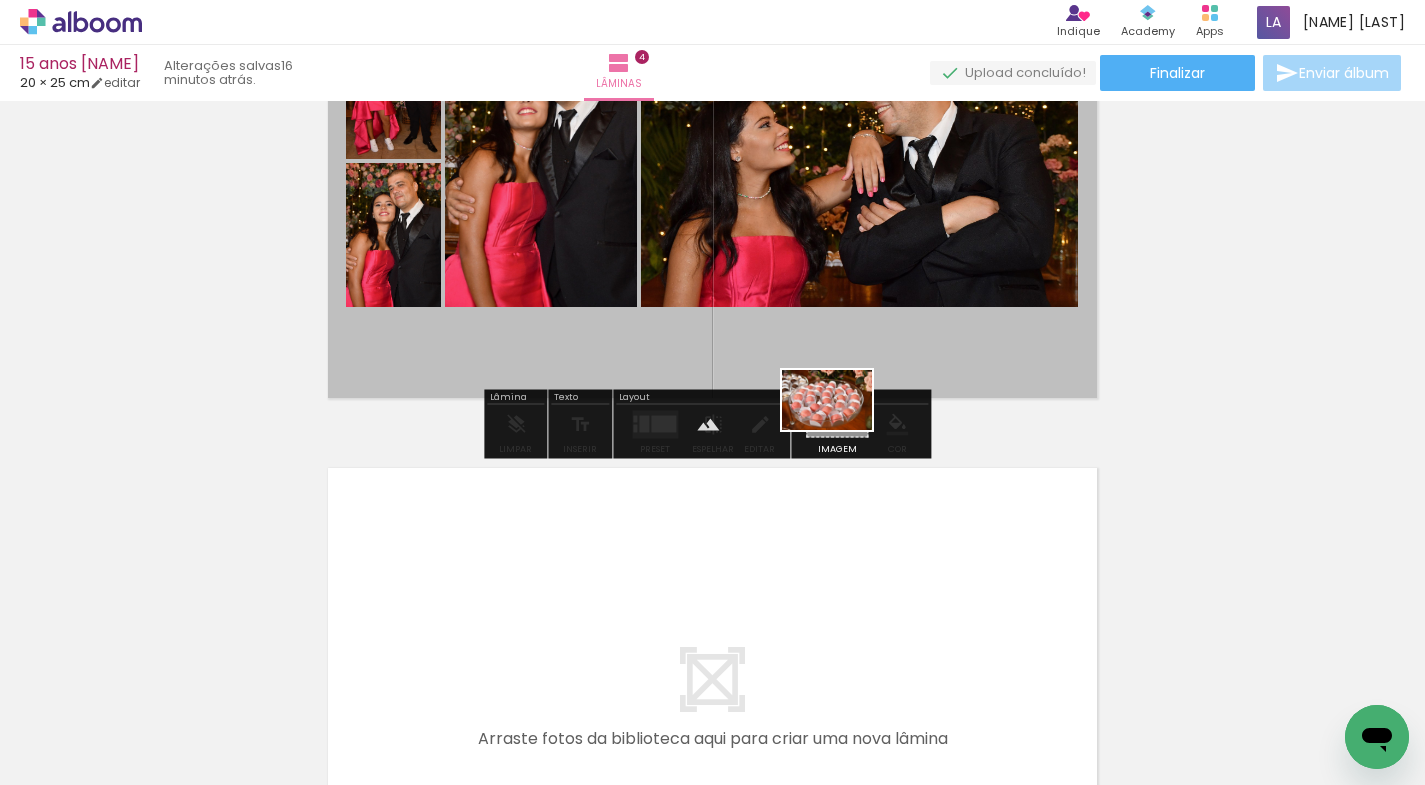 drag, startPoint x: 830, startPoint y: 724, endPoint x: 842, endPoint y: 430, distance: 294.24478 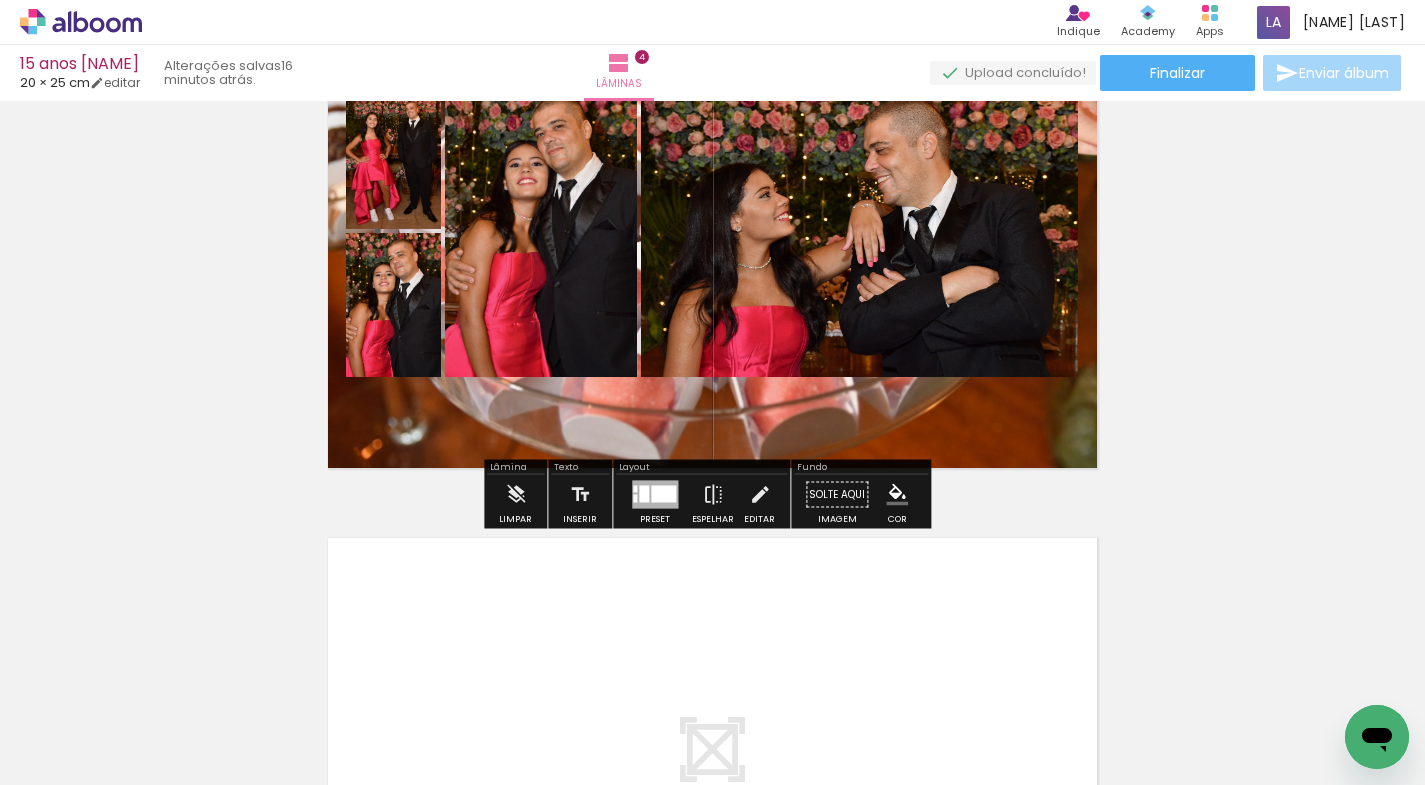 scroll, scrollTop: 1768, scrollLeft: 0, axis: vertical 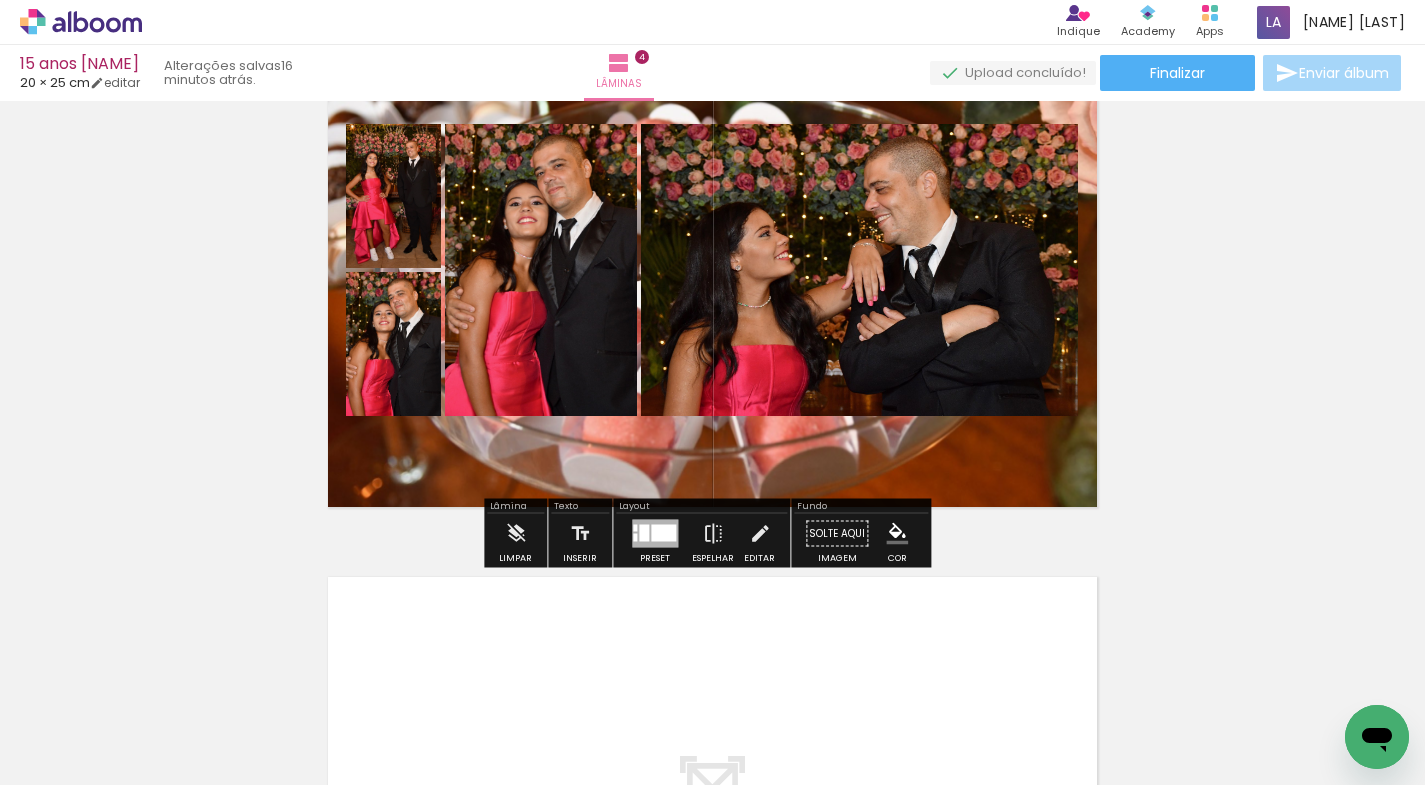 click at bounding box center [712, 270] 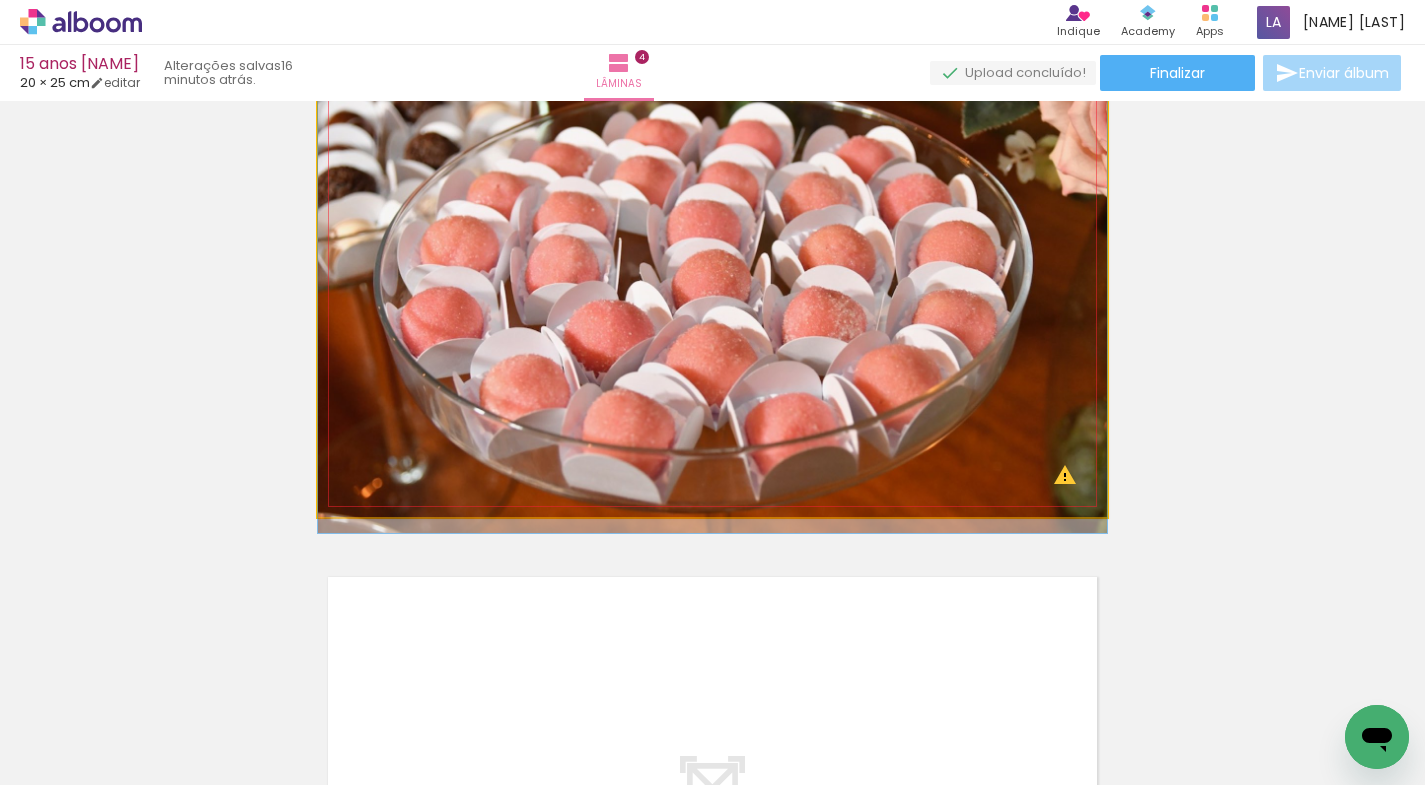 click 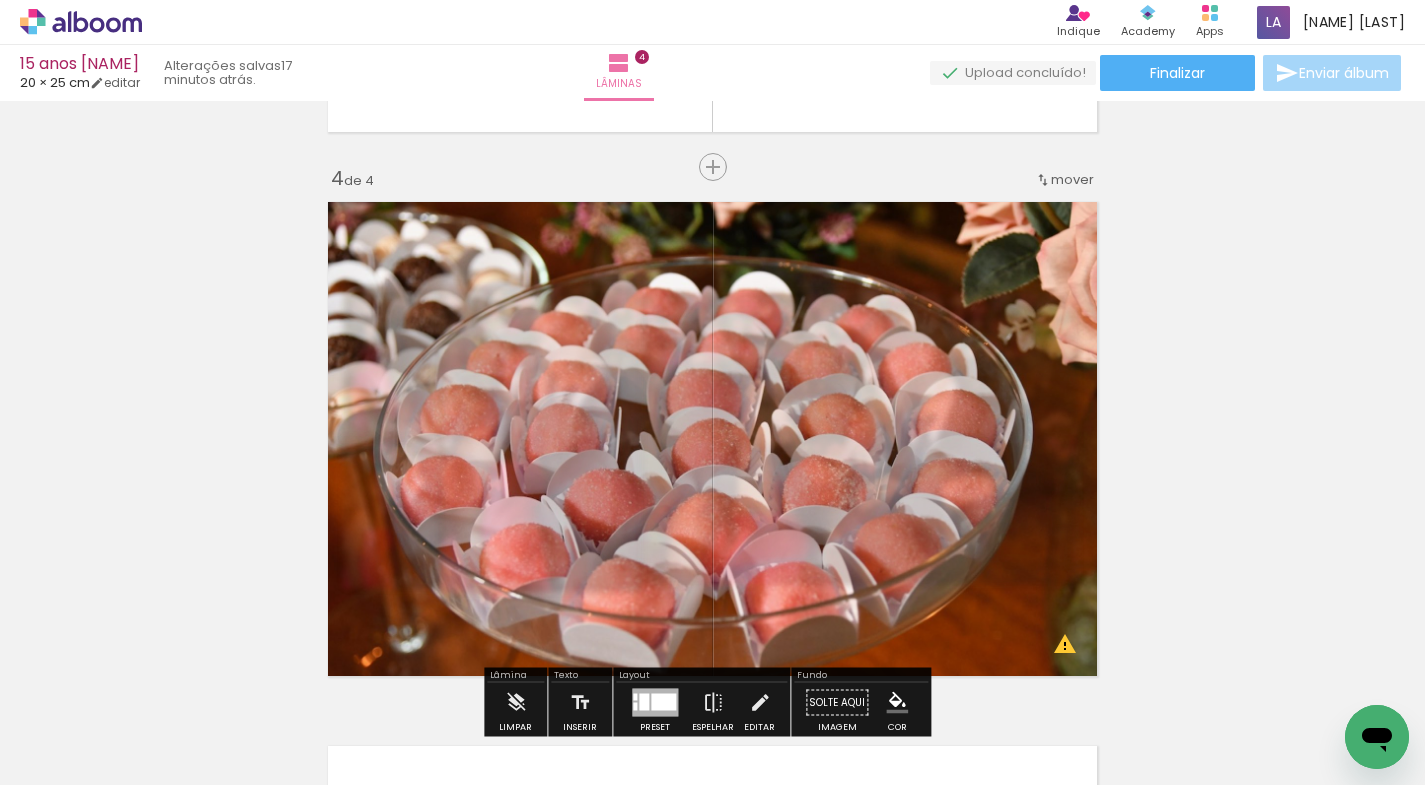 scroll, scrollTop: 1445, scrollLeft: 0, axis: vertical 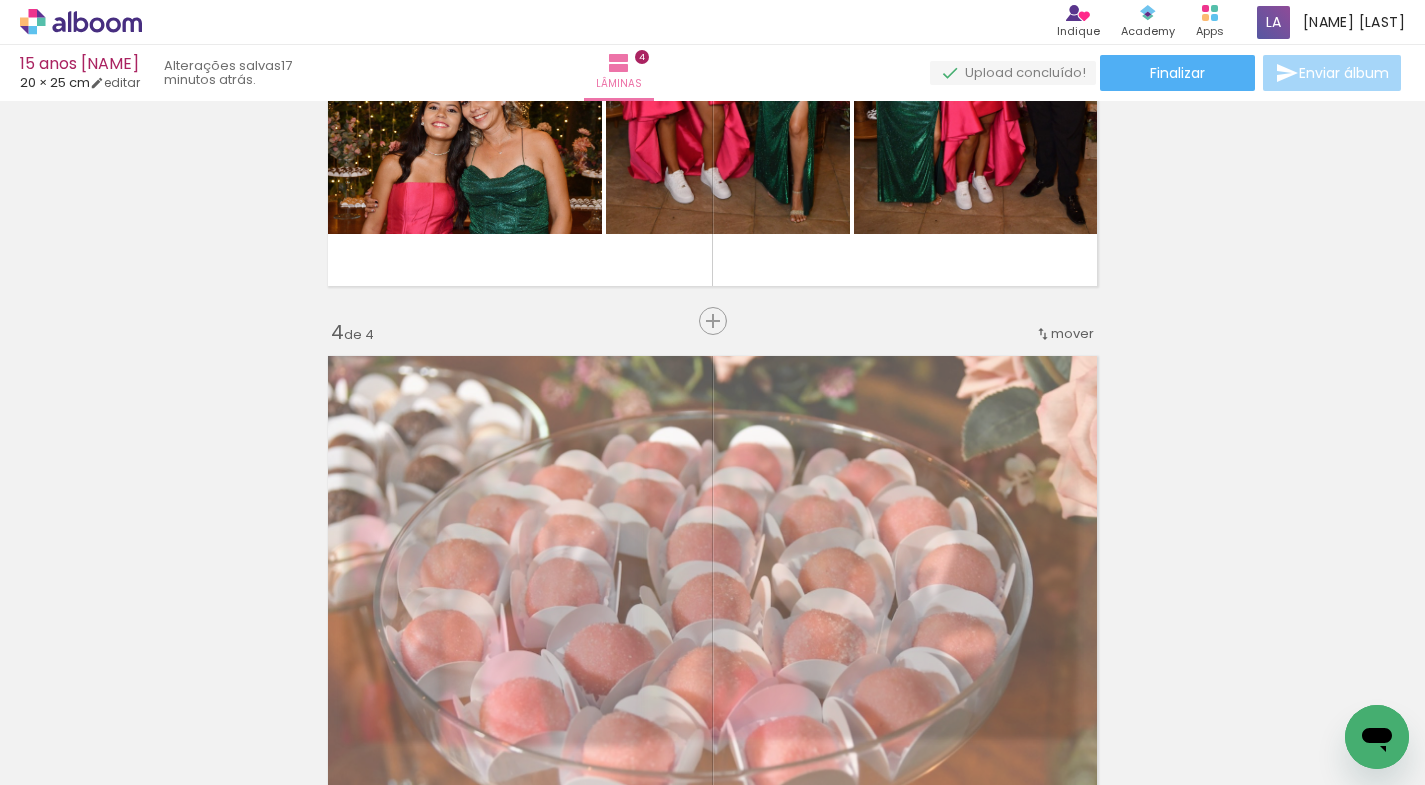 drag, startPoint x: 599, startPoint y: 393, endPoint x: 570, endPoint y: 402, distance: 30.364452 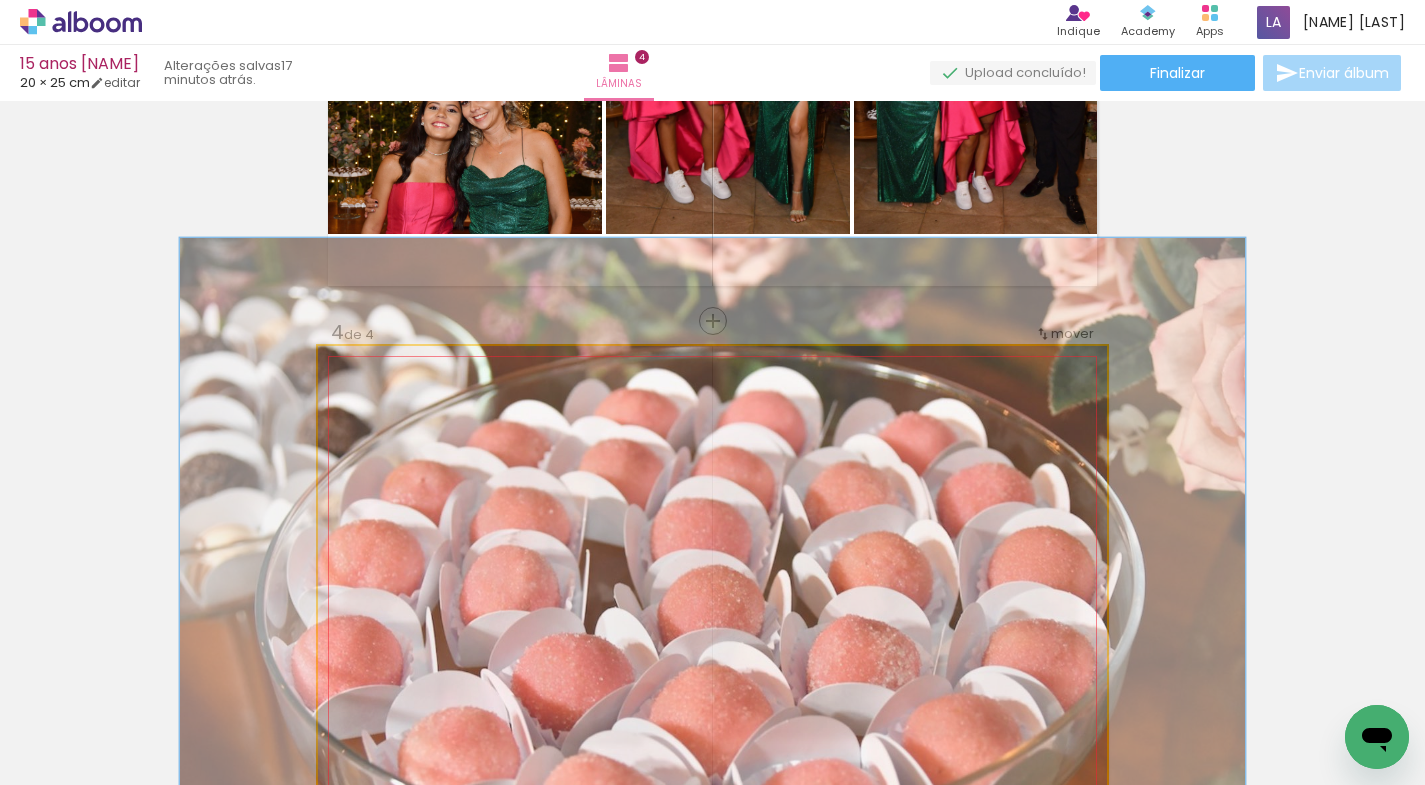 drag, startPoint x: 393, startPoint y: 399, endPoint x: 418, endPoint y: 400, distance: 25.019993 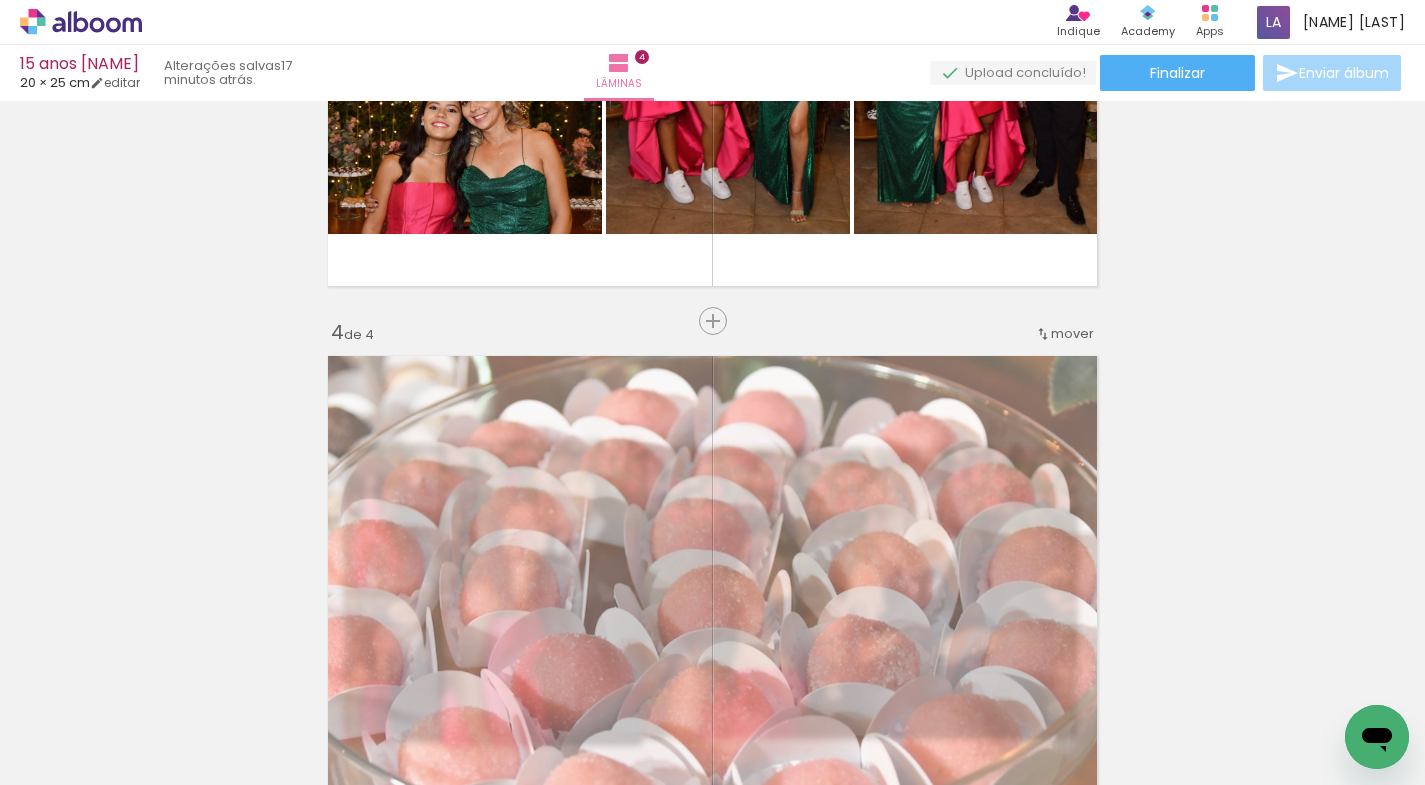 click on "Inserir lâmina 1  de 4  Inserir lâmina 2  de 4  Inserir lâmina 3  de 4  Inserir lâmina 4  de 4 O Designbox precisará aumentar a sua imagem em 375% para exportar para impressão. O Designbox precisará aumentar a sua imagem em 603% para exportar para impressão. O Designbox precisará aumentar a sua imagem em 461% para exportar para impressão. O Designbox precisará aumentar a sua imagem em 596% para exportar para impressão. O Designbox precisará aumentar a sua imagem em 375% para exportar para impressão." at bounding box center (712, 23) 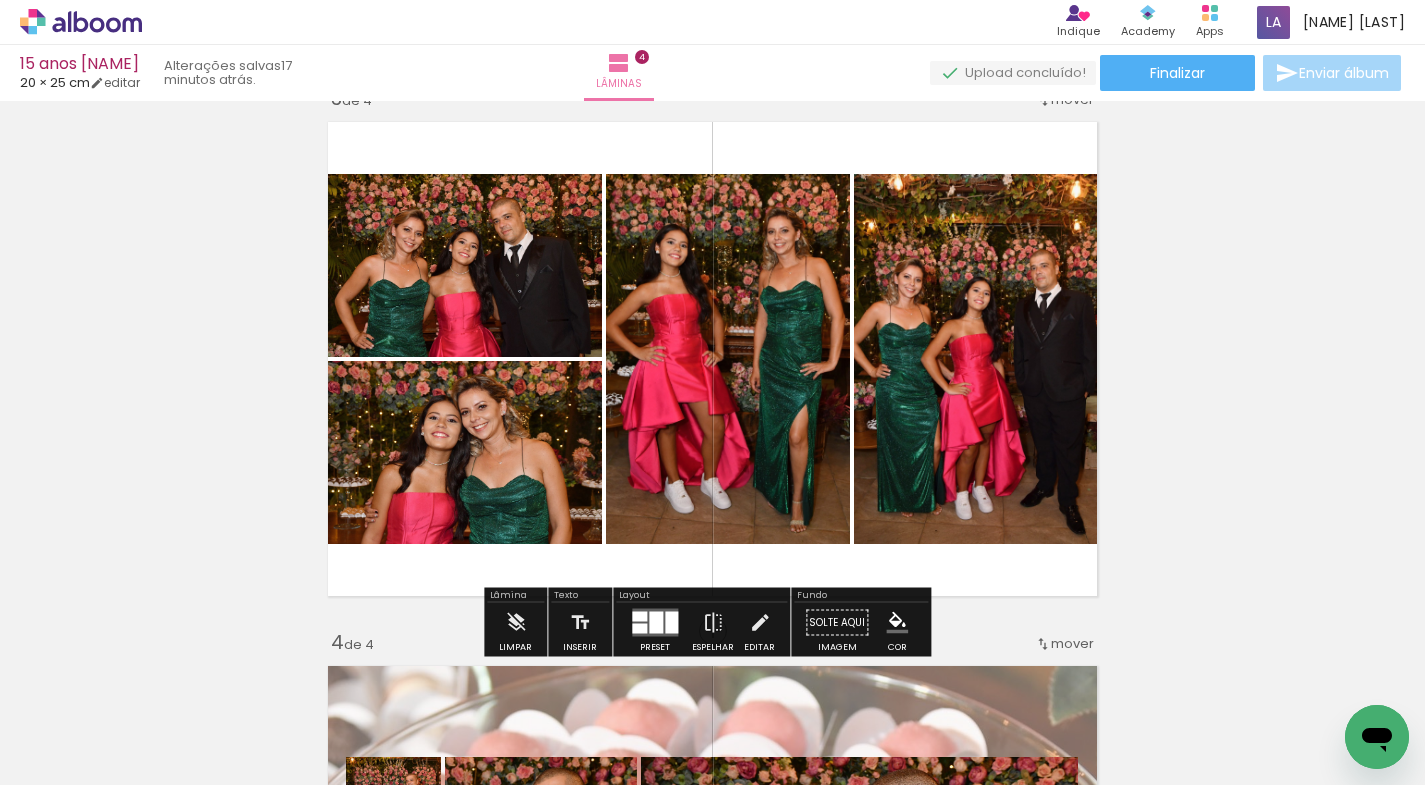 scroll, scrollTop: 1139, scrollLeft: 0, axis: vertical 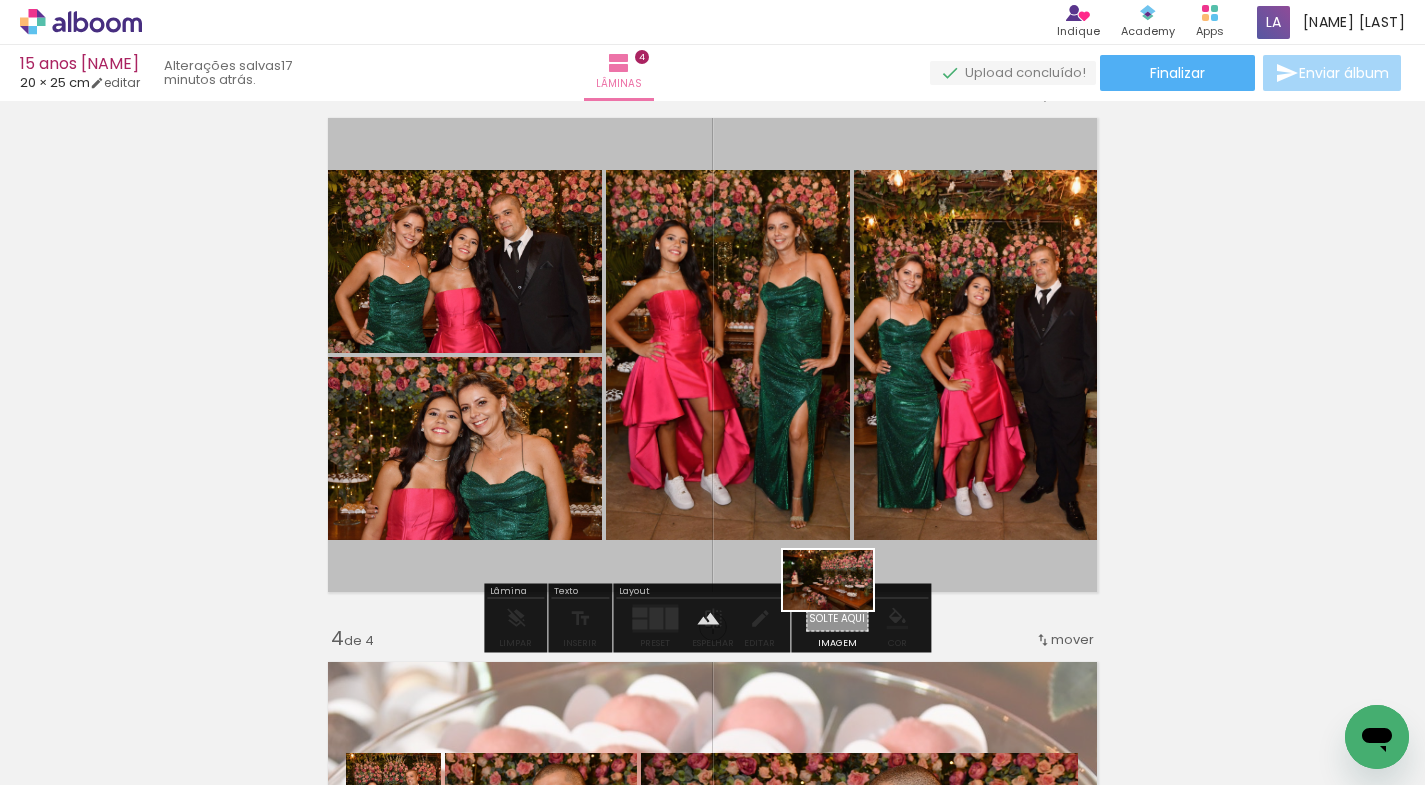 drag, startPoint x: 1301, startPoint y: 690, endPoint x: 843, endPoint y: 610, distance: 464.93442 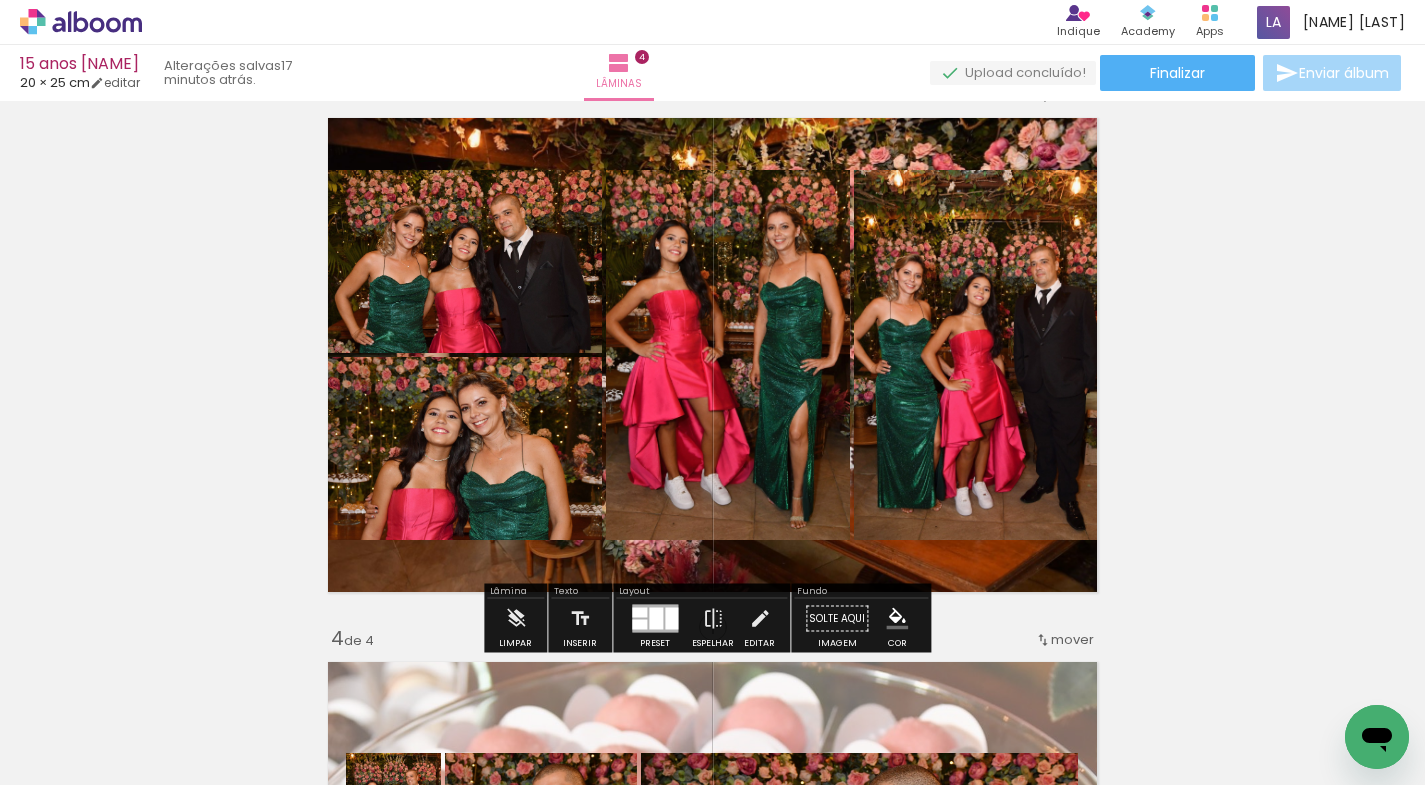 click at bounding box center [712, 355] 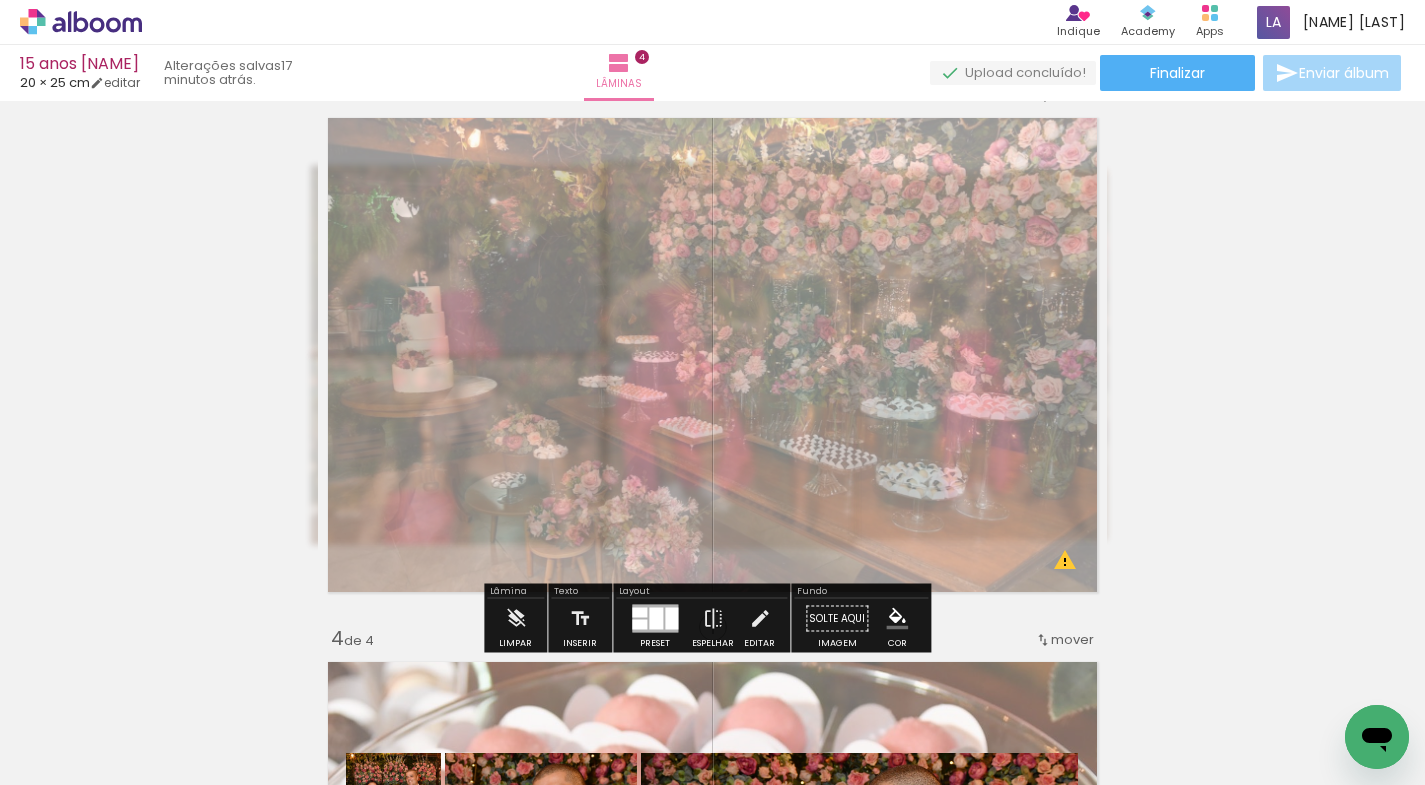 drag, startPoint x: 607, startPoint y: 158, endPoint x: 560, endPoint y: 165, distance: 47.518417 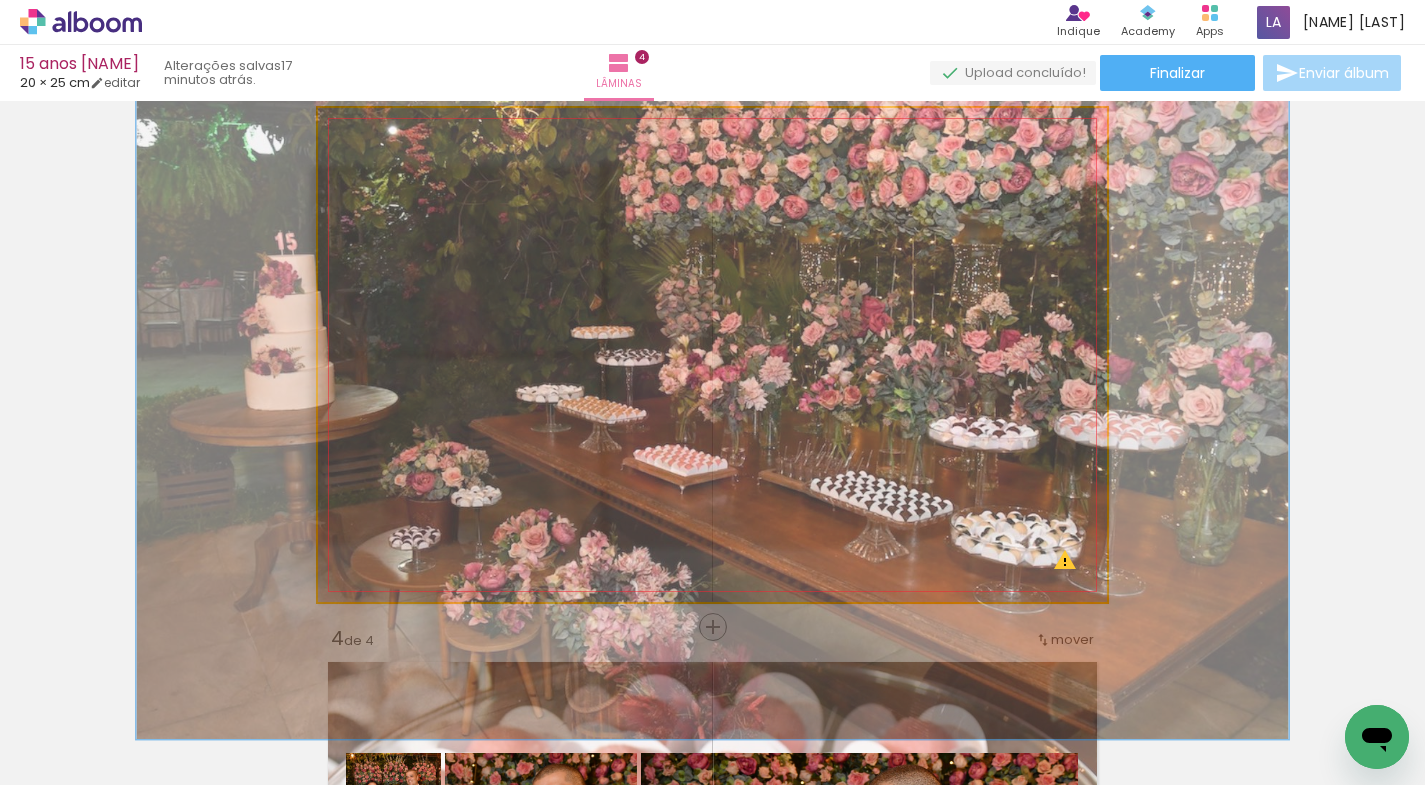 drag, startPoint x: 381, startPoint y: 159, endPoint x: 476, endPoint y: 177, distance: 96.69022 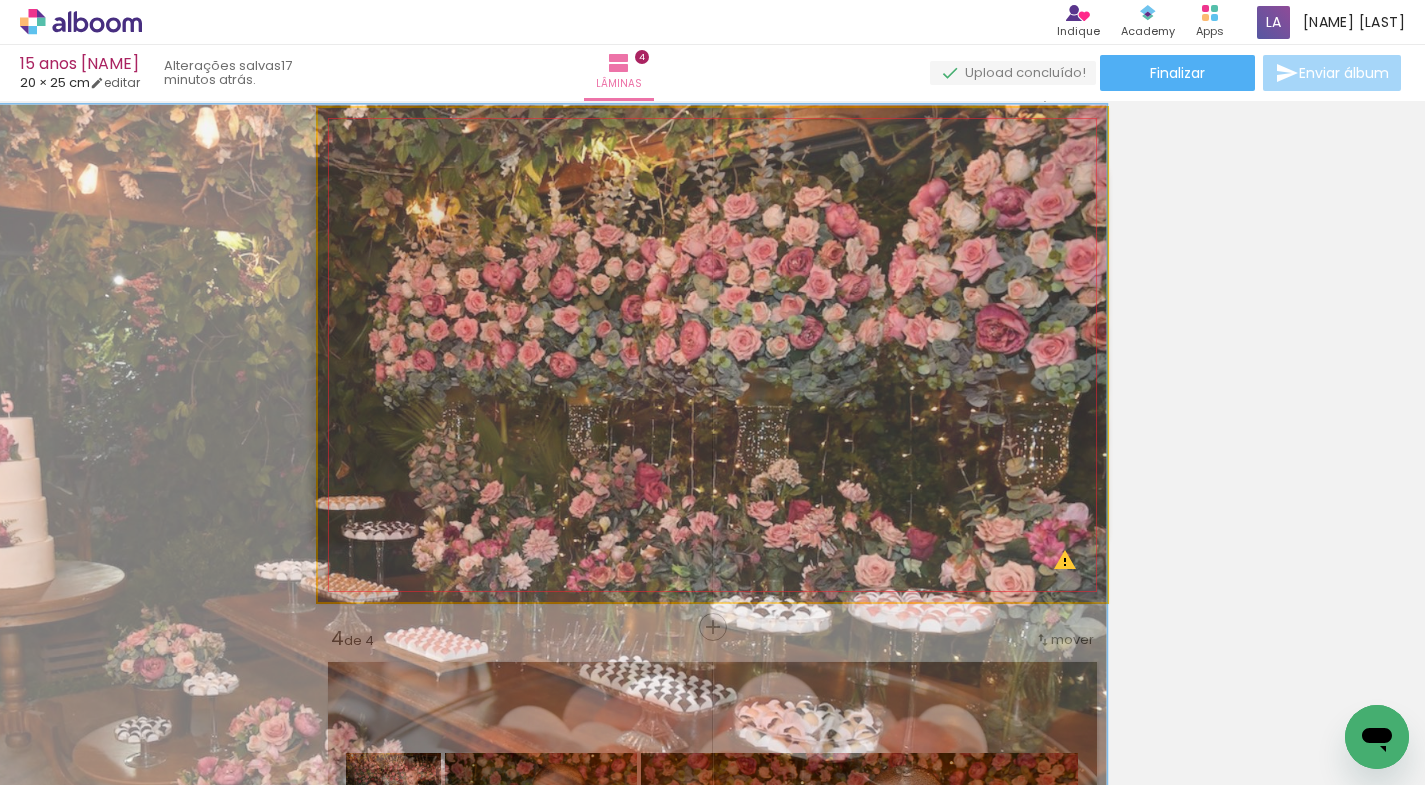drag, startPoint x: 806, startPoint y: 209, endPoint x: 550, endPoint y: 382, distance: 308.97412 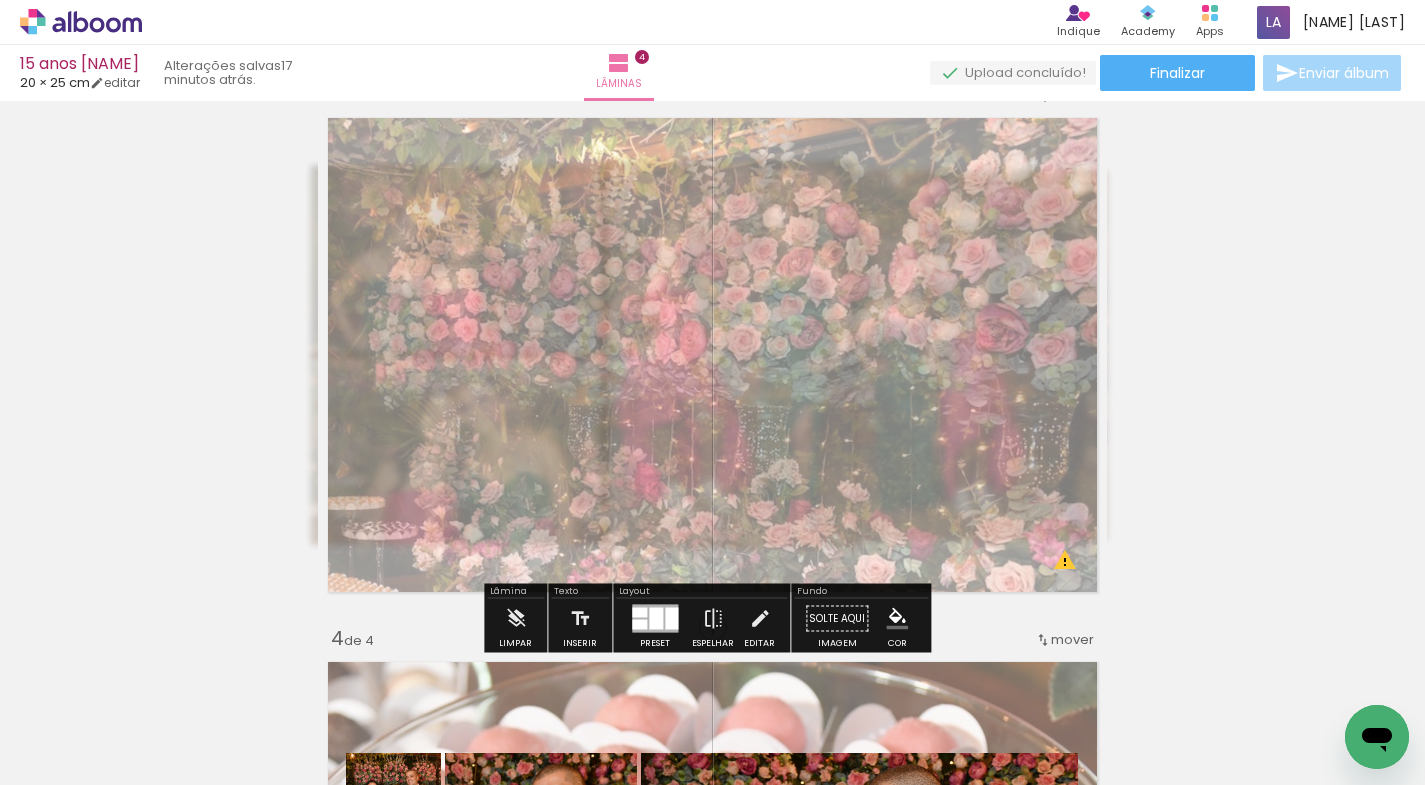 click on "Inserir lâmina 1  de 4  Inserir lâmina 2  de 4  Inserir lâmina 3  de 4  Inserir lâmina 4  de 4 O Designbox precisará aumentar a sua imagem em 375% para exportar para impressão. O Designbox precisará aumentar a sua imagem em 603% para exportar para impressão. O Designbox precisará aumentar a sua imagem em 461% para exportar para impressão. O Designbox precisará aumentar a sua imagem em 596% para exportar para impressão. O Designbox precisará aumentar a sua imagem em 506% para exportar para impressão. O Designbox precisará aumentar a sua imagem em 603% para exportar para impressão." at bounding box center [712, 329] 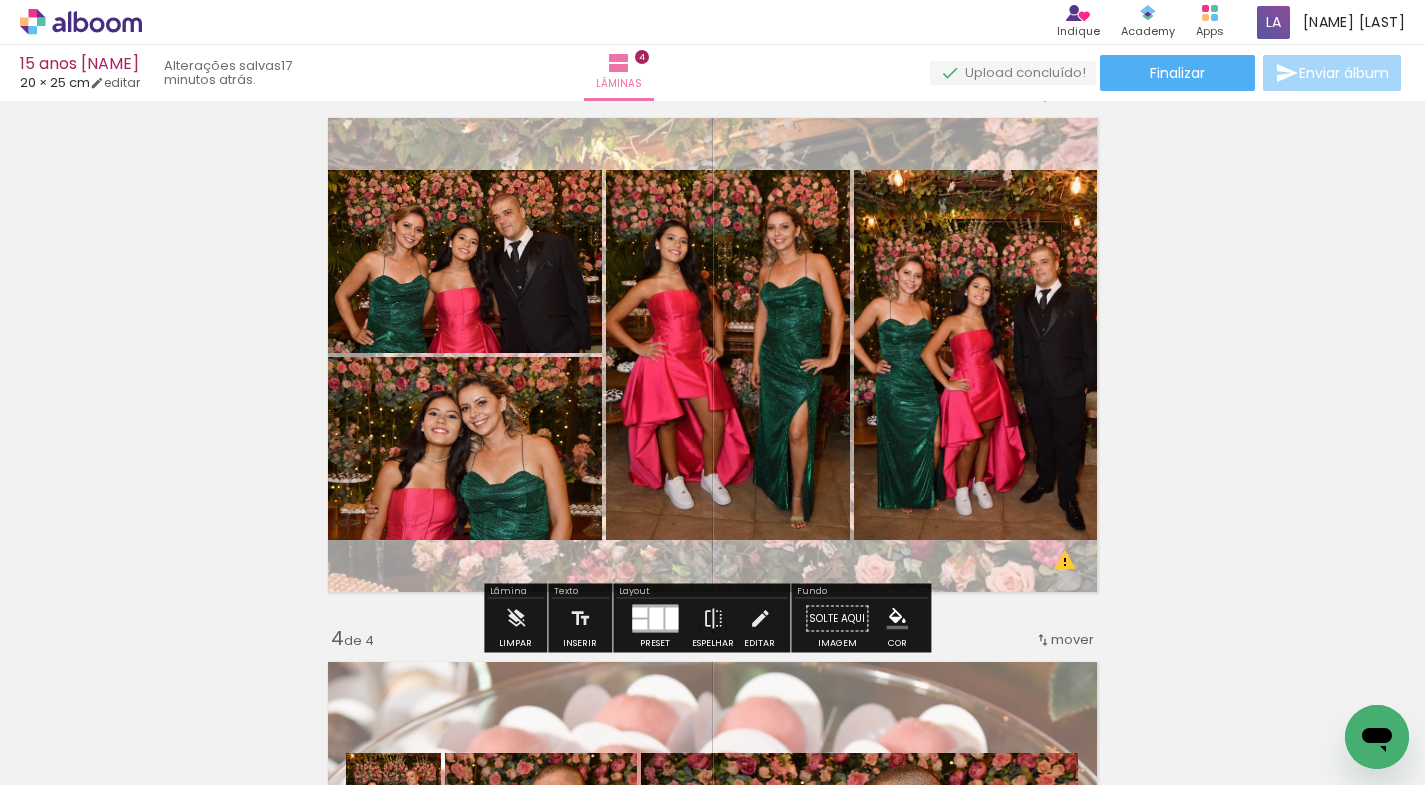 click on "Inserir lâmina 1  de 4  Inserir lâmina 2  de 4  Inserir lâmina 3  de 4  Inserir lâmina 4  de 4 O Designbox precisará aumentar a sua imagem em 375% para exportar para impressão. O Designbox precisará aumentar a sua imagem em 603% para exportar para impressão. O Designbox precisará aumentar a sua imagem em 461% para exportar para impressão. O Designbox precisará aumentar a sua imagem em 596% para exportar para impressão. O Designbox precisará aumentar a sua imagem em 506% para exportar para impressão. O Designbox precisará aumentar a sua imagem em 603% para exportar para impressão." at bounding box center (712, 329) 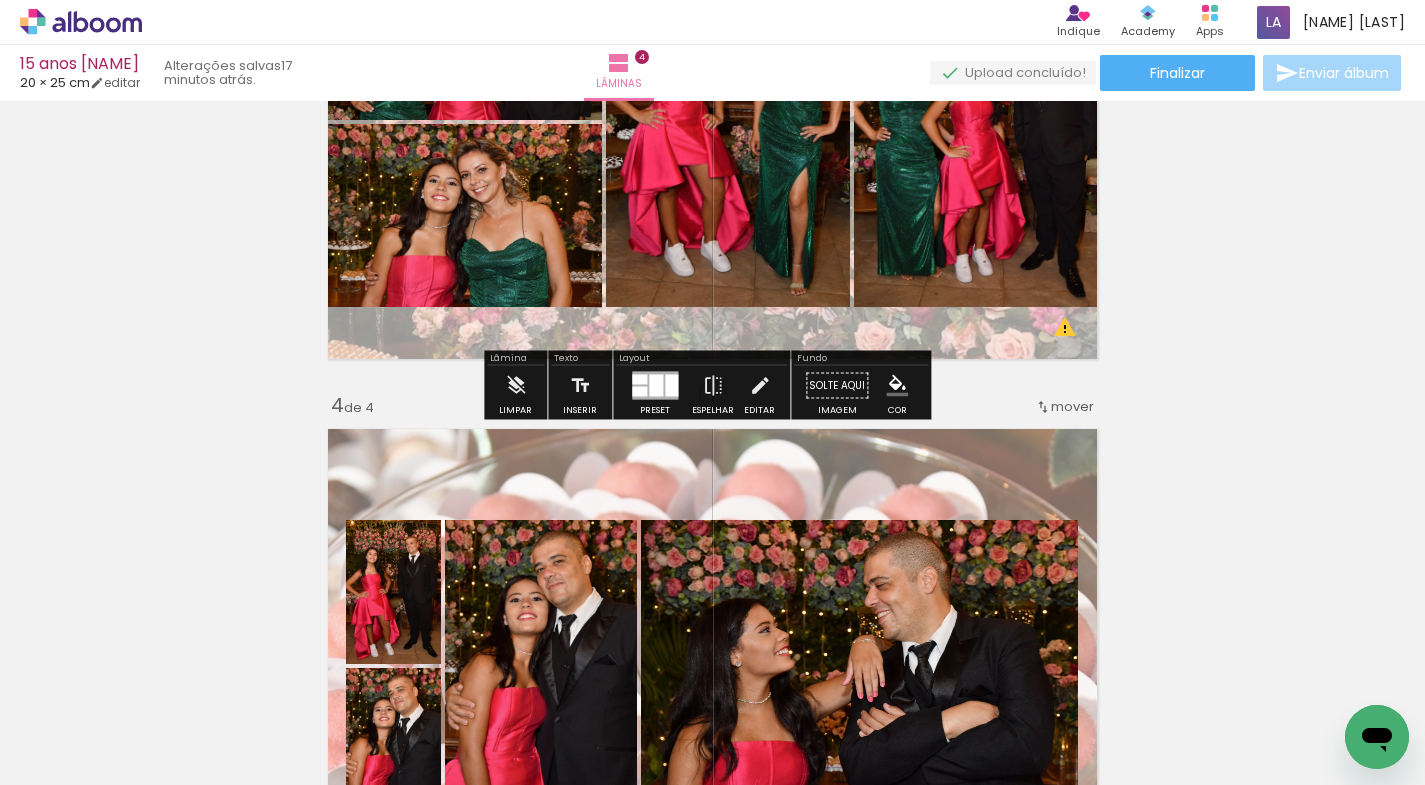 scroll, scrollTop: 1526, scrollLeft: 0, axis: vertical 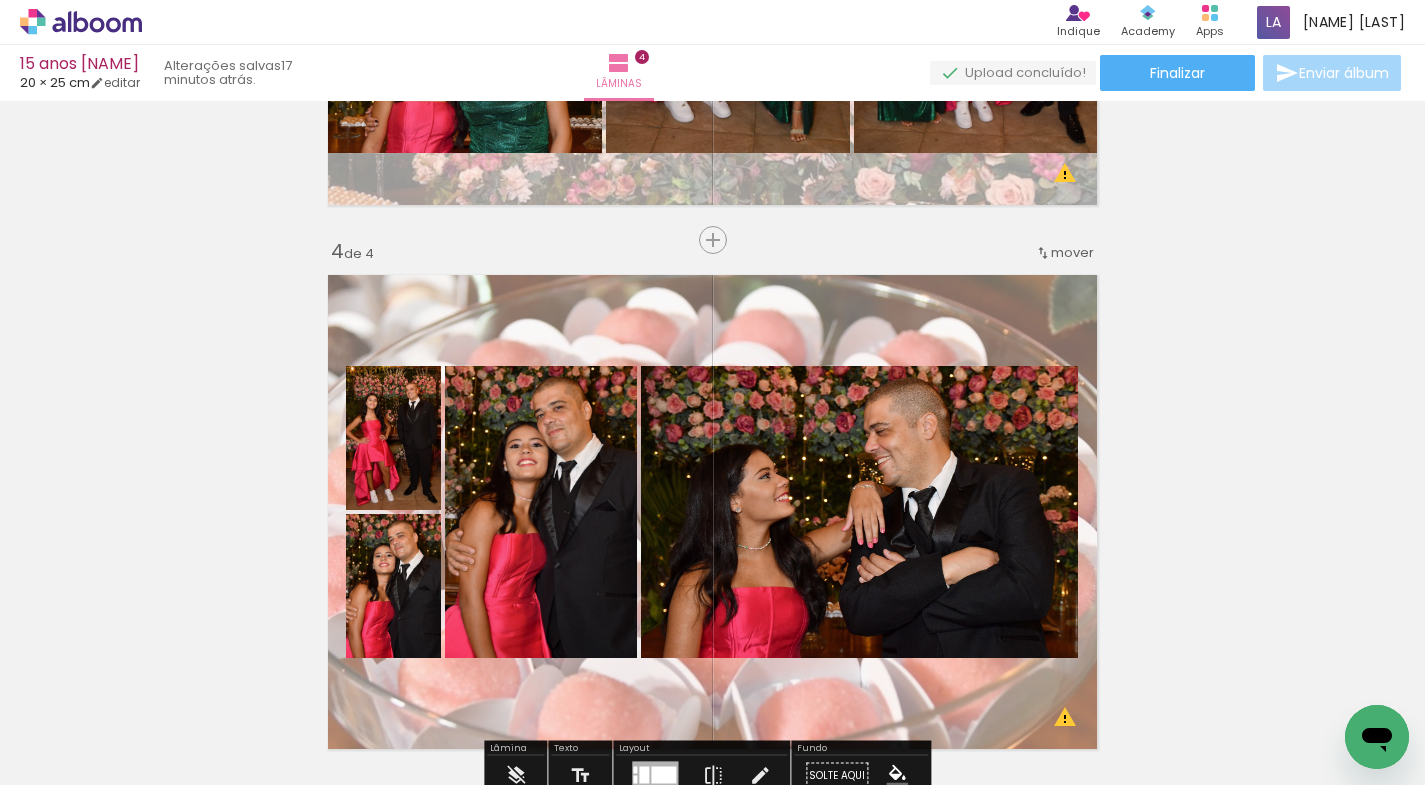 click at bounding box center (712, 512) 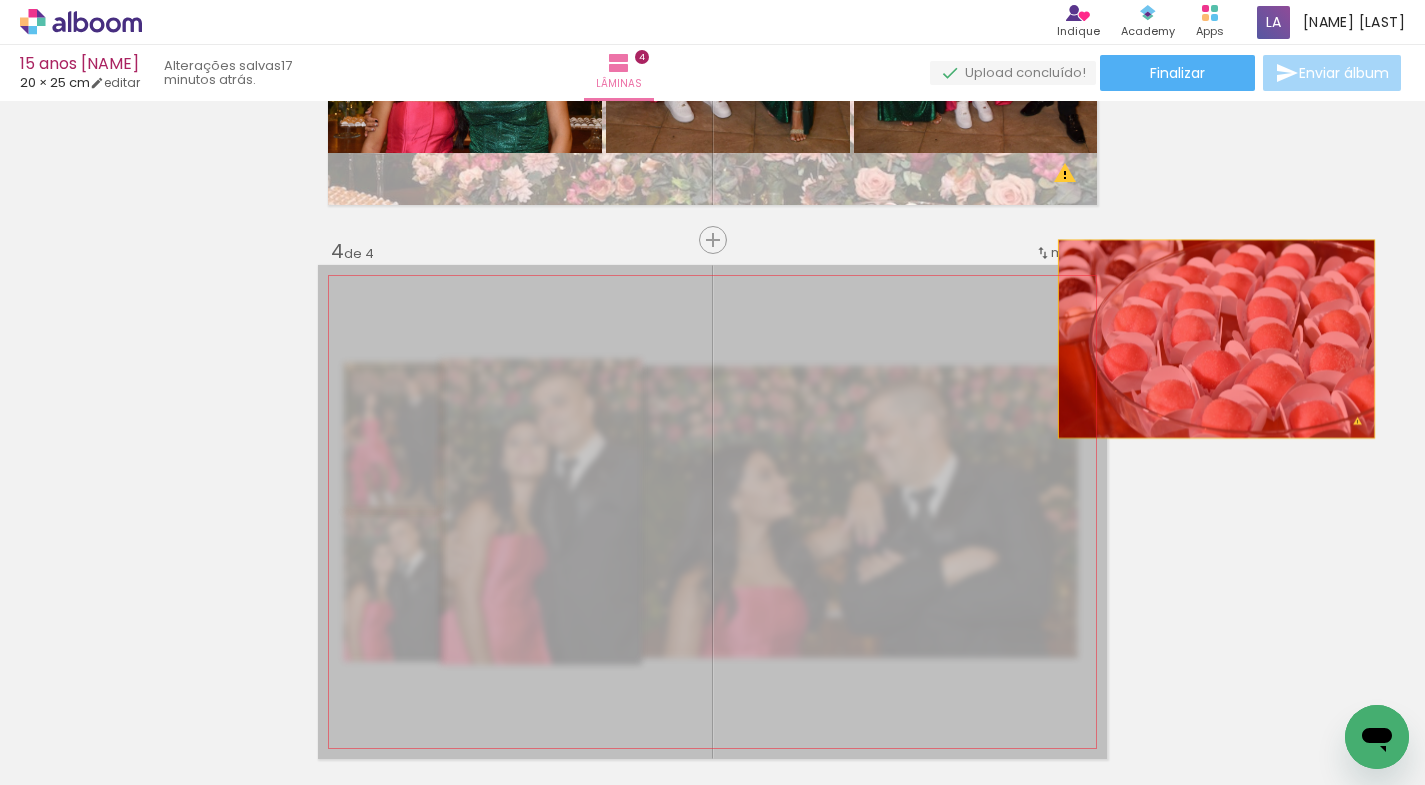 drag, startPoint x: 907, startPoint y: 332, endPoint x: 1209, endPoint y: 341, distance: 302.13406 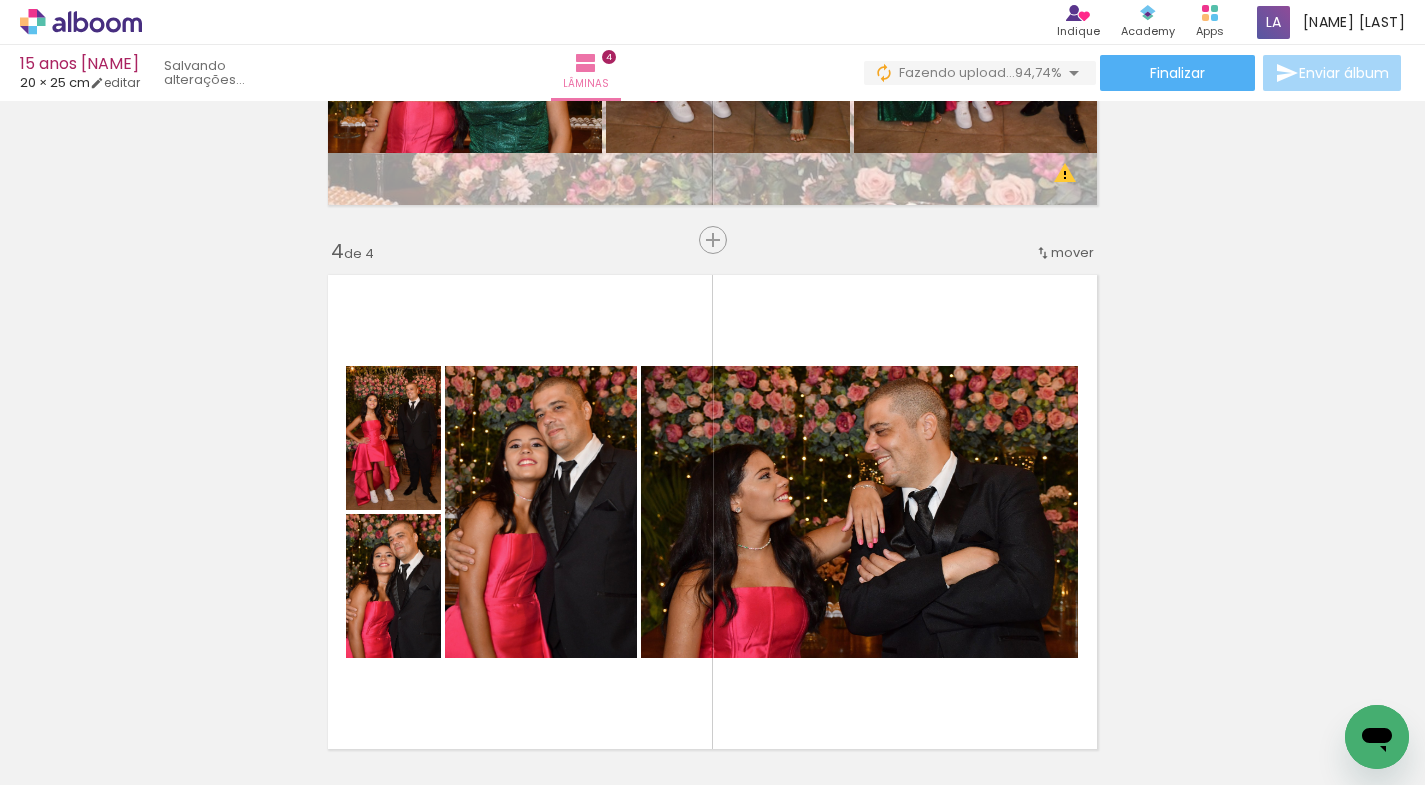 scroll, scrollTop: 0, scrollLeft: 853, axis: horizontal 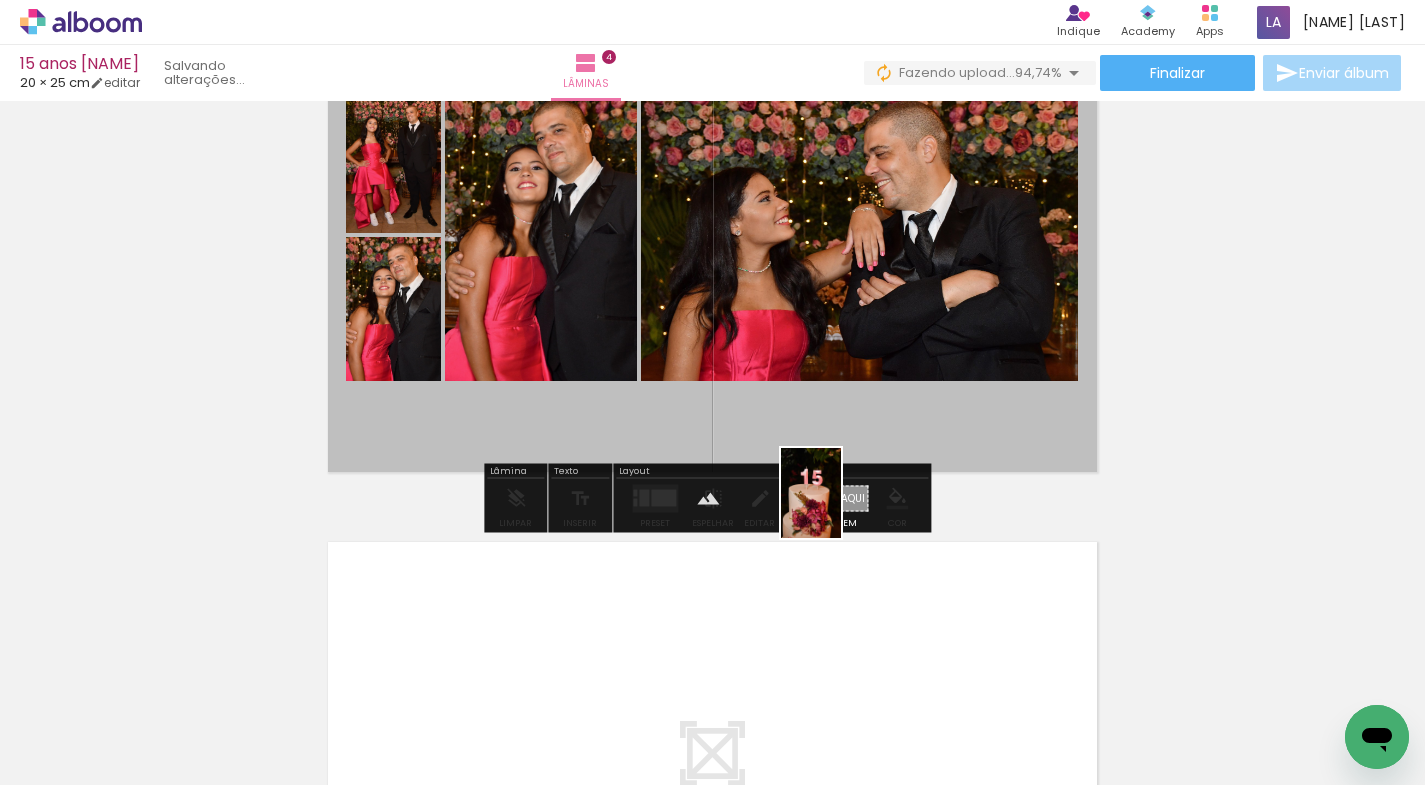 drag, startPoint x: 1364, startPoint y: 682, endPoint x: 841, endPoint y: 509, distance: 550.87024 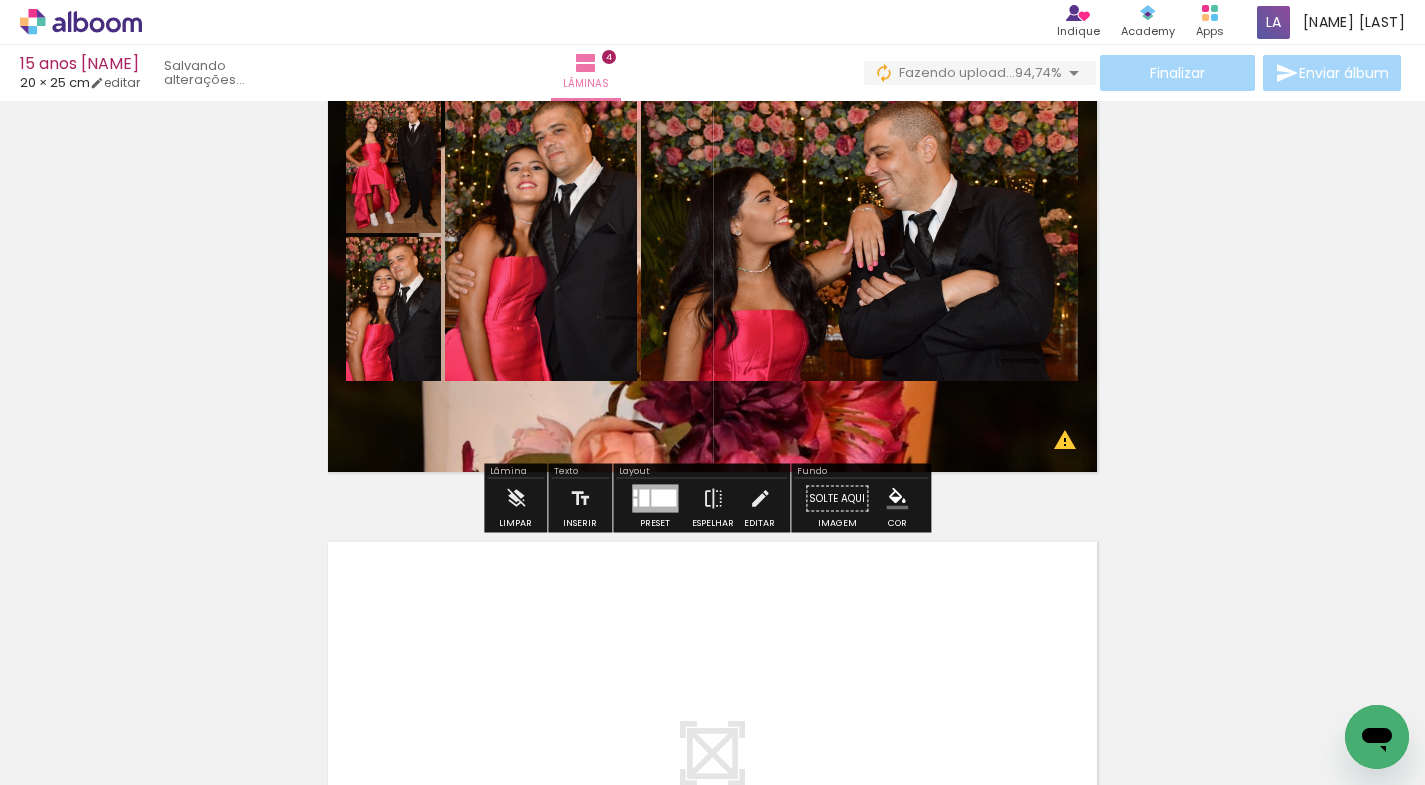 click at bounding box center (712, 235) 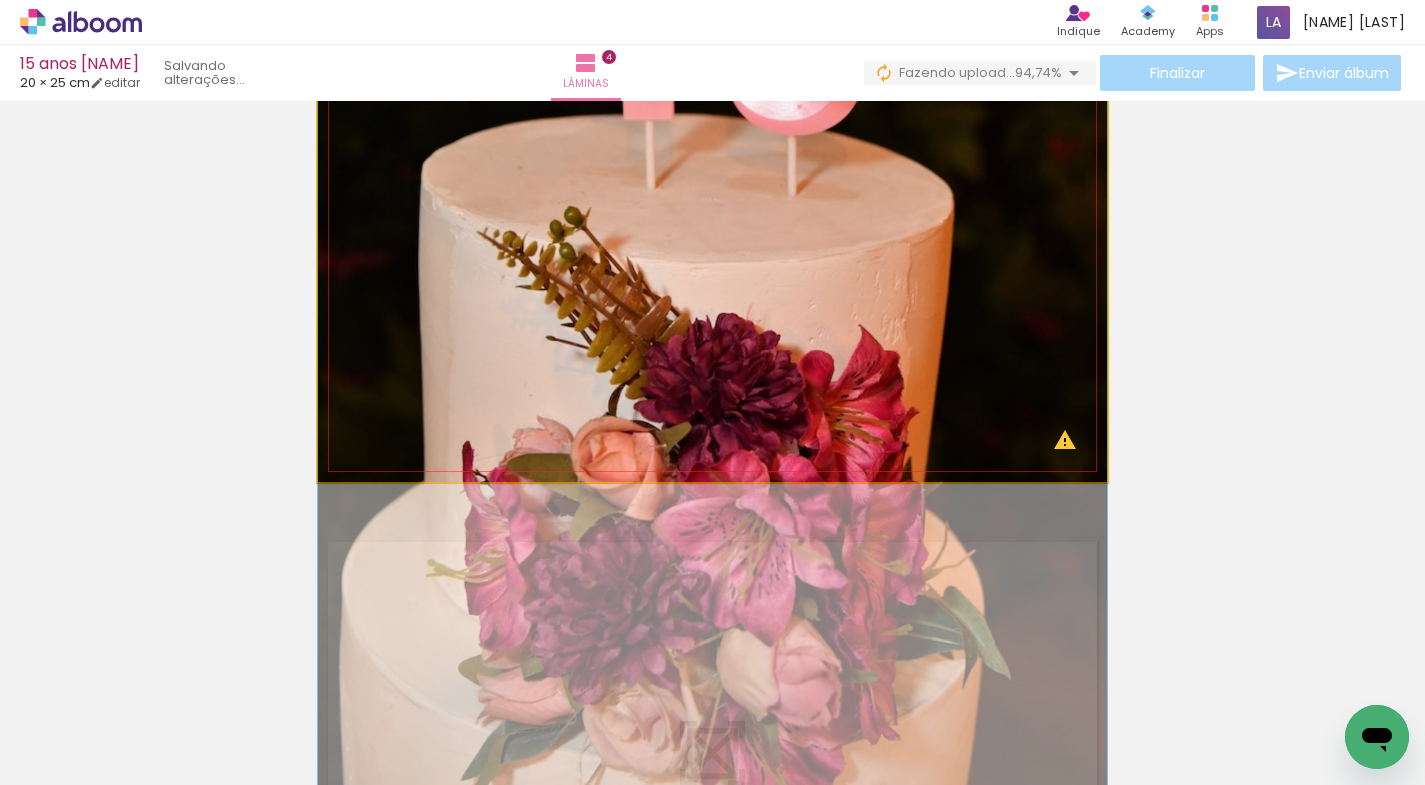 click 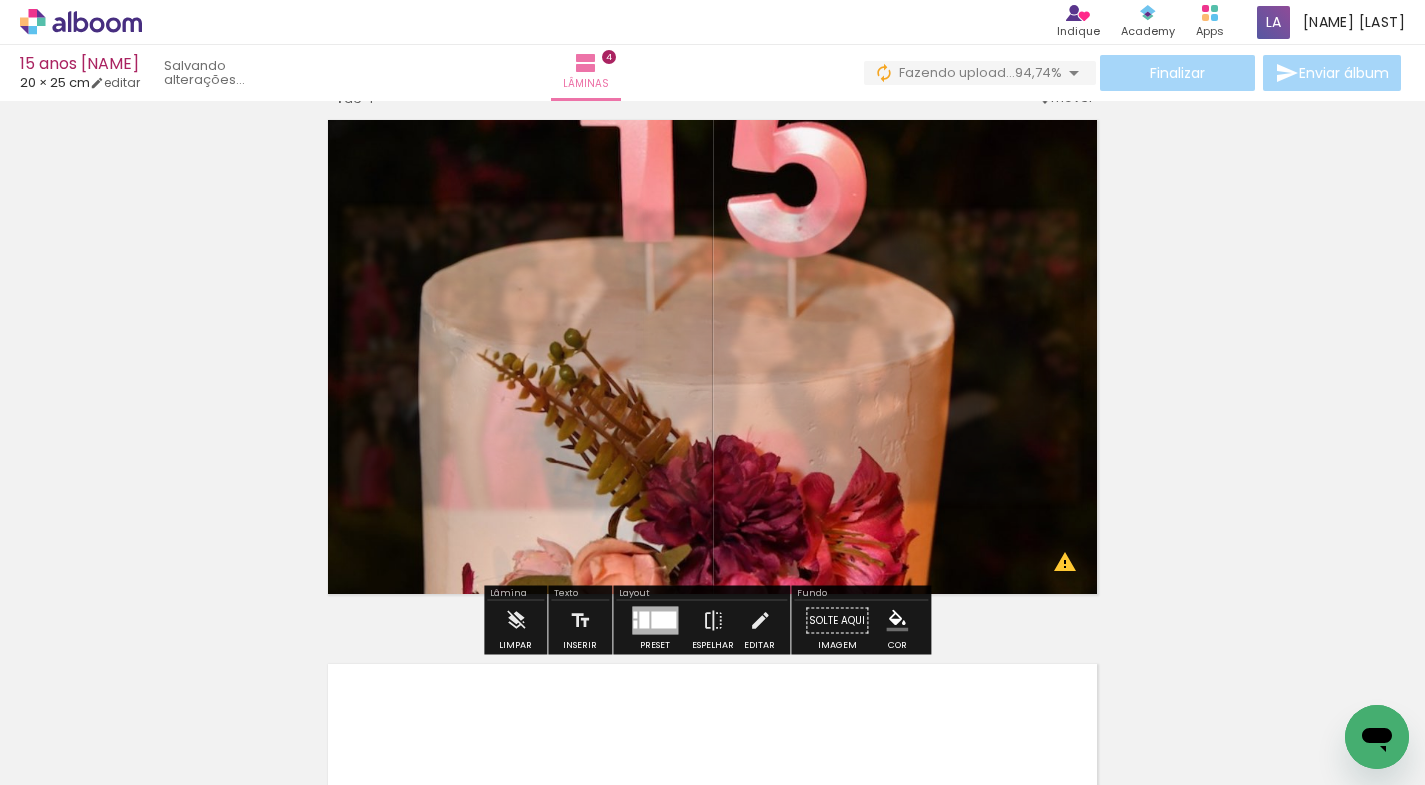 scroll, scrollTop: 1596, scrollLeft: 0, axis: vertical 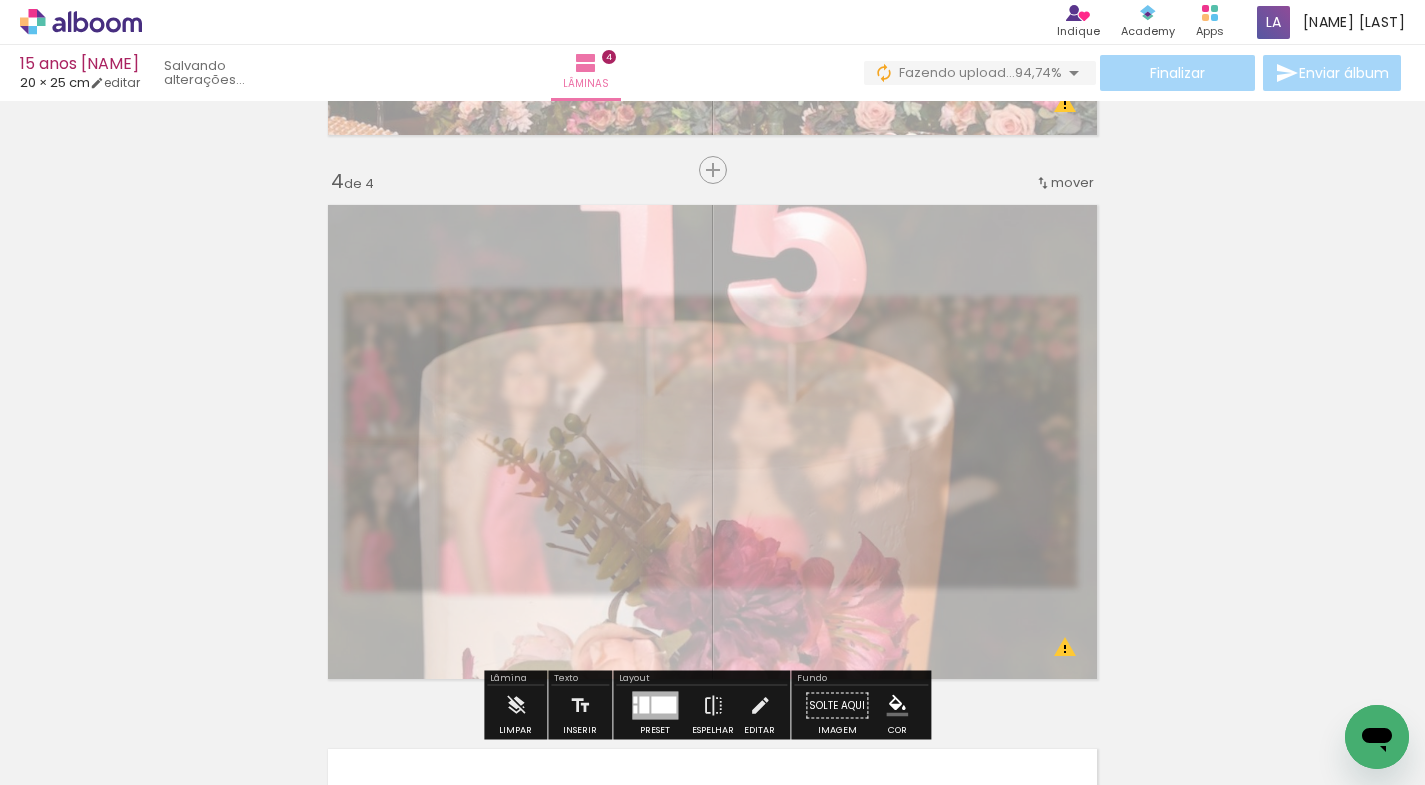 drag, startPoint x: 568, startPoint y: 248, endPoint x: 546, endPoint y: 250, distance: 22.090721 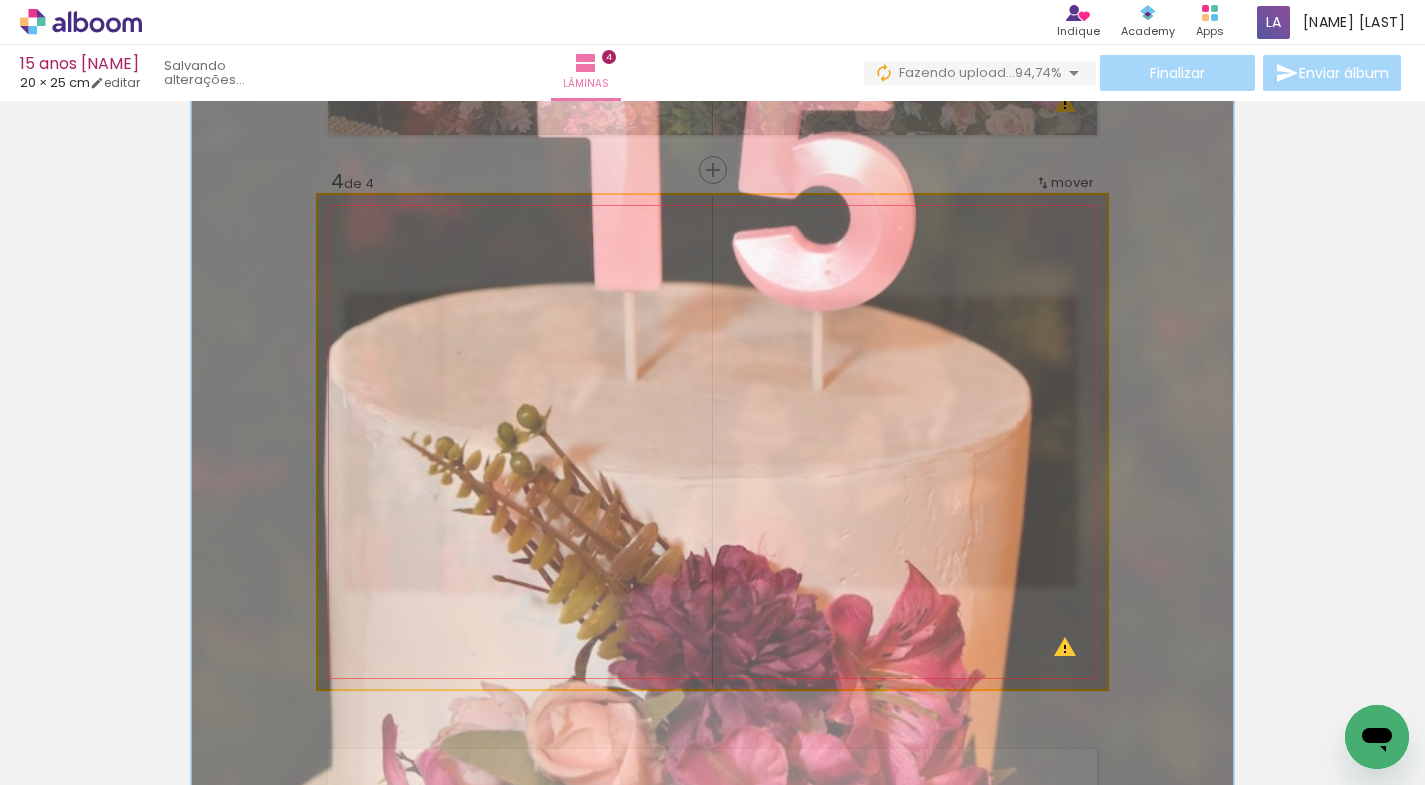 drag, startPoint x: 390, startPoint y: 248, endPoint x: 414, endPoint y: 257, distance: 25.632011 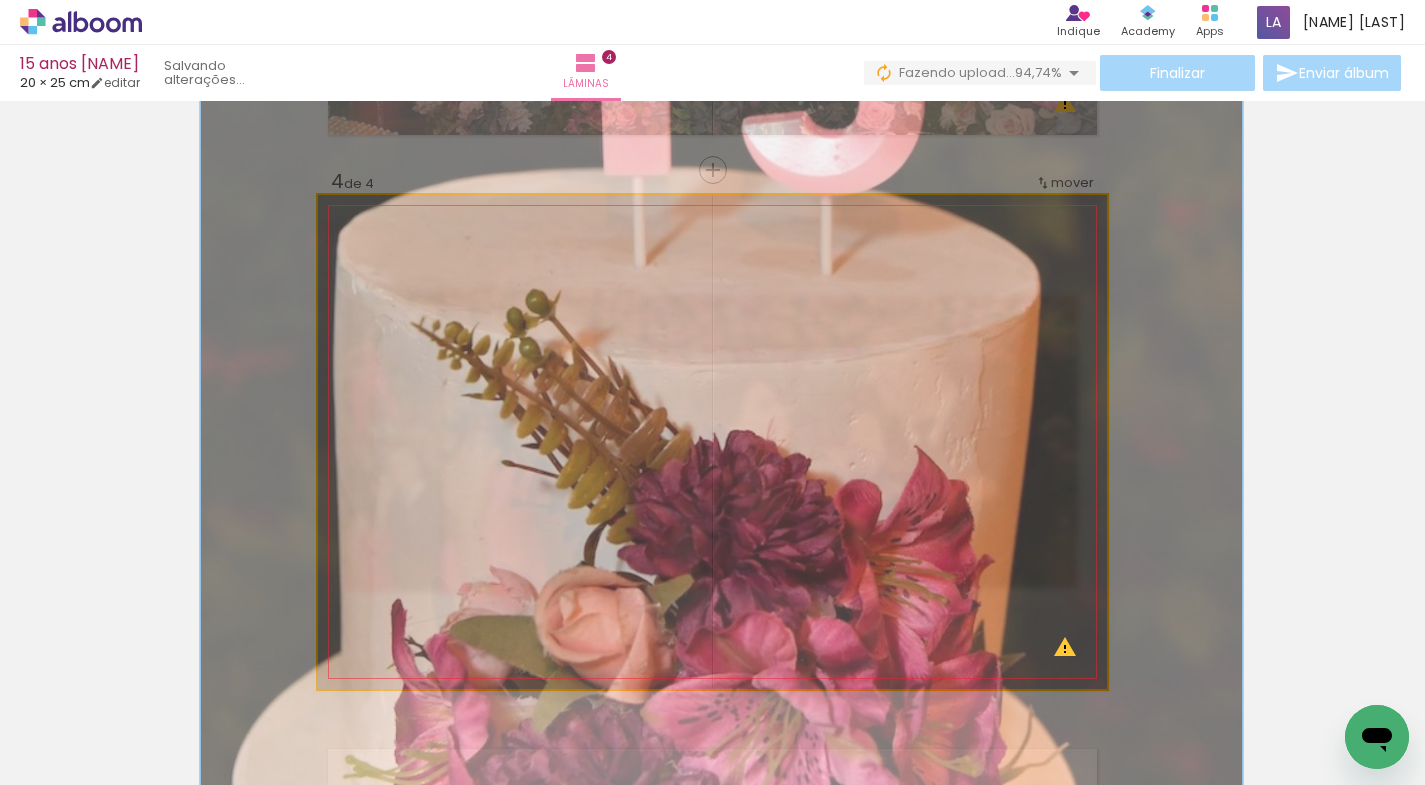 drag, startPoint x: 734, startPoint y: 445, endPoint x: 742, endPoint y: 337, distance: 108.29589 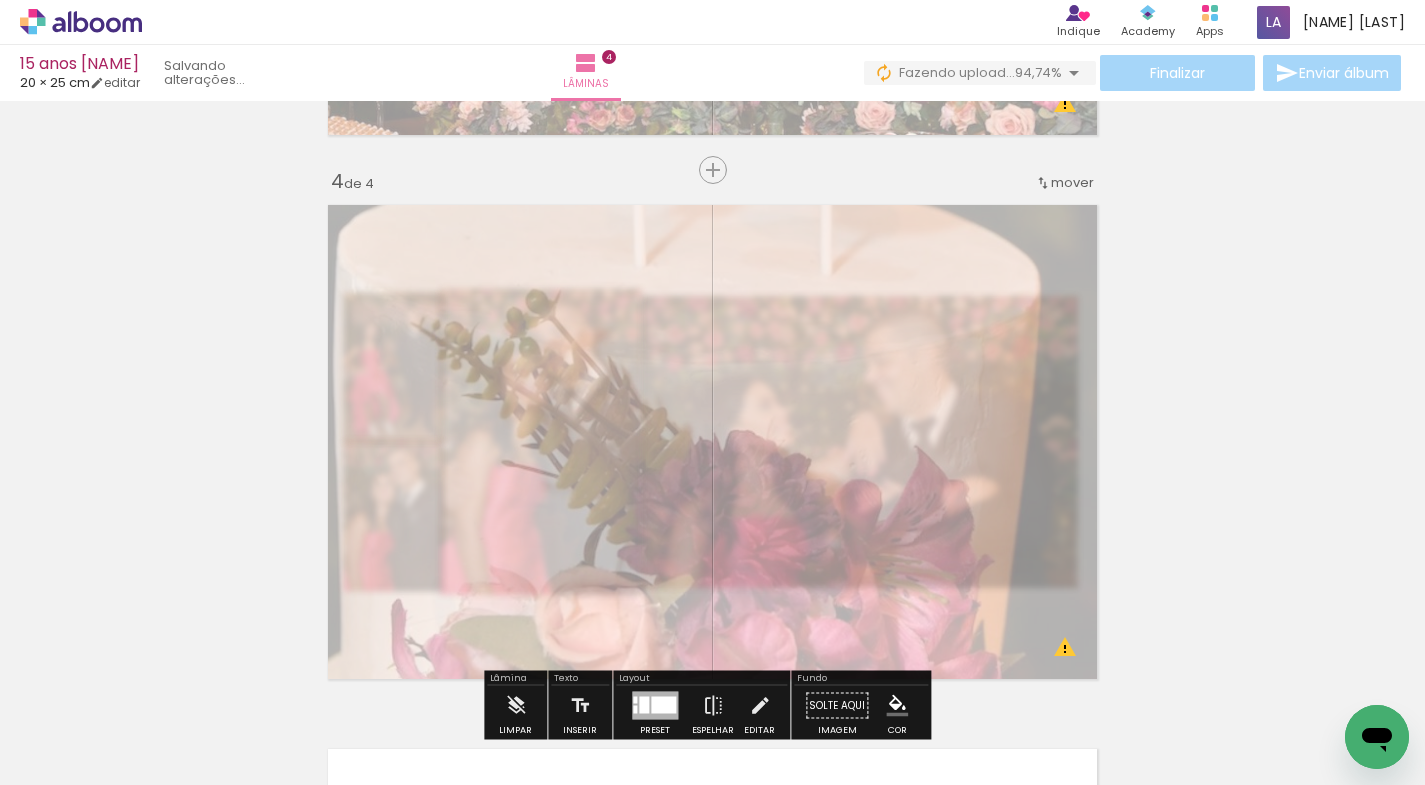 click on "Inserir lâmina 1  de 4  Inserir lâmina 2  de 4  Inserir lâmina 3  de 4  Inserir lâmina 4  de 4 O Designbox precisará aumentar a sua imagem em 375% para exportar para impressão. O Designbox precisará aumentar a sua imagem em 603% para exportar para impressão. O Designbox precisará aumentar a sua imagem em 461% para exportar para impressão. O Designbox precisará aumentar a sua imagem em 596% para exportar para impressão. O Designbox precisará aumentar a sua imagem em 506% para exportar para impressão. O Designbox precisará aumentar a sua imagem em 603% para exportar para impressão. O Designbox precisará aumentar a sua imagem em 562% para exportar para impressão." at bounding box center (712, -128) 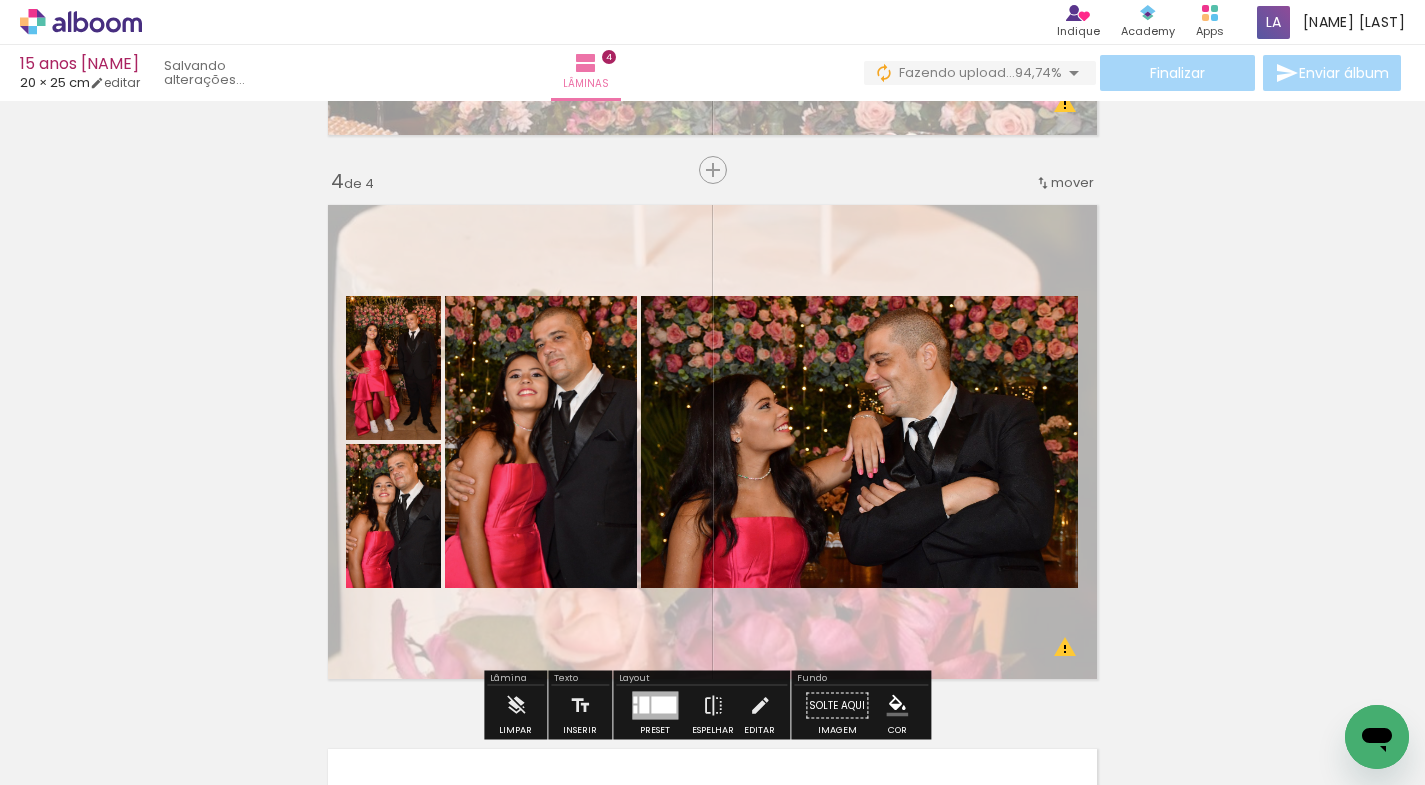 click at bounding box center (712, 442) 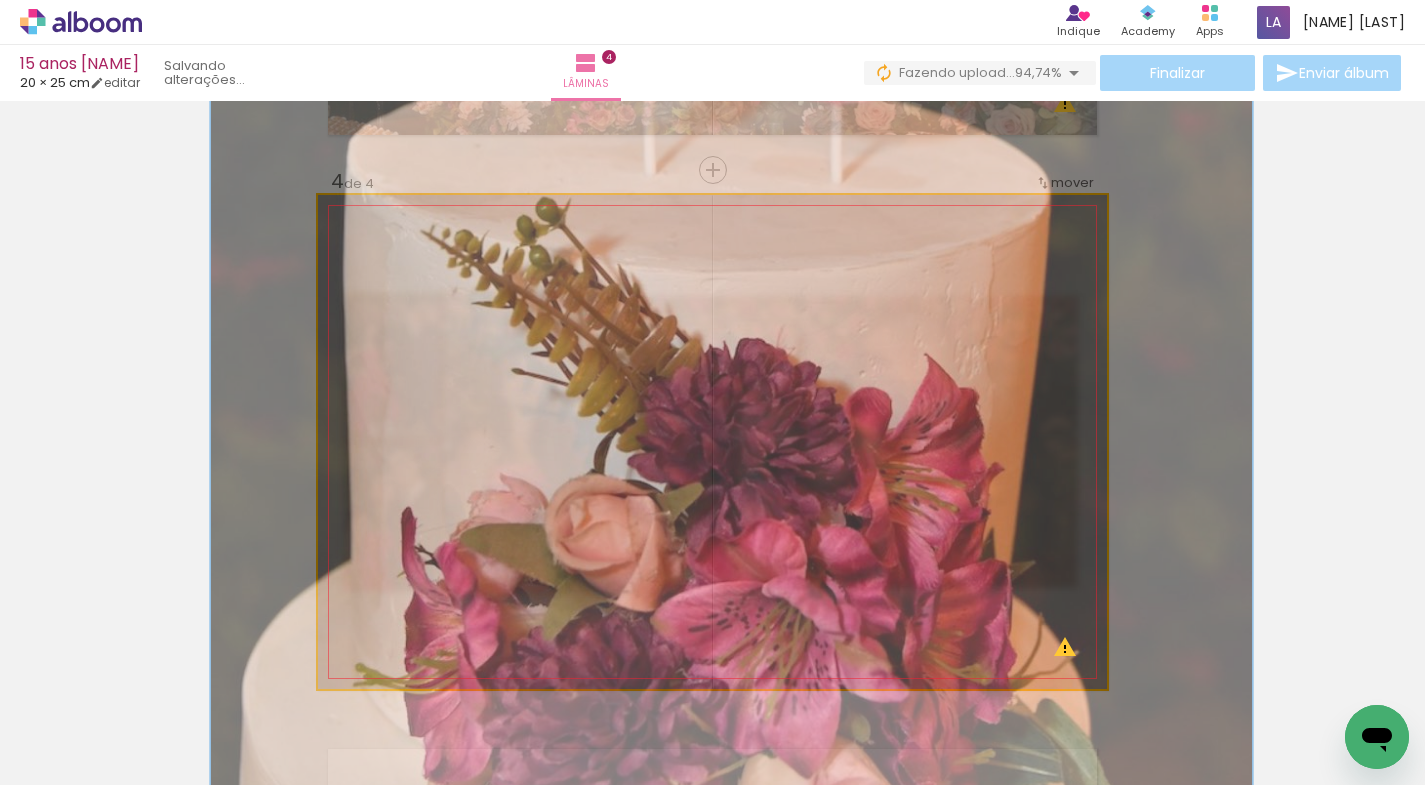 drag, startPoint x: 821, startPoint y: 399, endPoint x: 832, endPoint y: 312, distance: 87.69264 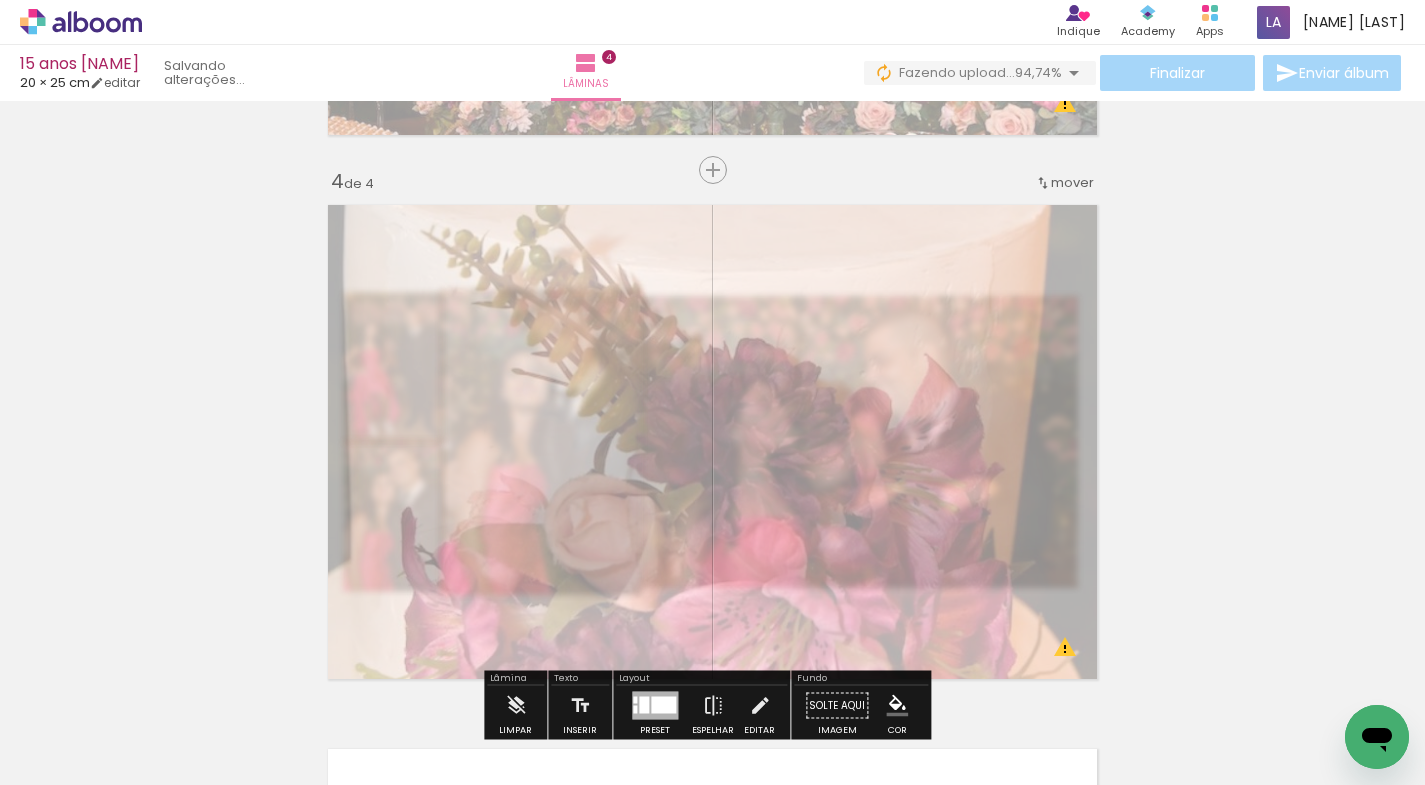 click on "Inserir lâmina 1  de 4  Inserir lâmina 2  de 4  Inserir lâmina 3  de 4  Inserir lâmina 4  de 4 O Designbox precisará aumentar a sua imagem em 375% para exportar para impressão. O Designbox precisará aumentar a sua imagem em 603% para exportar para impressão. O Designbox precisará aumentar a sua imagem em 461% para exportar para impressão. O Designbox precisará aumentar a sua imagem em 596% para exportar para impressão. O Designbox precisará aumentar a sua imagem em 506% para exportar para impressão. O Designbox precisará aumentar a sua imagem em 603% para exportar para impressão. O Designbox precisará aumentar a sua imagem em 741% para exportar para impressão." at bounding box center [712, -128] 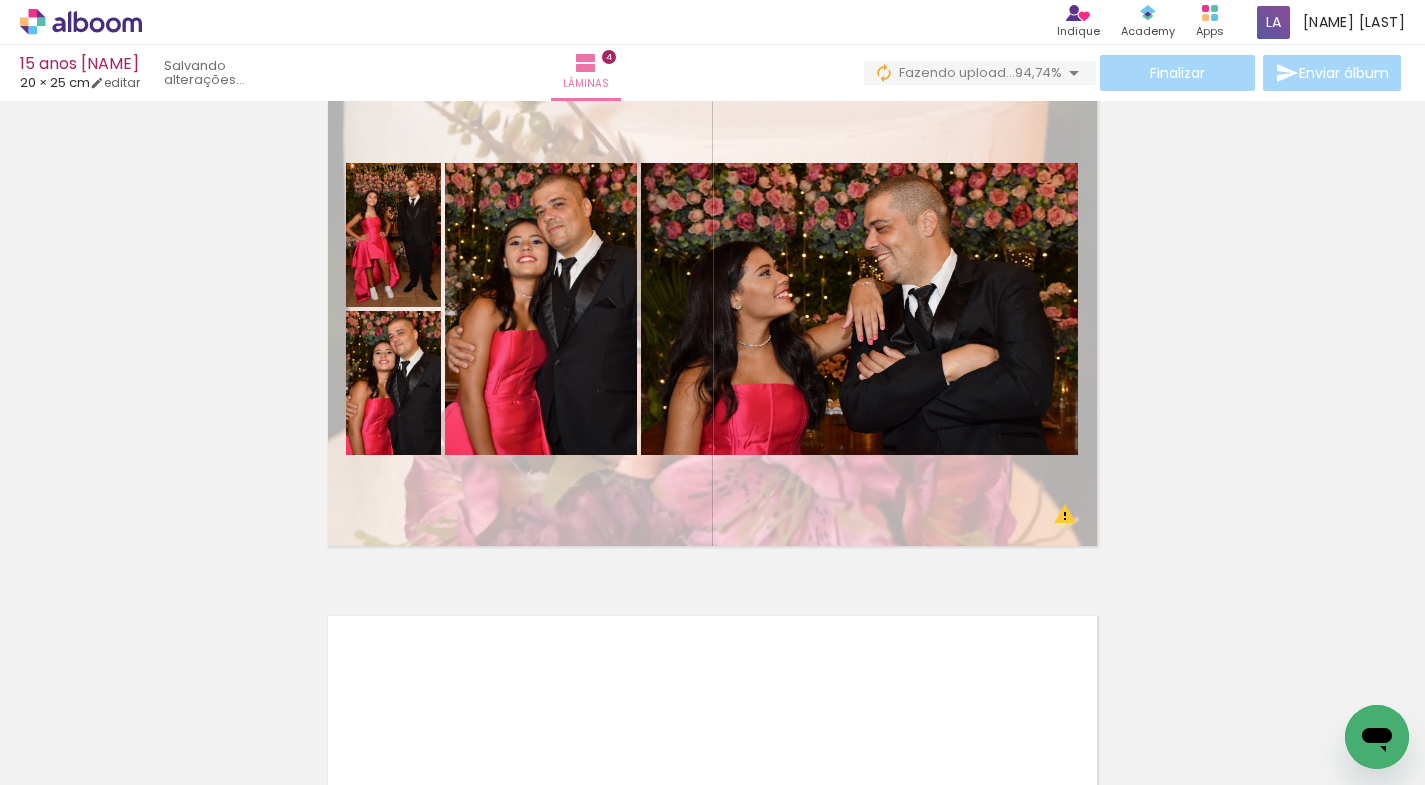 scroll, scrollTop: 1639, scrollLeft: 0, axis: vertical 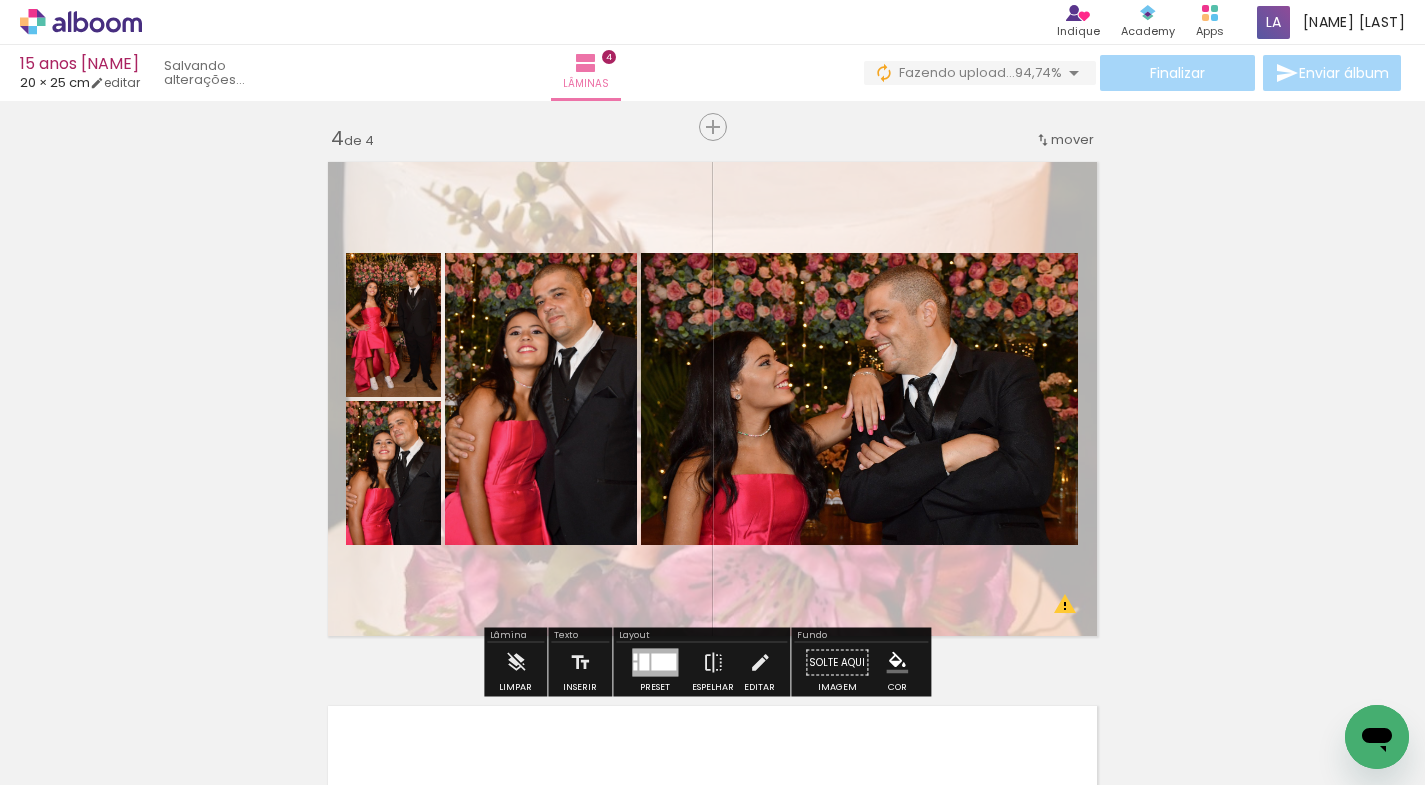 drag, startPoint x: 906, startPoint y: 203, endPoint x: 1292, endPoint y: 301, distance: 398.24615 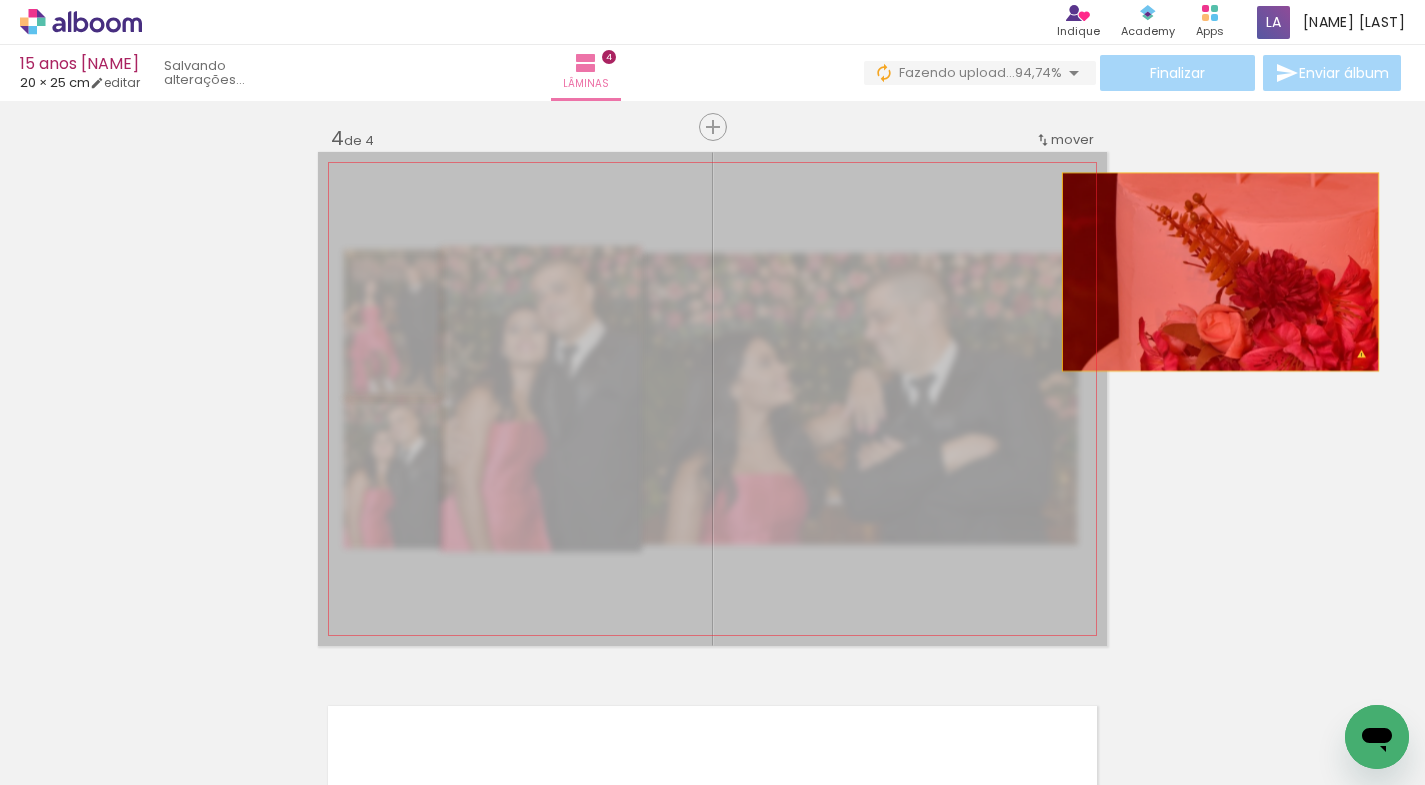 drag, startPoint x: 864, startPoint y: 201, endPoint x: 1220, endPoint y: 277, distance: 364.02197 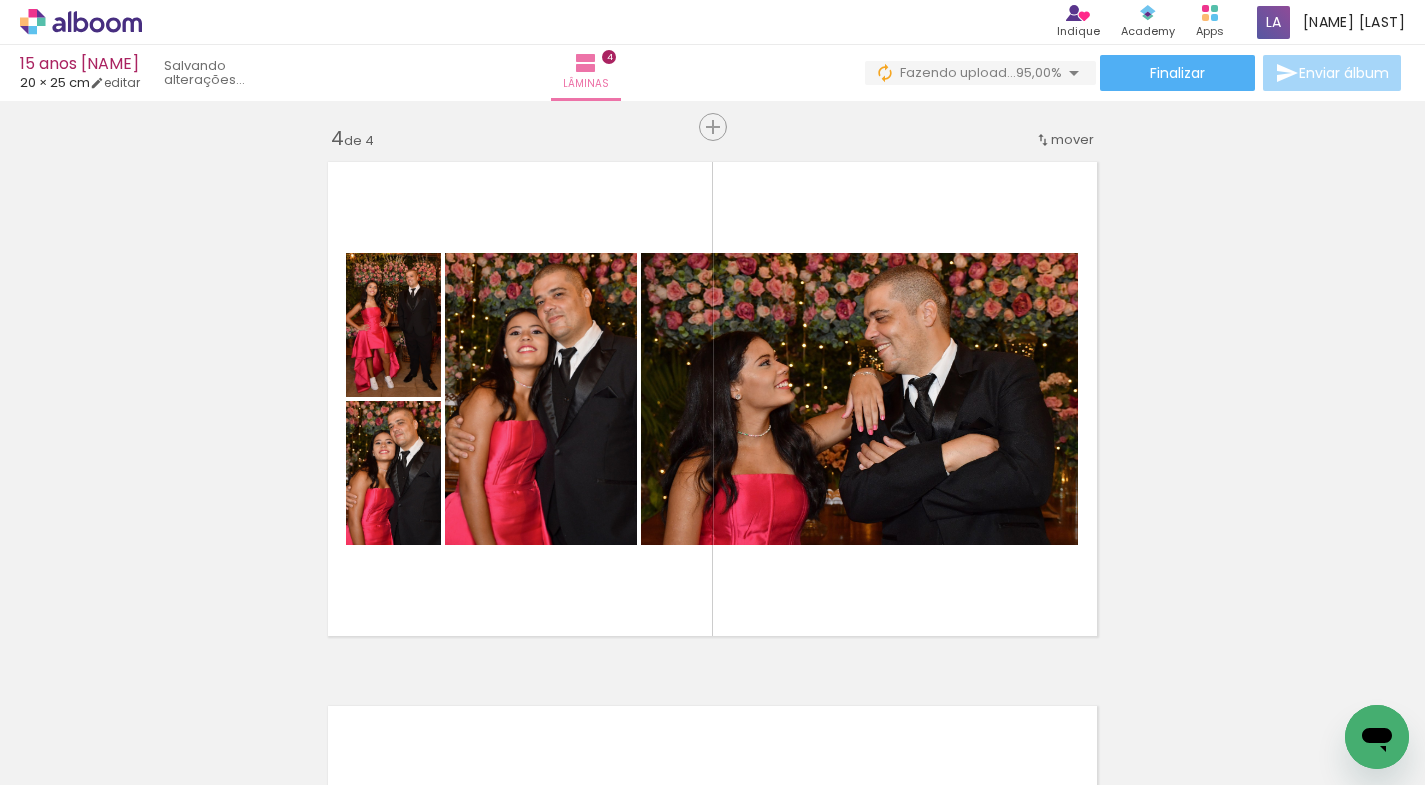 scroll, scrollTop: 0, scrollLeft: 965, axis: horizontal 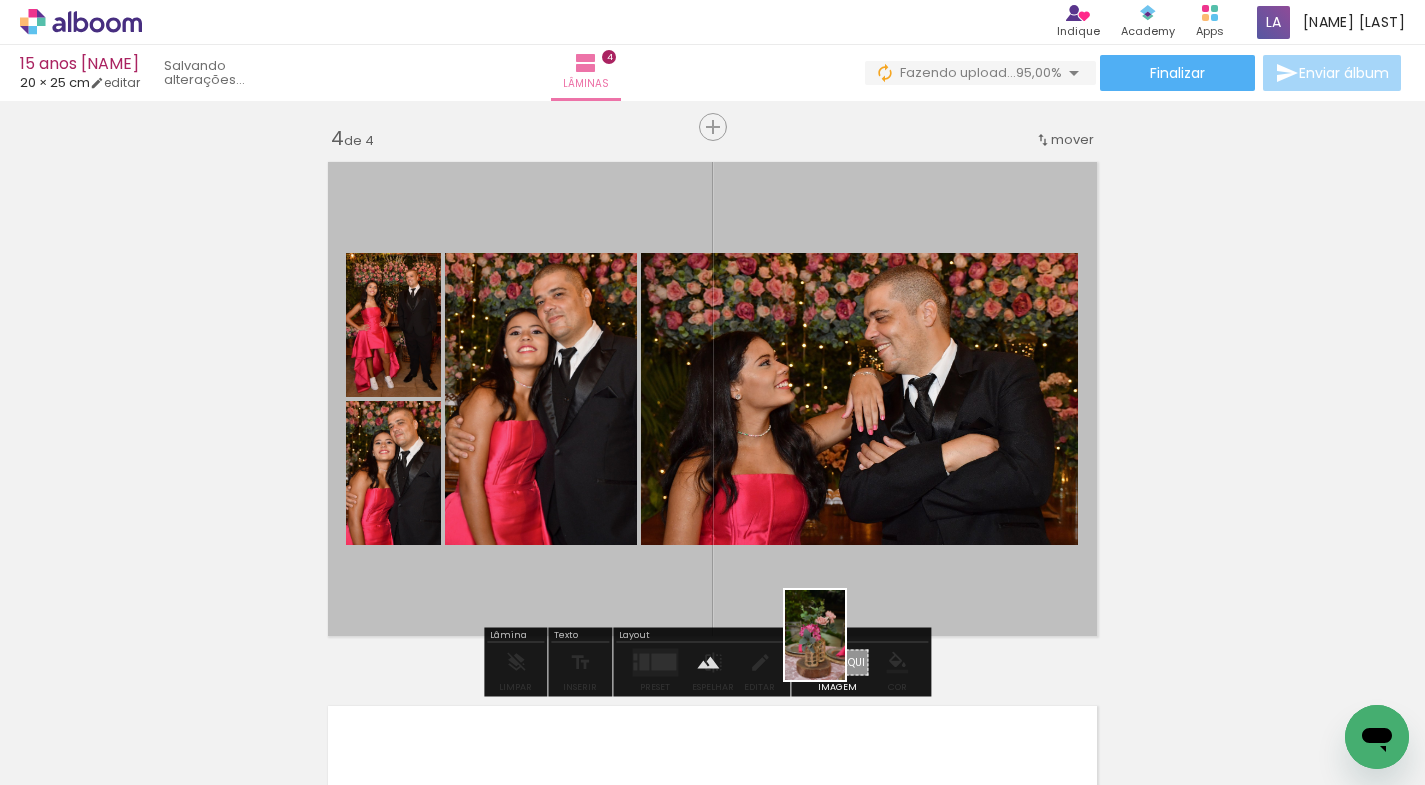 drag, startPoint x: 1349, startPoint y: 692, endPoint x: 845, endPoint y: 650, distance: 505.74698 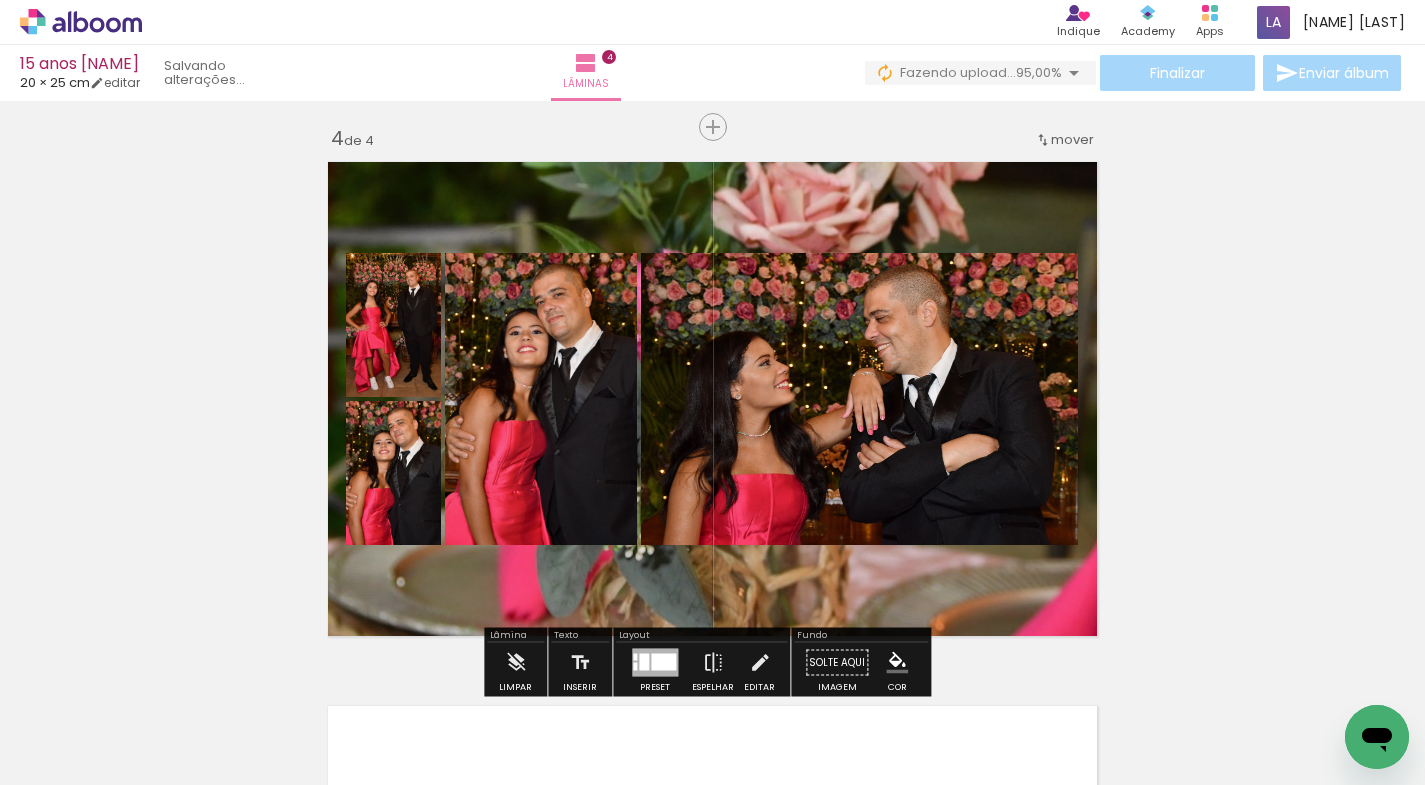 click at bounding box center [712, 399] 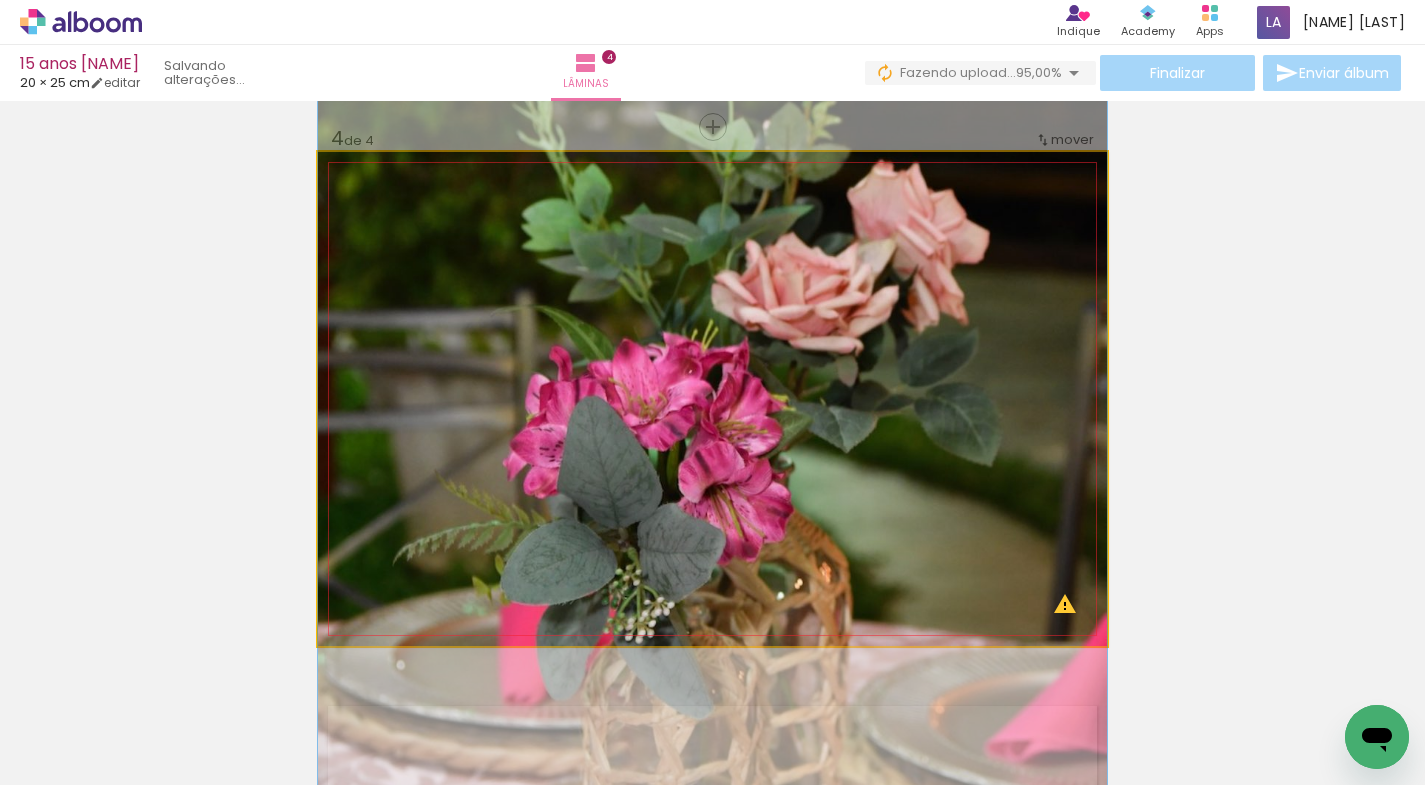 drag, startPoint x: 819, startPoint y: 345, endPoint x: 803, endPoint y: 421, distance: 77.665955 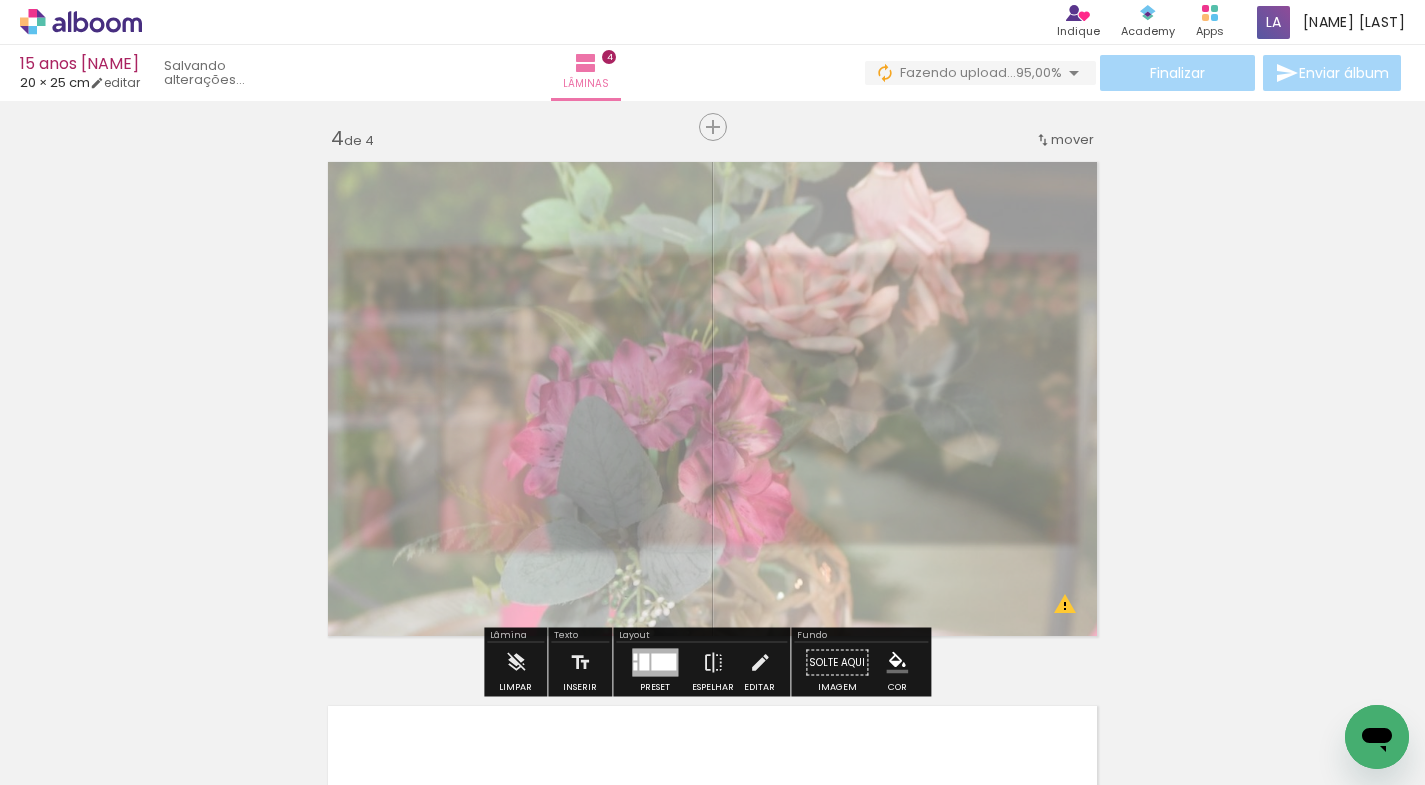 drag, startPoint x: 598, startPoint y: 203, endPoint x: 553, endPoint y: 210, distance: 45.54119 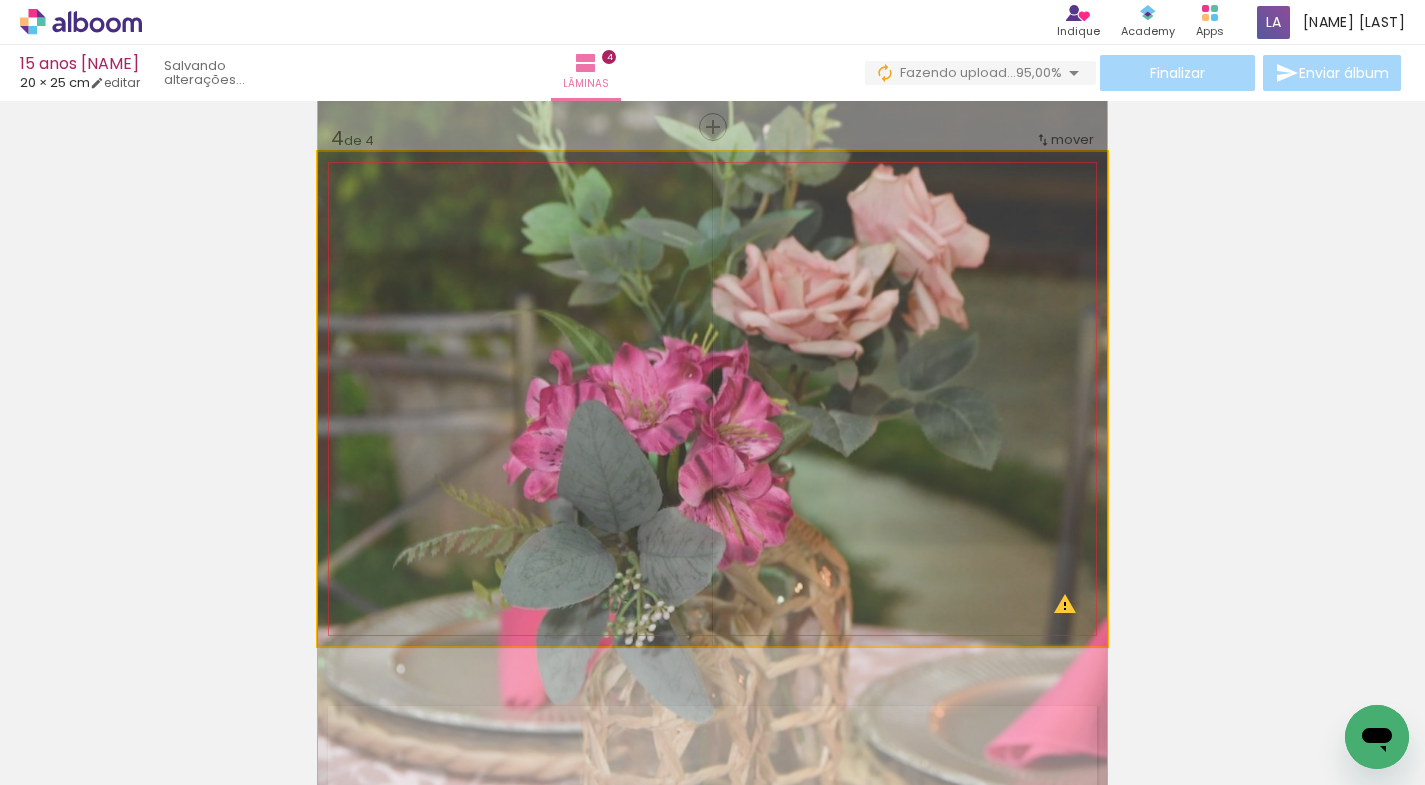 drag, startPoint x: 868, startPoint y: 383, endPoint x: 849, endPoint y: 385, distance: 19.104973 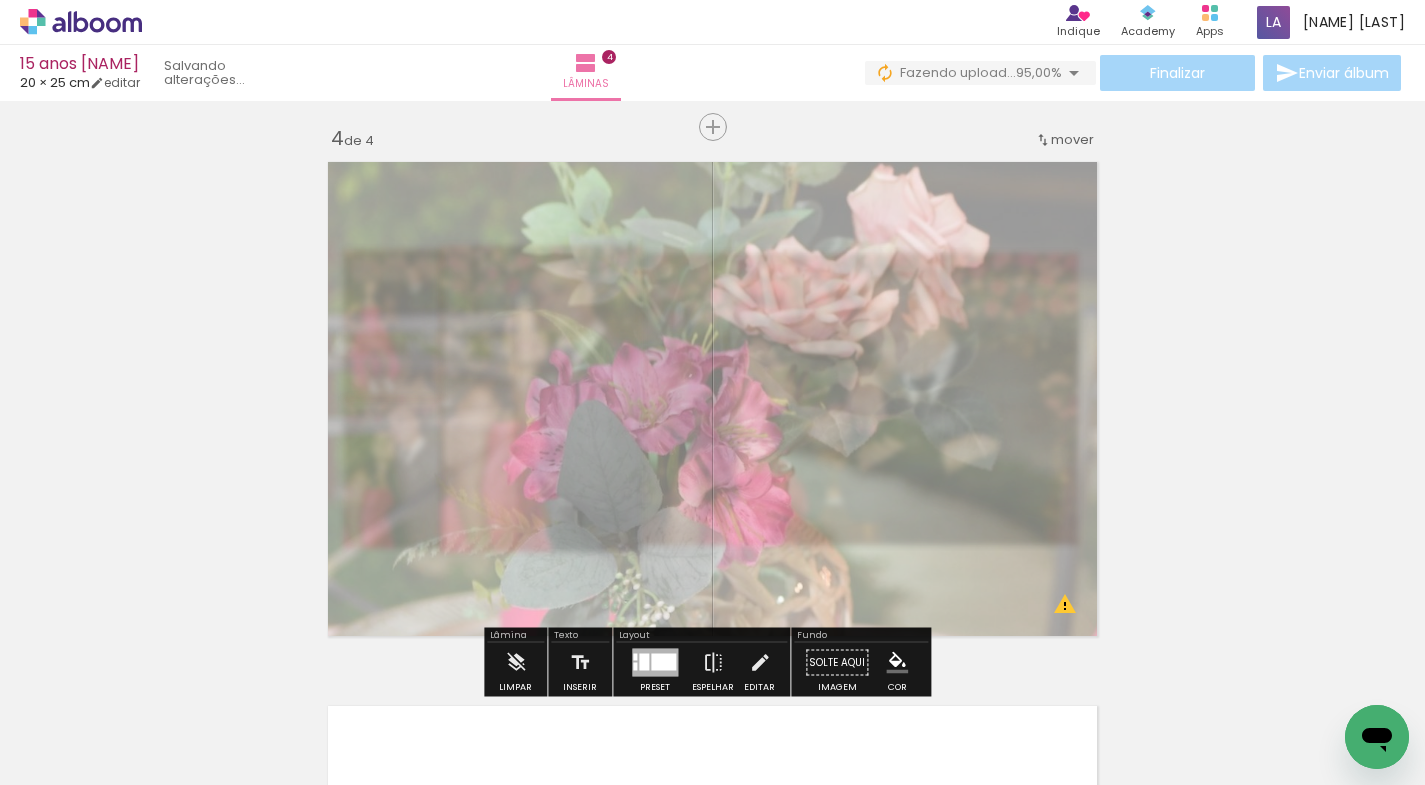 click on "Inserir lâmina 1  de 4  Inserir lâmina 2  de 4  Inserir lâmina 3  de 4  Inserir lâmina 4  de 4 O Designbox precisará aumentar a sua imagem em 375% para exportar para impressão. O Designbox precisará aumentar a sua imagem em 603% para exportar para impressão. O Designbox precisará aumentar a sua imagem em 461% para exportar para impressão. O Designbox precisará aumentar a sua imagem em 596% para exportar para impressão. O Designbox precisará aumentar a sua imagem em 506% para exportar para impressão. O Designbox precisará aumentar a sua imagem em 603% para exportar para impressão. O Designbox precisará aumentar a sua imagem em 741% para exportar para impressão. O Designbox precisará aumentar a sua imagem em 562% para exportar para impressão." at bounding box center [712, -171] 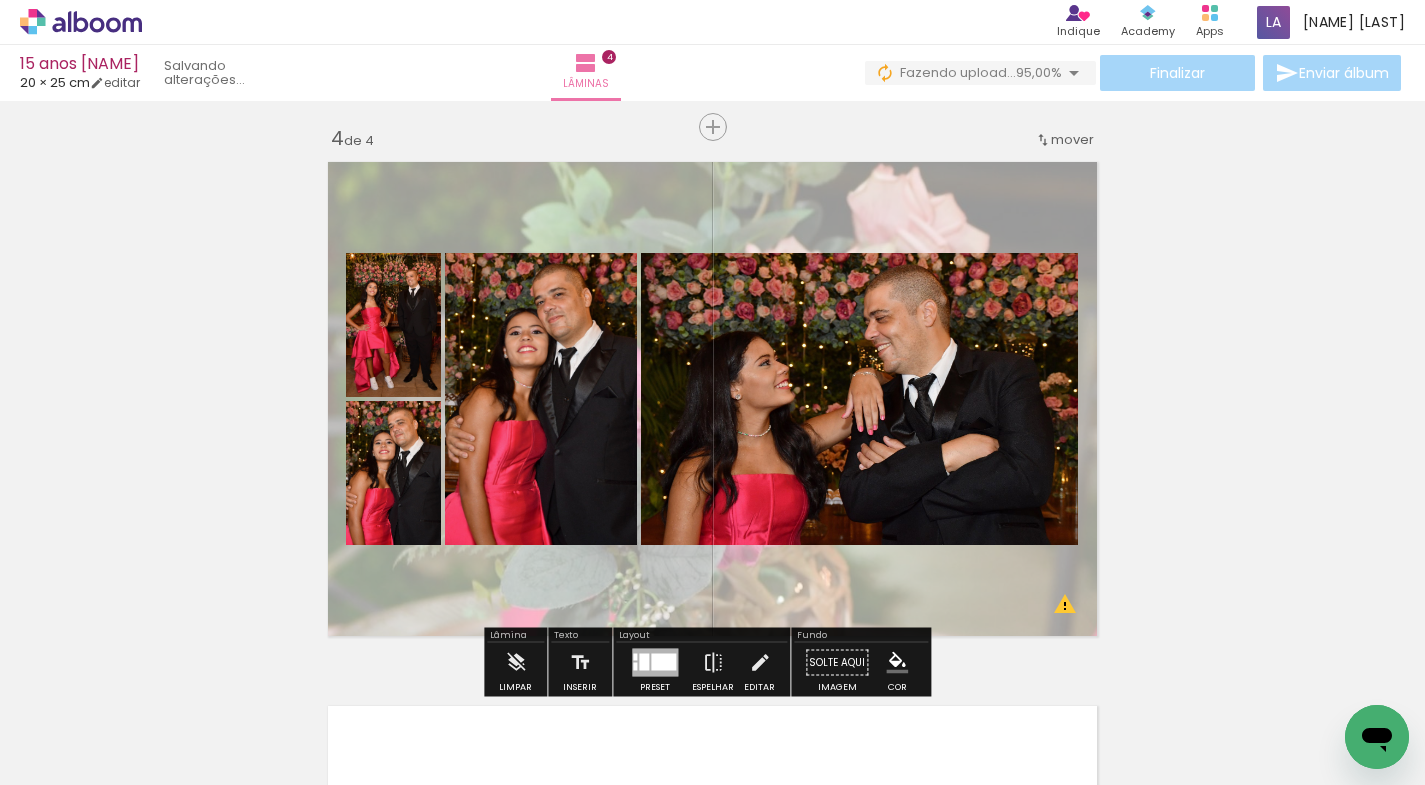 click at bounding box center (712, 399) 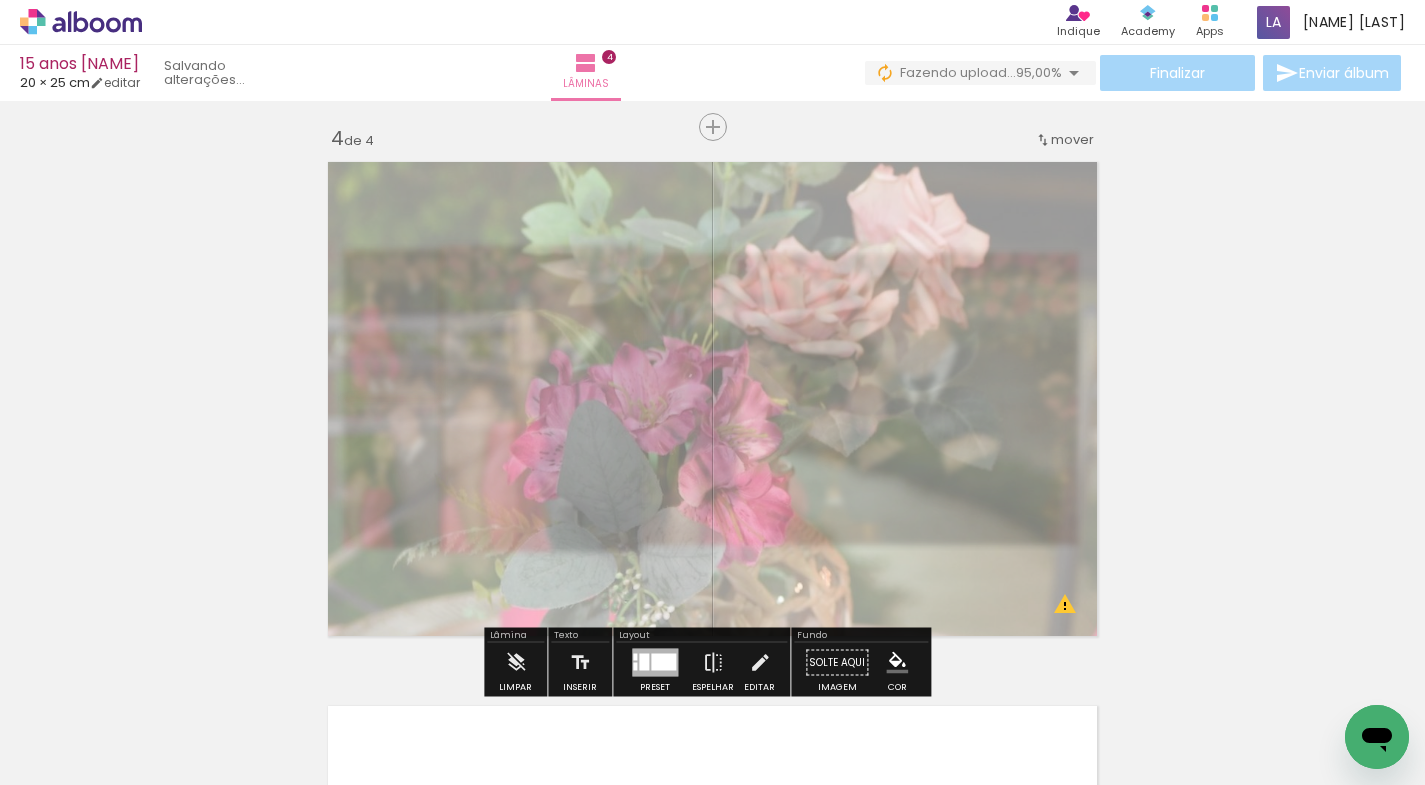 click 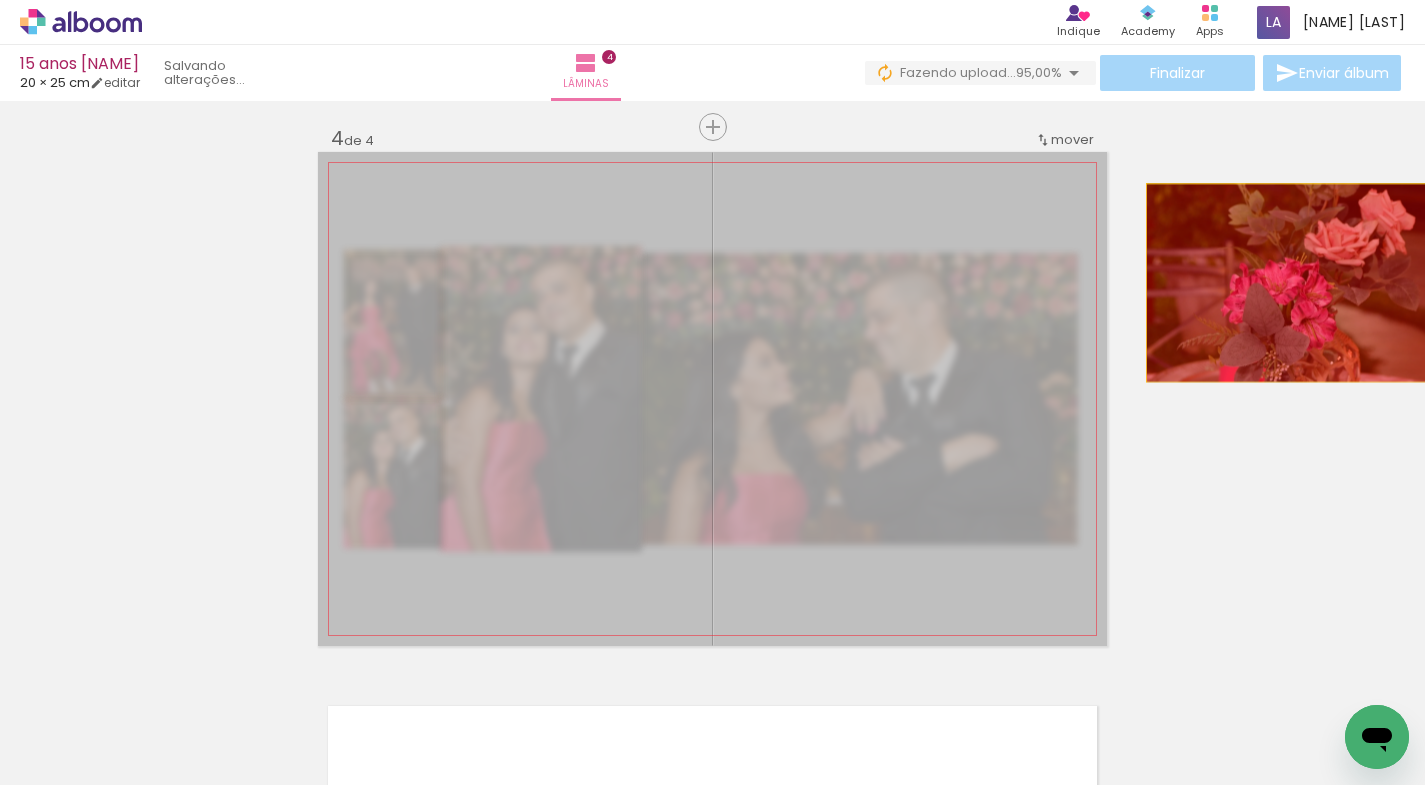 drag, startPoint x: 824, startPoint y: 232, endPoint x: 1297, endPoint y: 283, distance: 475.74152 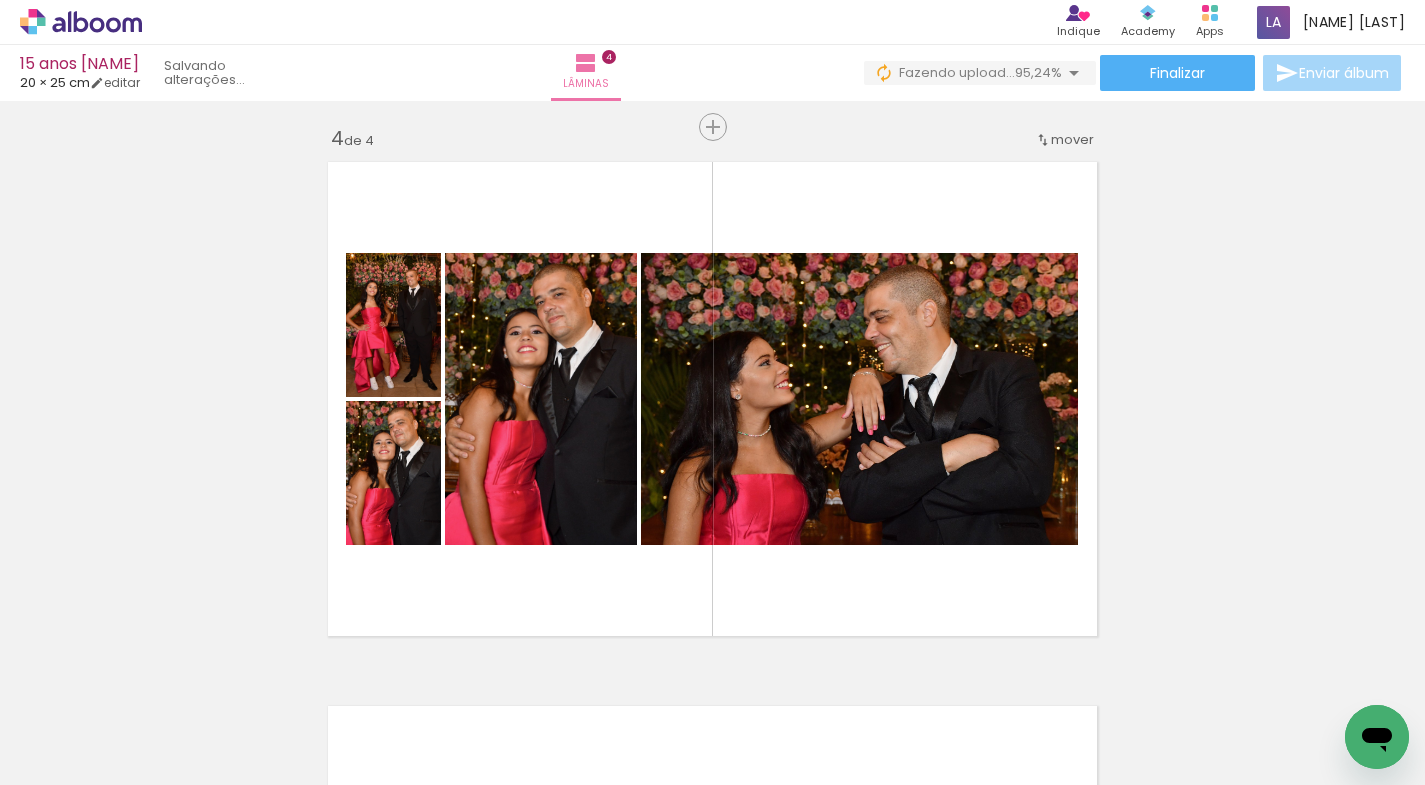 scroll, scrollTop: 0, scrollLeft: 1077, axis: horizontal 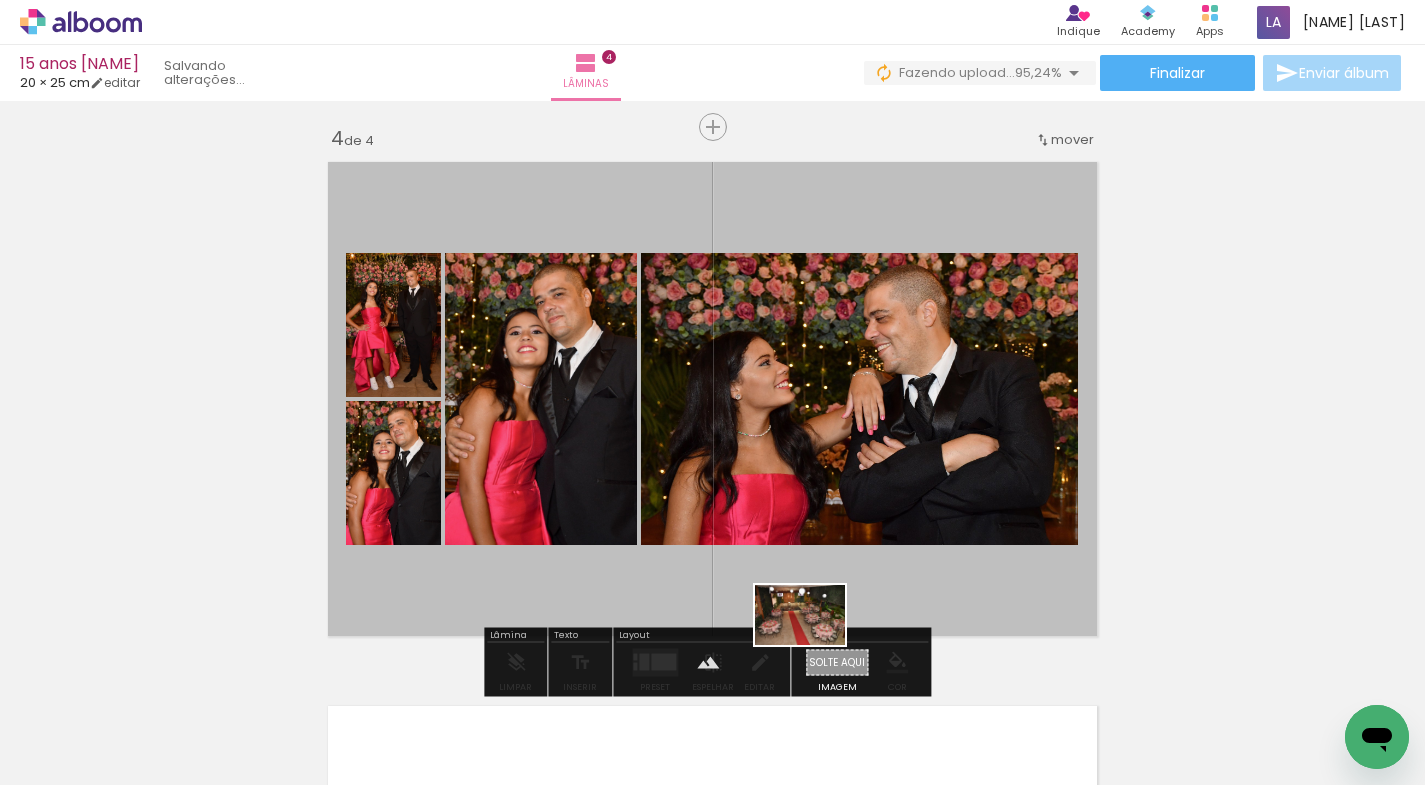 drag, startPoint x: 1322, startPoint y: 704, endPoint x: 815, endPoint y: 645, distance: 510.4214 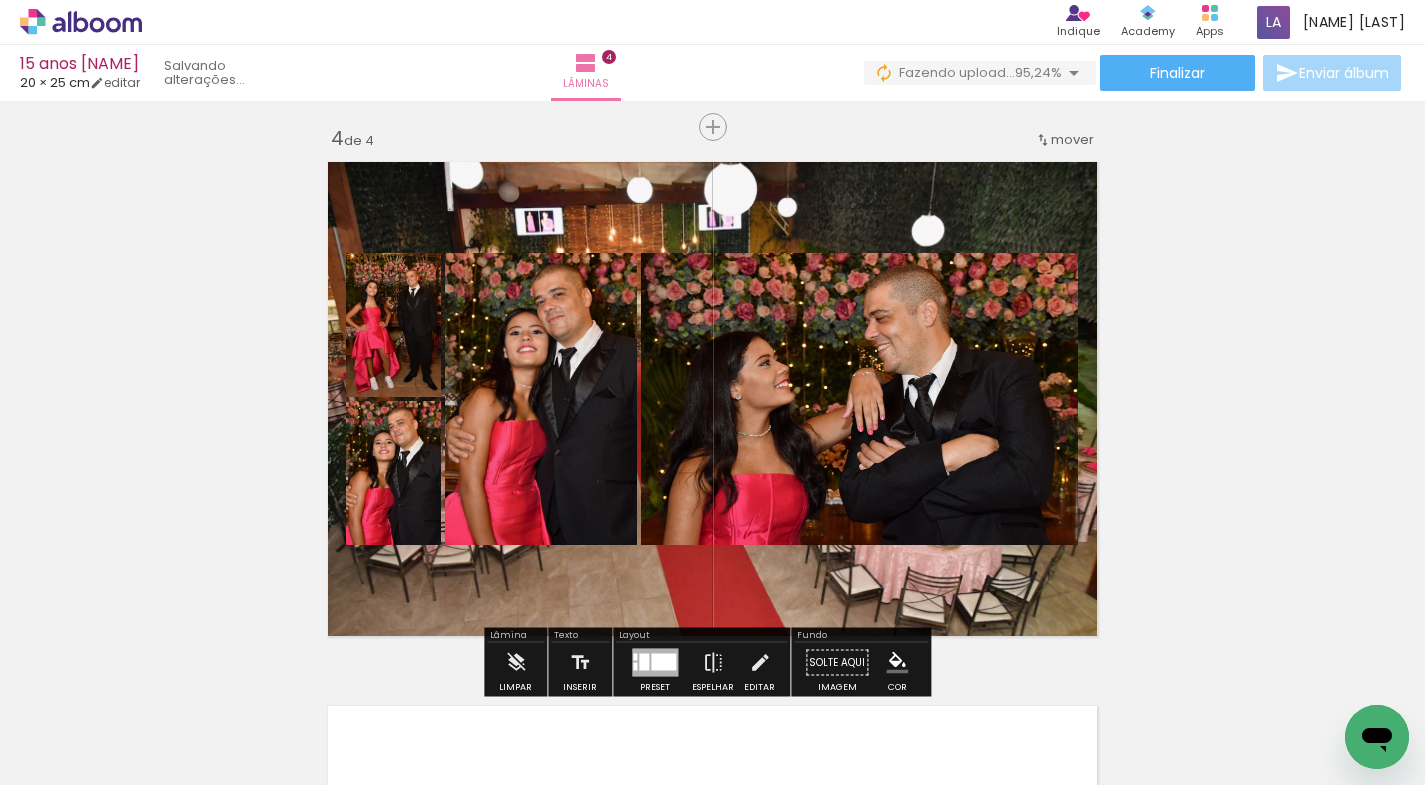 click at bounding box center (712, 399) 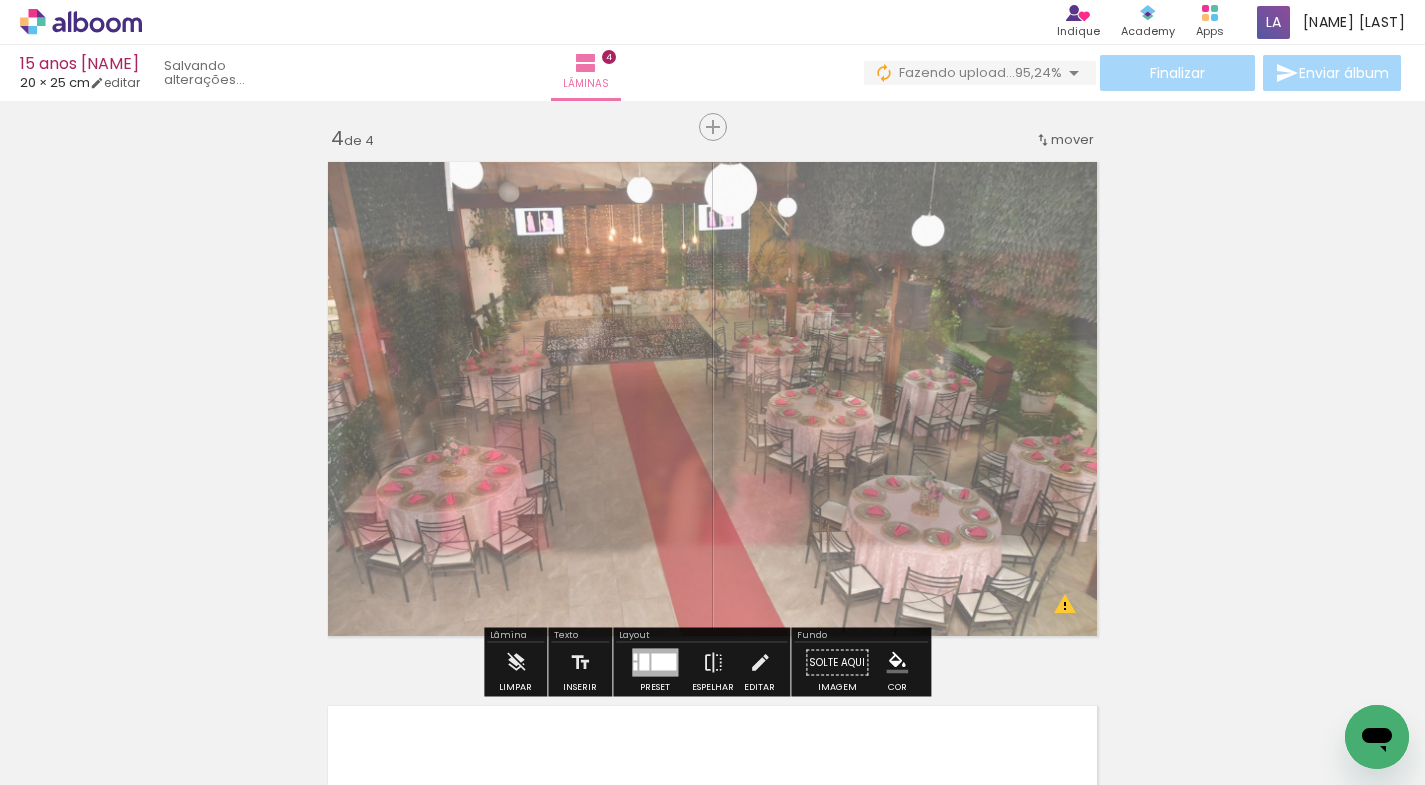 drag, startPoint x: 600, startPoint y: 208, endPoint x: 567, endPoint y: 212, distance: 33.24154 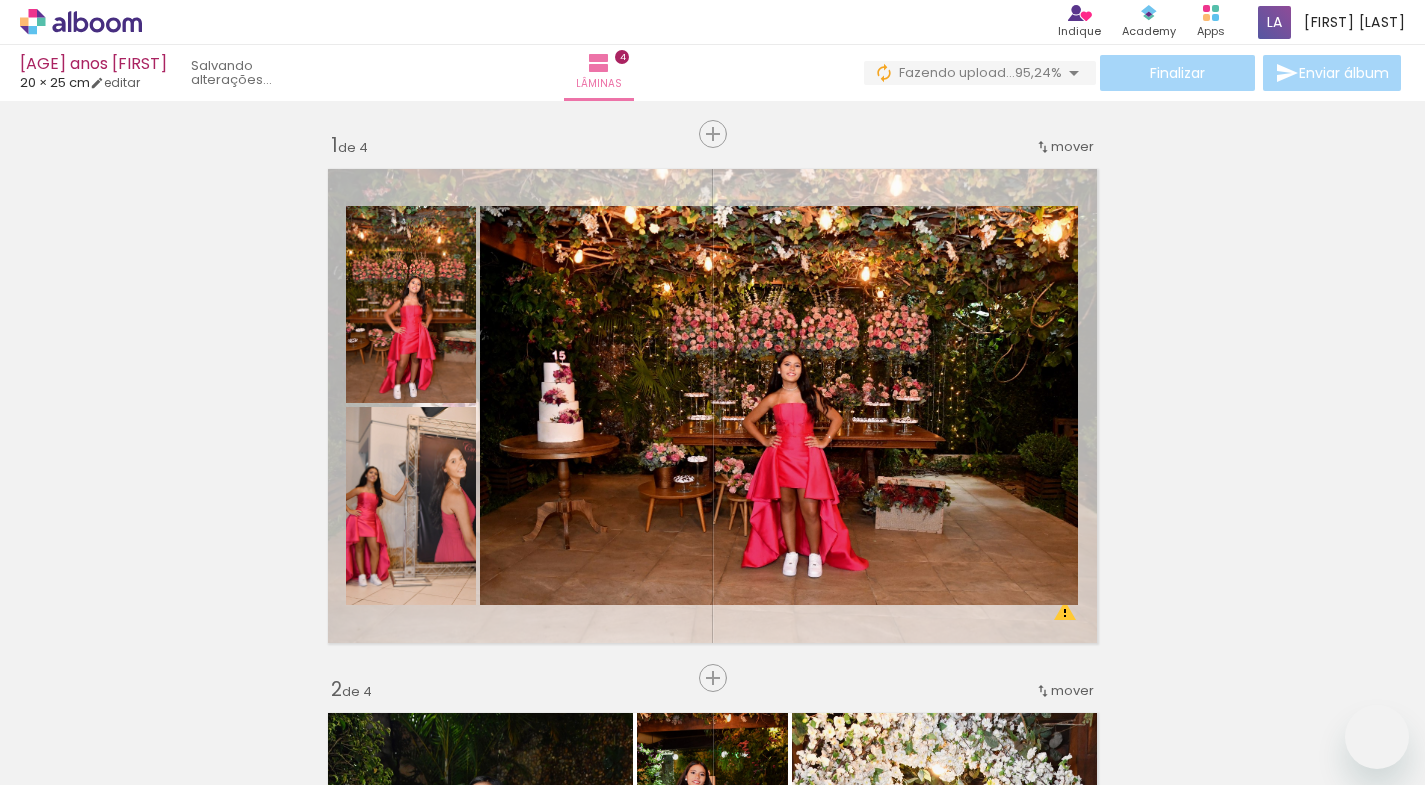 scroll, scrollTop: 0, scrollLeft: 0, axis: both 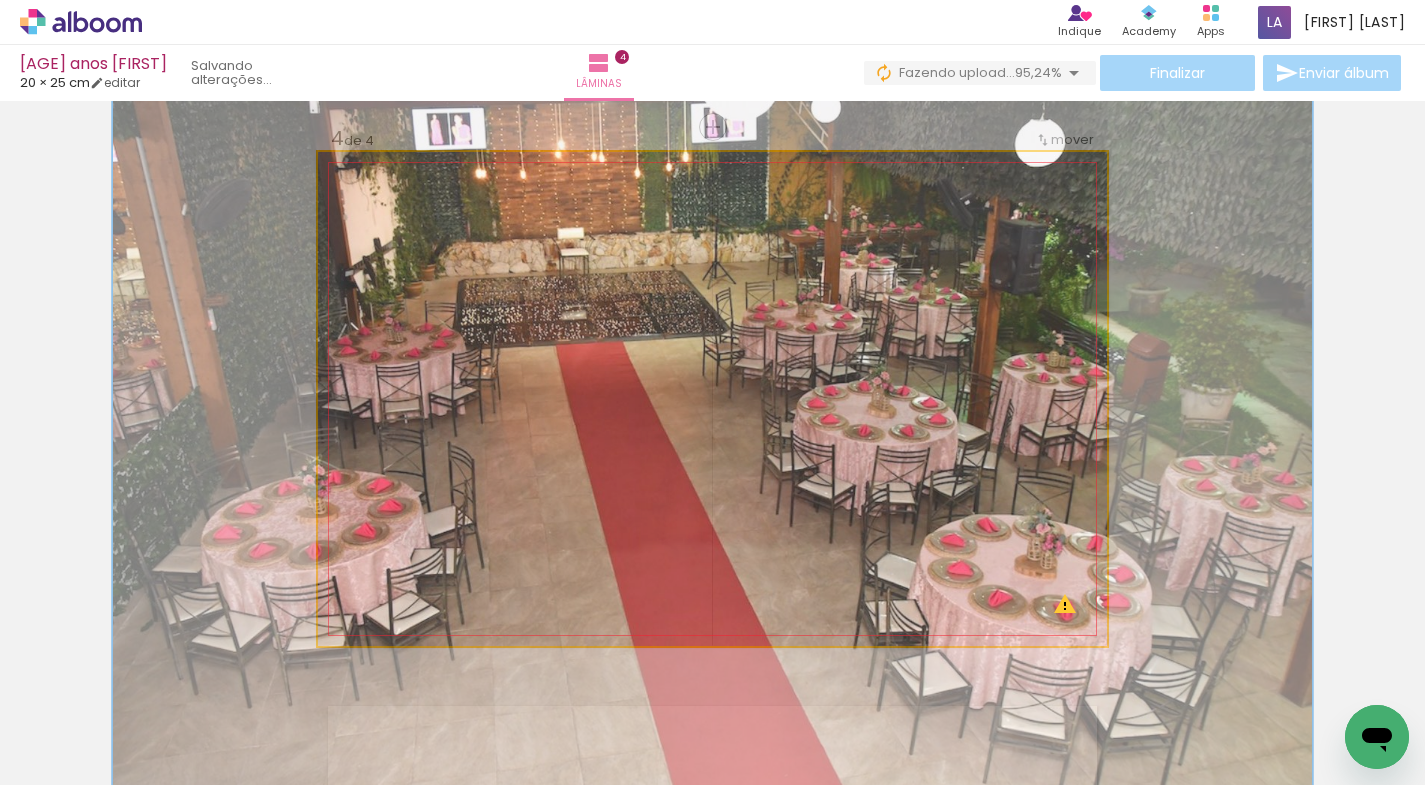 drag, startPoint x: 411, startPoint y: 209, endPoint x: 431, endPoint y: 218, distance: 21.931713 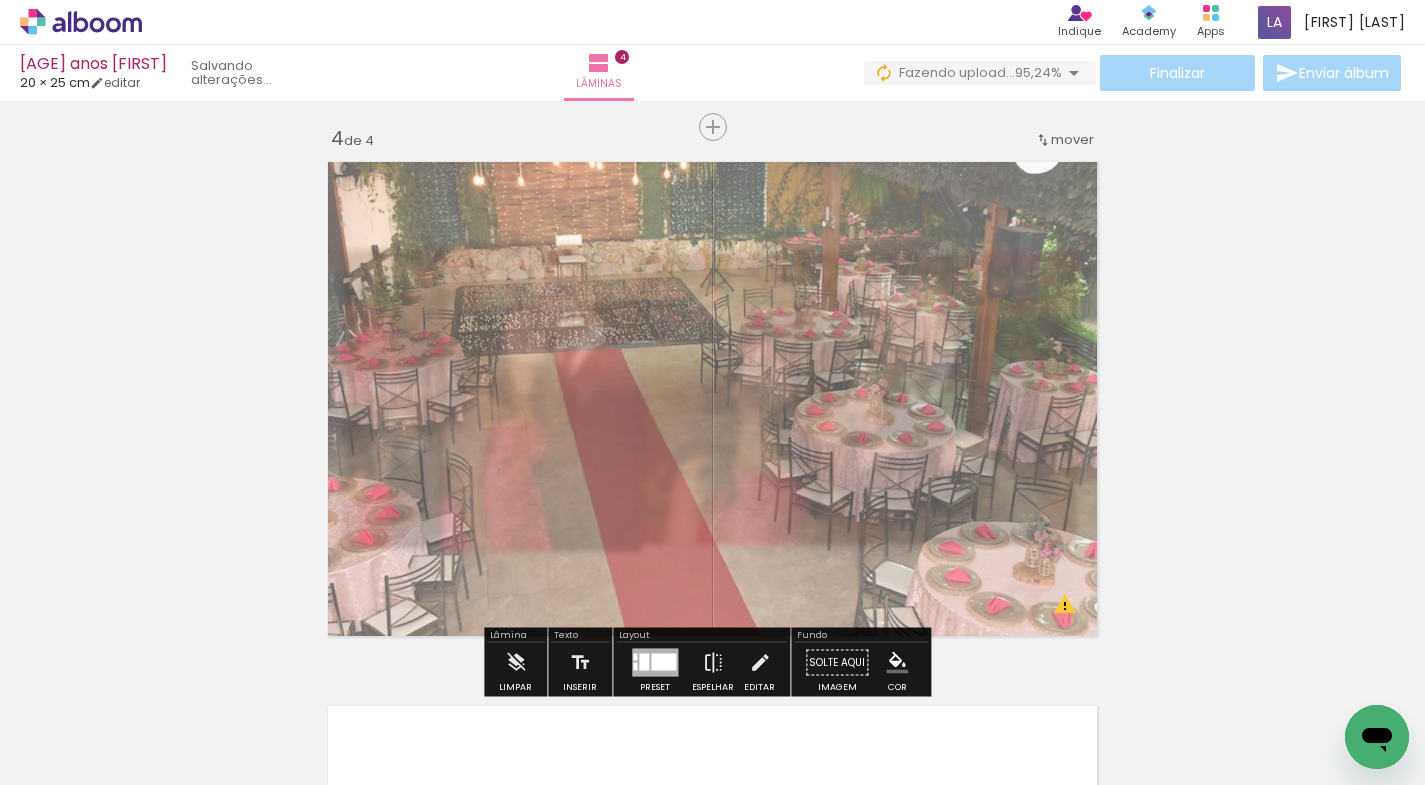 click on "Inserir lâmina 1  de 4  Inserir lâmina 2  de 4  Inserir lâmina 3  de 4  Inserir lâmina 4  de 4 O Designbox precisará aumentar a sua imagem em 375% para exportar para impressão. O Designbox precisará aumentar a sua imagem em 603% para exportar para impressão. O Designbox precisará aumentar a sua imagem em 461% para exportar para impressão. O Designbox precisará aumentar a sua imagem em 596% para exportar para impressão. O Designbox precisará aumentar a sua imagem em 506% para exportar para impressão. O Designbox precisará aumentar a sua imagem em 603% para exportar para impressão. O Designbox precisará aumentar a sua imagem em 741% para exportar para impressão. O Designbox precisará aumentar a sua imagem em 562% para exportar para impressão. O Designbox precisará aumentar a sua imagem em 569% para exportar para impressão." at bounding box center [712, -171] 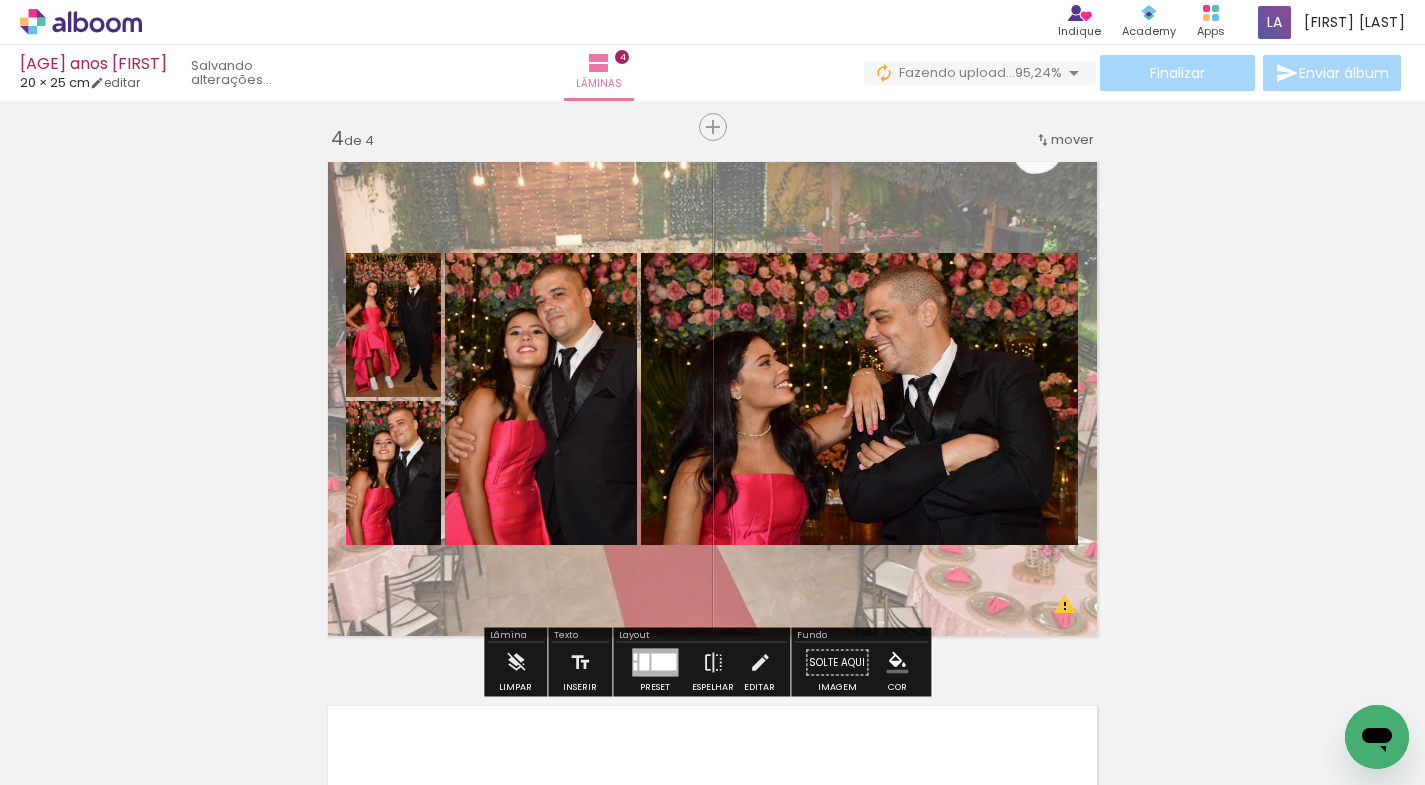 click on "Inserir lâmina 1  de 4  Inserir lâmina 2  de 4  Inserir lâmina 3  de 4  Inserir lâmina 4  de 4 O Designbox precisará aumentar a sua imagem em 375% para exportar para impressão. O Designbox precisará aumentar a sua imagem em 603% para exportar para impressão. O Designbox precisará aumentar a sua imagem em 461% para exportar para impressão. O Designbox precisará aumentar a sua imagem em 596% para exportar para impressão. O Designbox precisará aumentar a sua imagem em 506% para exportar para impressão. O Designbox precisará aumentar a sua imagem em 603% para exportar para impressão. O Designbox precisará aumentar a sua imagem em 741% para exportar para impressão. O Designbox precisará aumentar a sua imagem em 562% para exportar para impressão. O Designbox precisará aumentar a sua imagem em 569% para exportar para impressão." at bounding box center [712, -171] 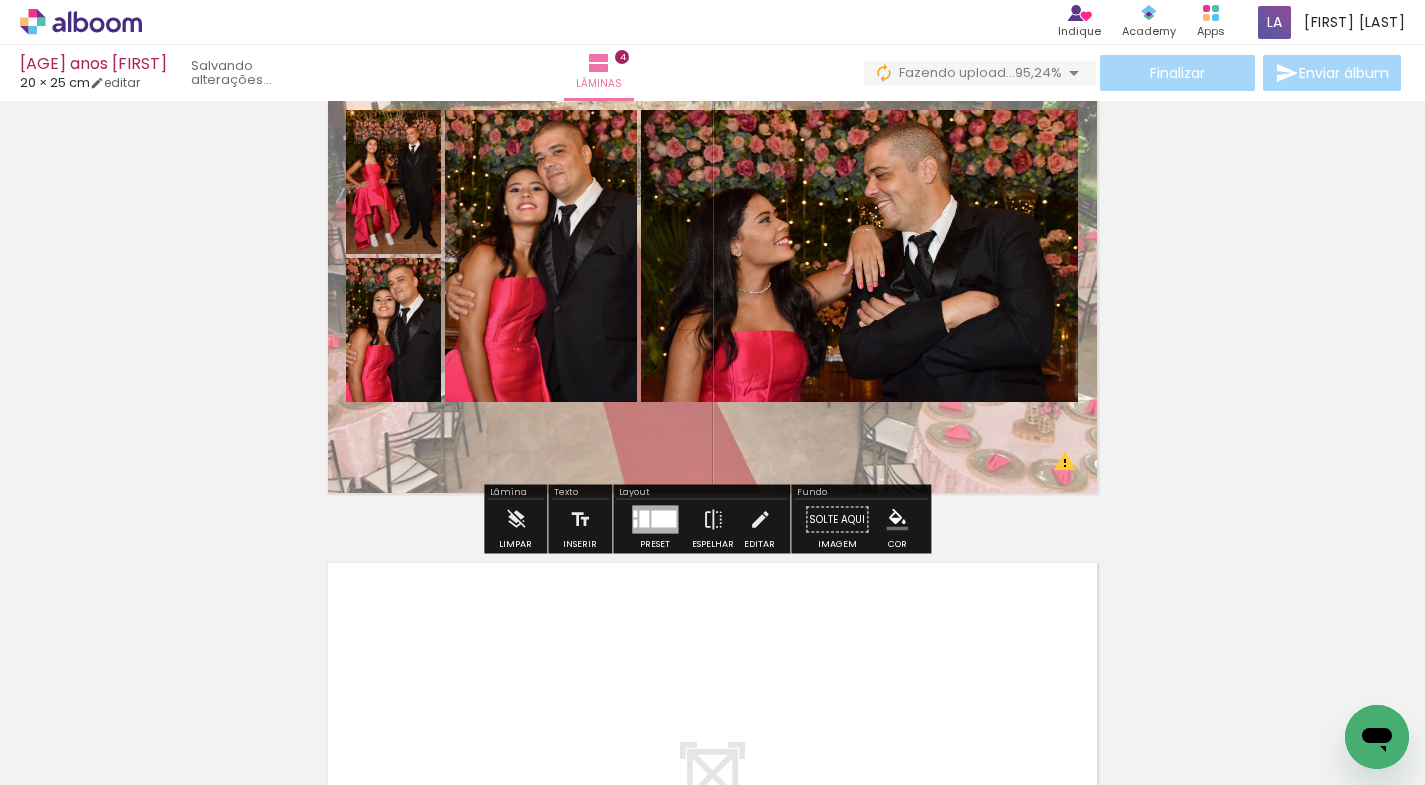 scroll, scrollTop: 1942, scrollLeft: 0, axis: vertical 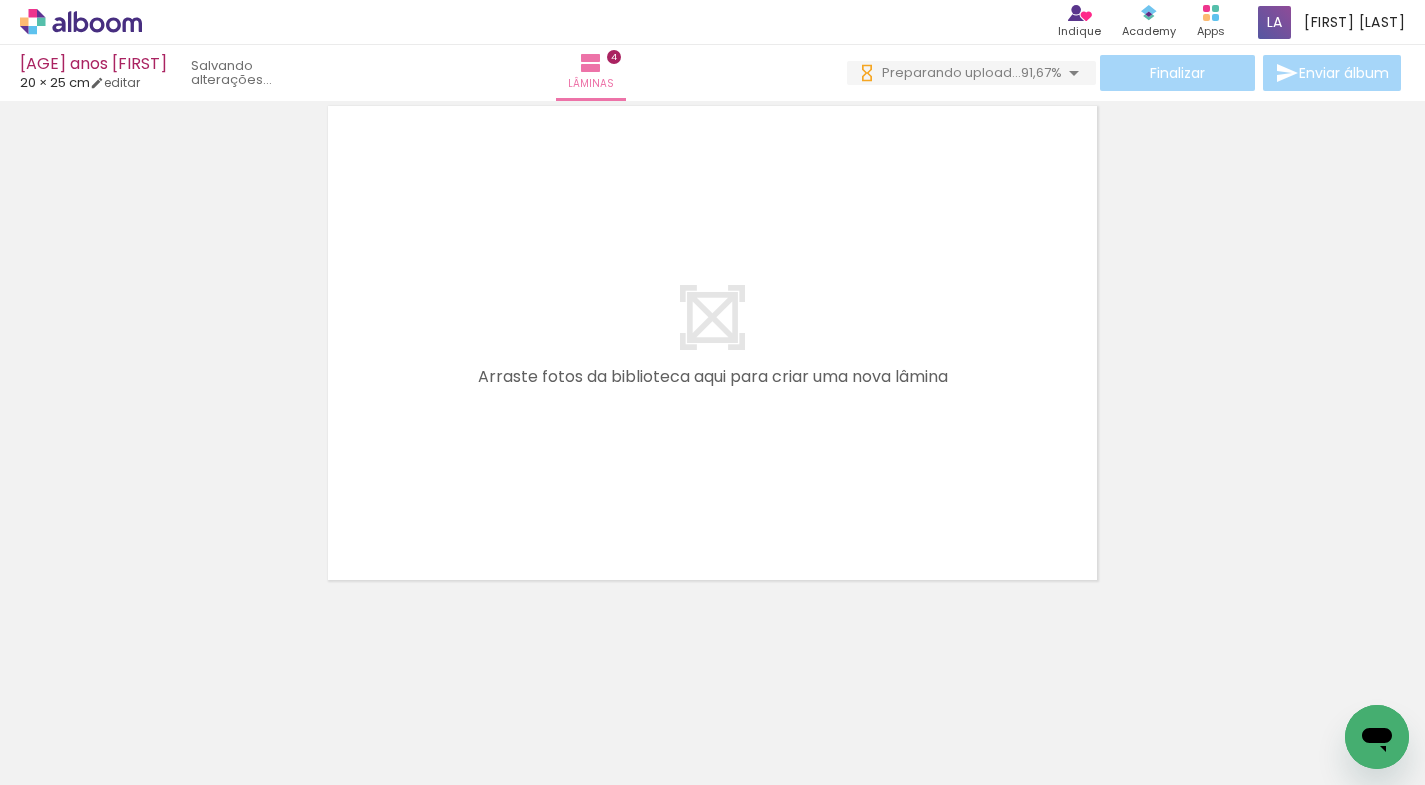 drag, startPoint x: 902, startPoint y: 617, endPoint x: 813, endPoint y: 674, distance: 105.68822 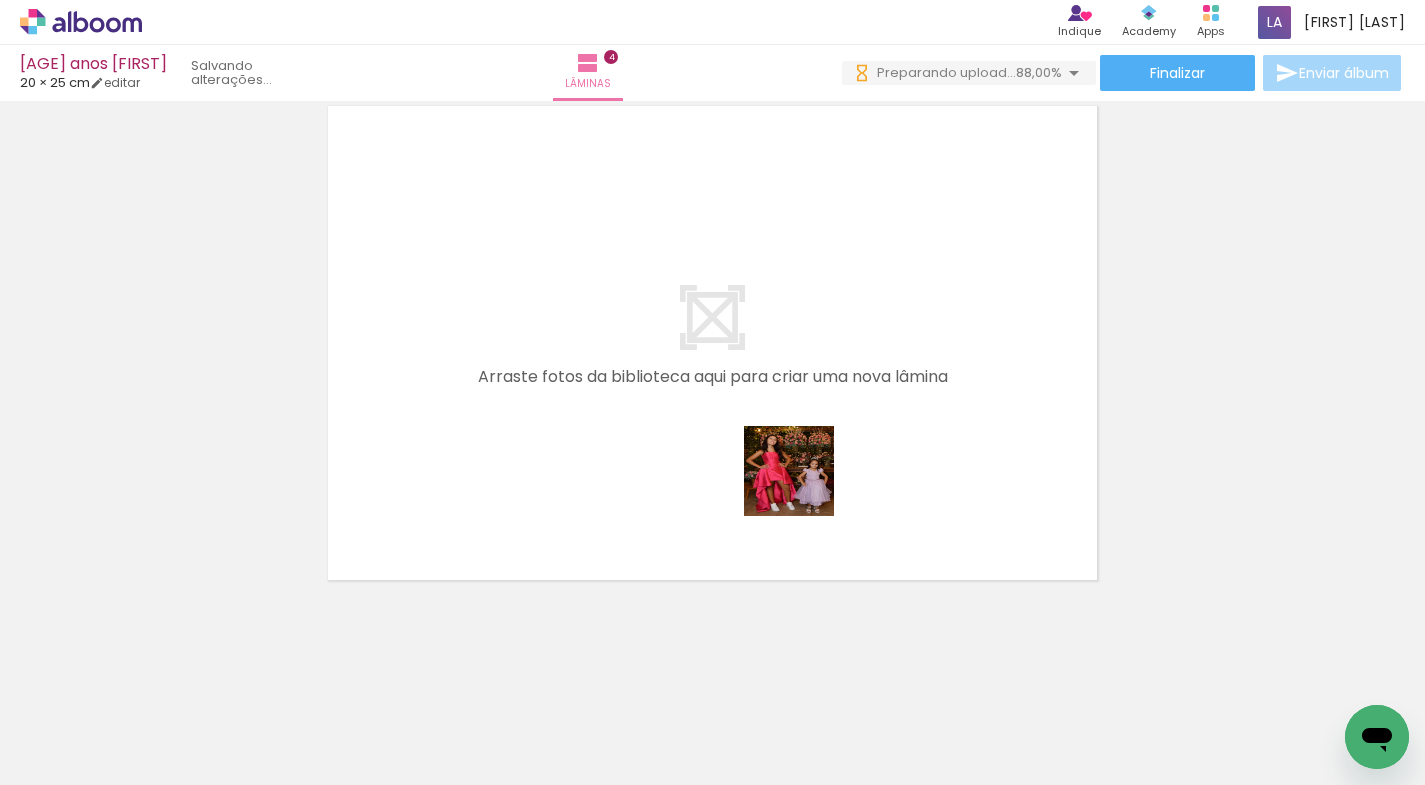 drag, startPoint x: 809, startPoint y: 712, endPoint x: 804, endPoint y: 487, distance: 225.05554 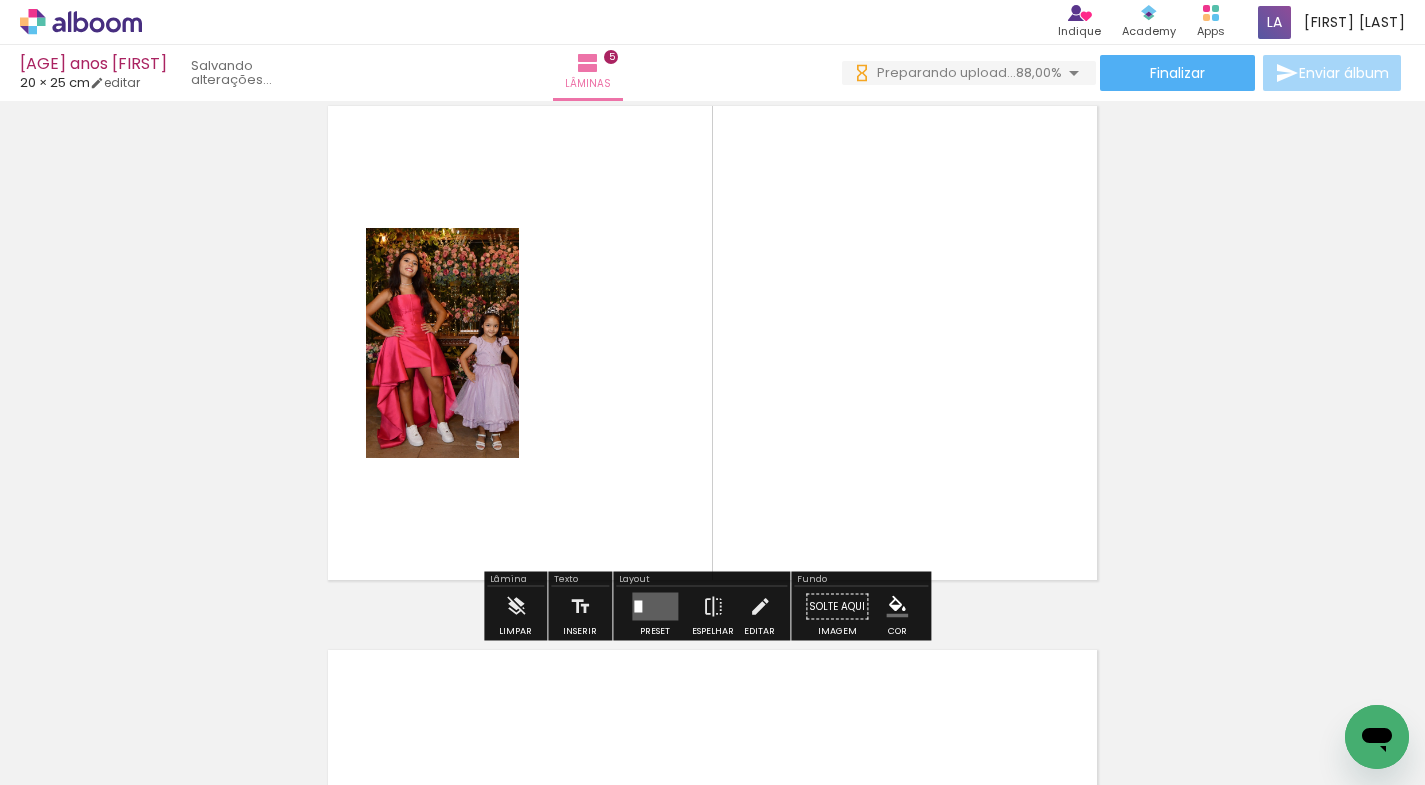 scroll, scrollTop: 2201, scrollLeft: 0, axis: vertical 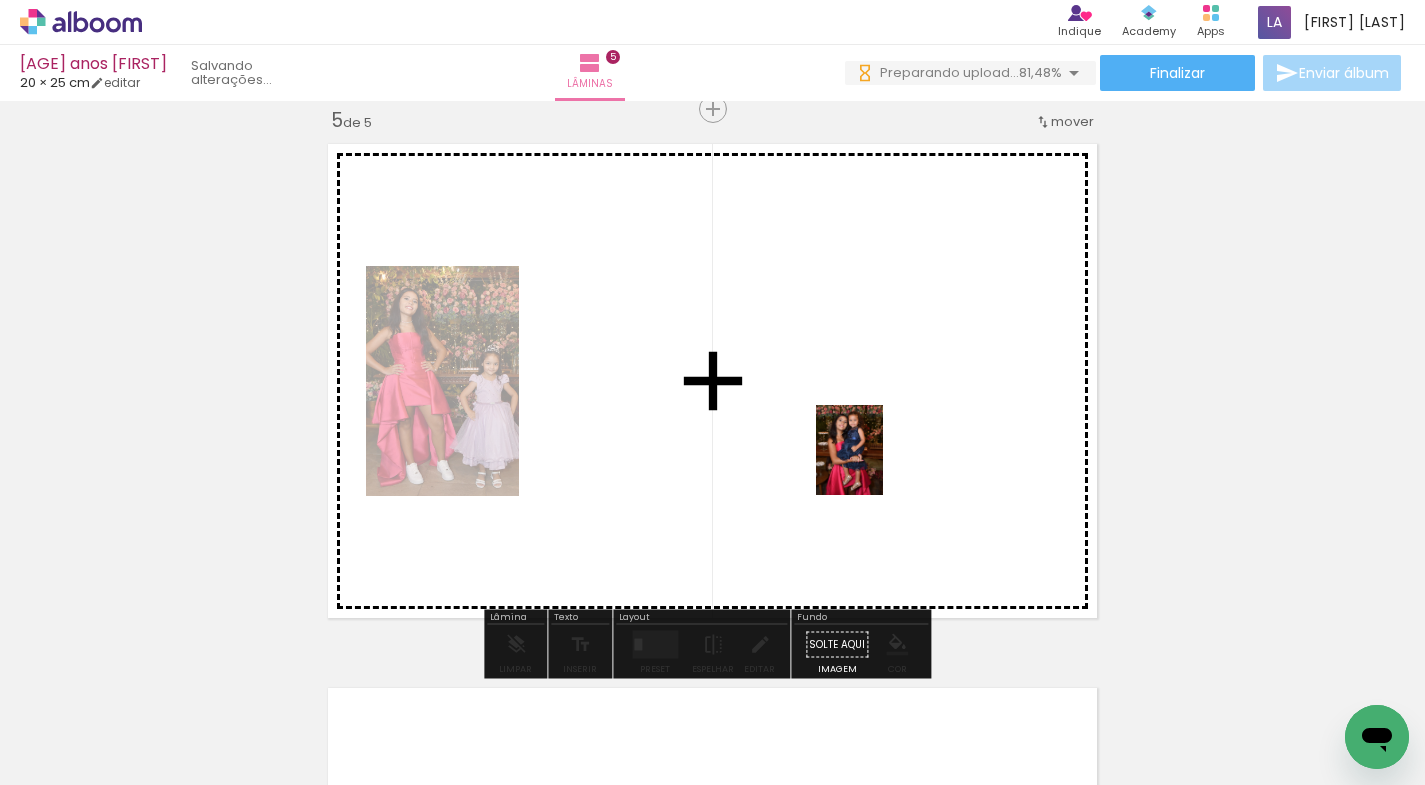 drag, startPoint x: 918, startPoint y: 714, endPoint x: 972, endPoint y: 572, distance: 151.92104 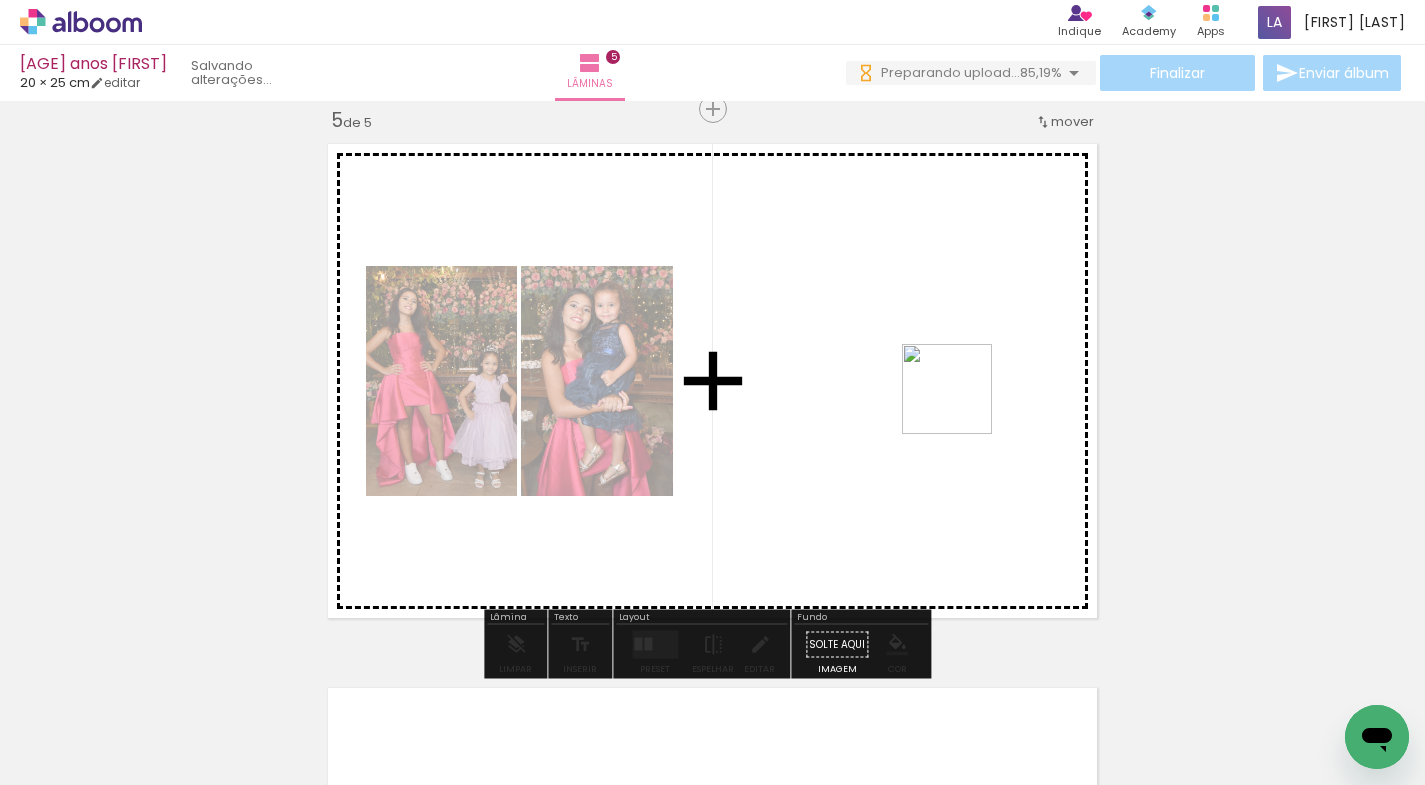 drag, startPoint x: 1012, startPoint y: 685, endPoint x: 1033, endPoint y: 547, distance: 139.58868 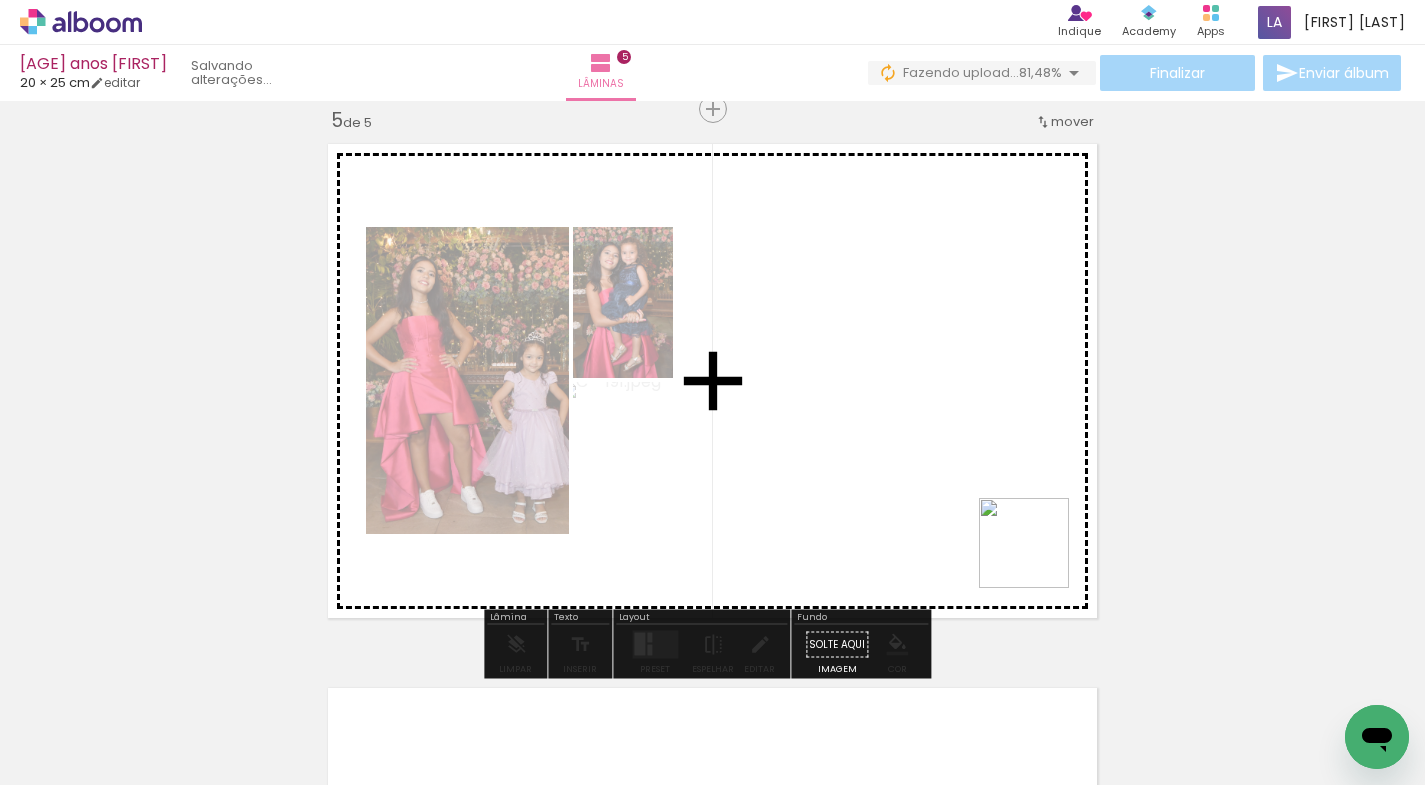 drag, startPoint x: 1152, startPoint y: 719, endPoint x: 975, endPoint y: 439, distance: 331.2537 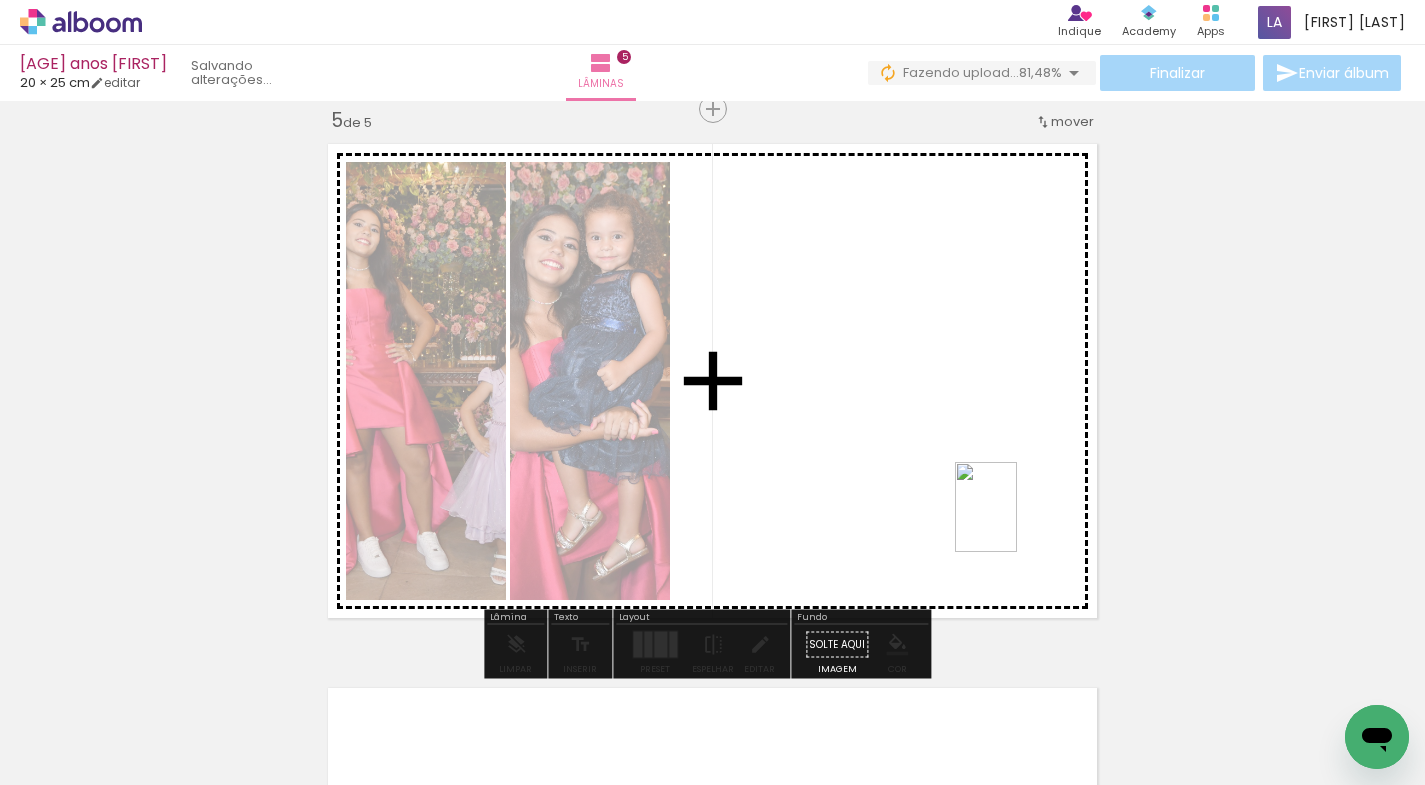 drag, startPoint x: 1257, startPoint y: 727, endPoint x: 1391, endPoint y: 689, distance: 139.28389 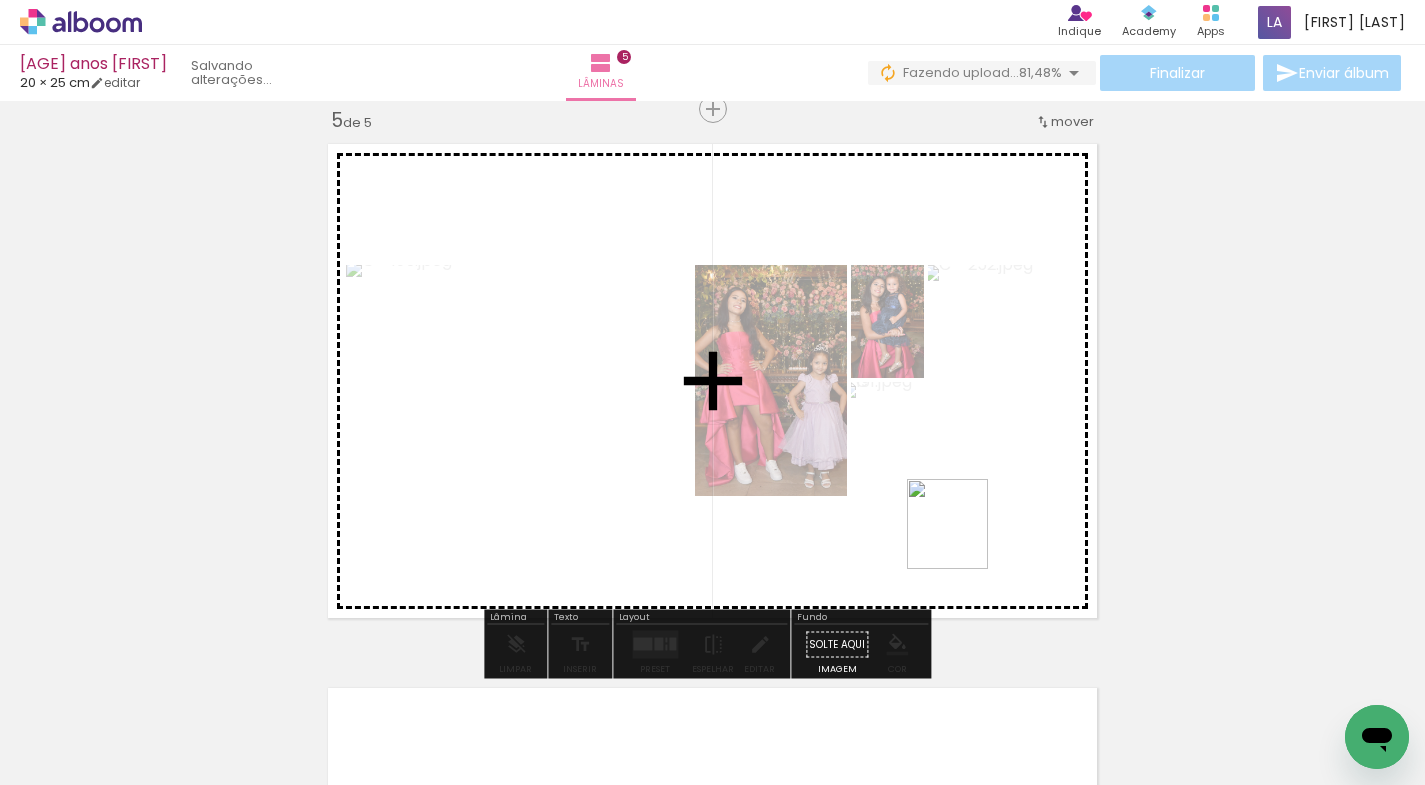 drag, startPoint x: 1347, startPoint y: 686, endPoint x: 968, endPoint y: 542, distance: 405.43433 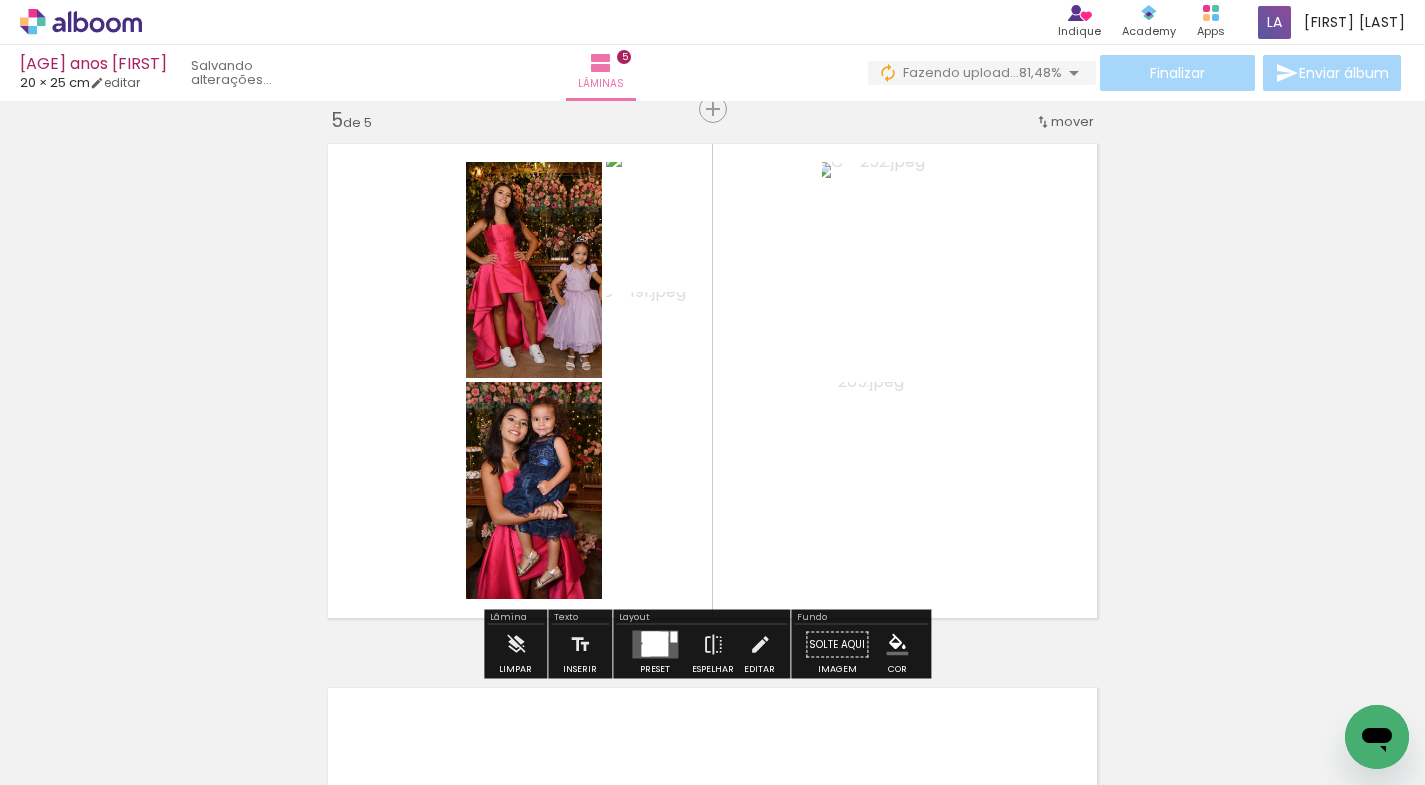 click at bounding box center (655, 645) 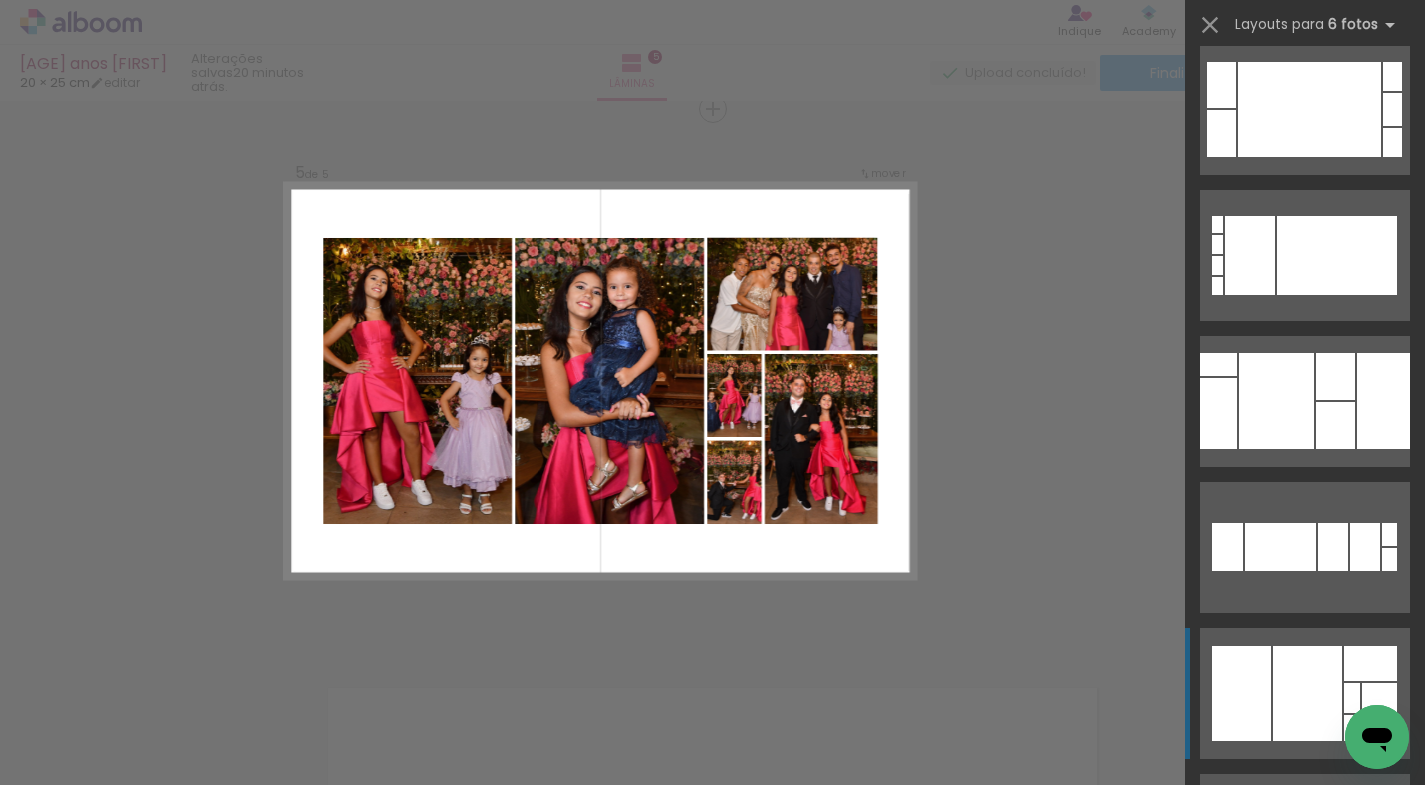 scroll, scrollTop: 605, scrollLeft: 0, axis: vertical 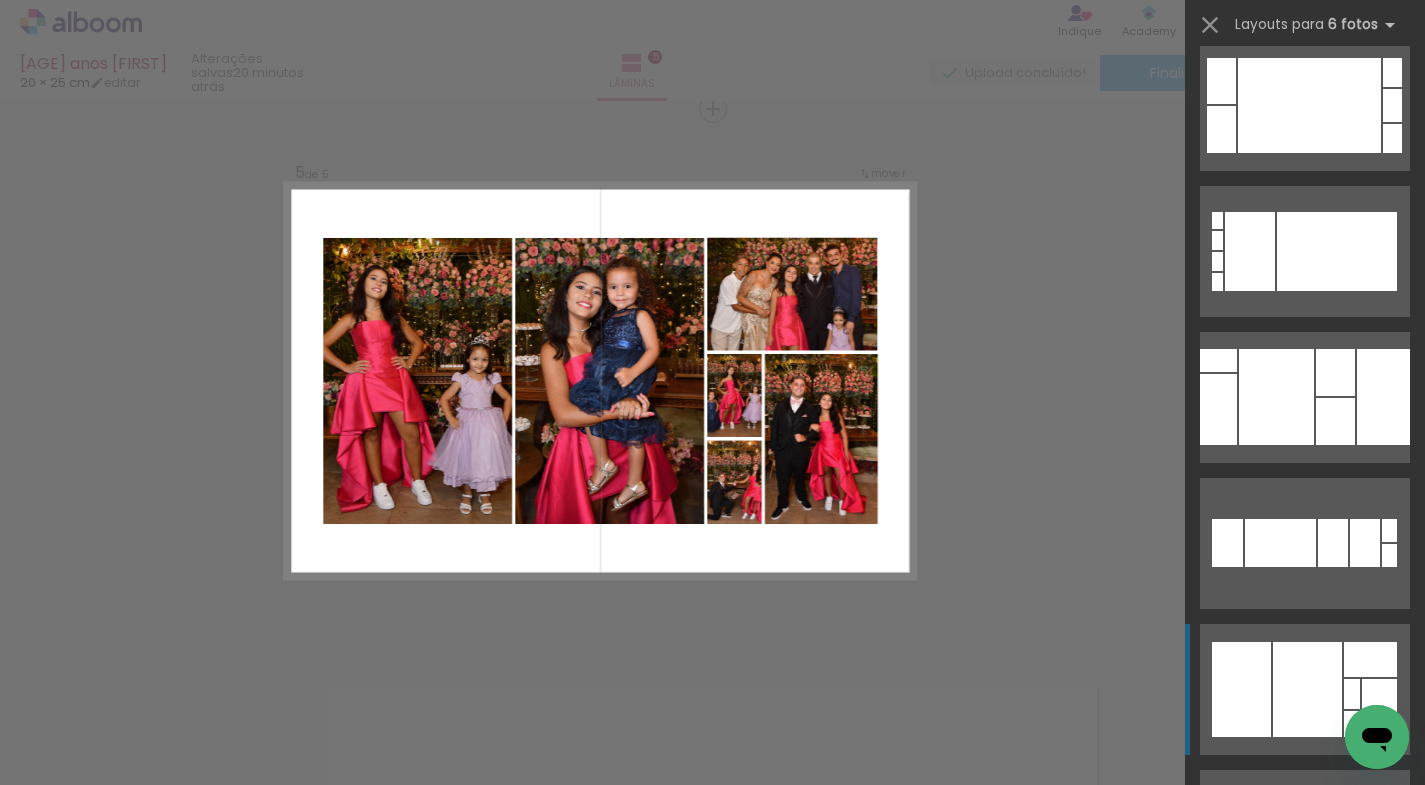 click at bounding box center (1309, 105) 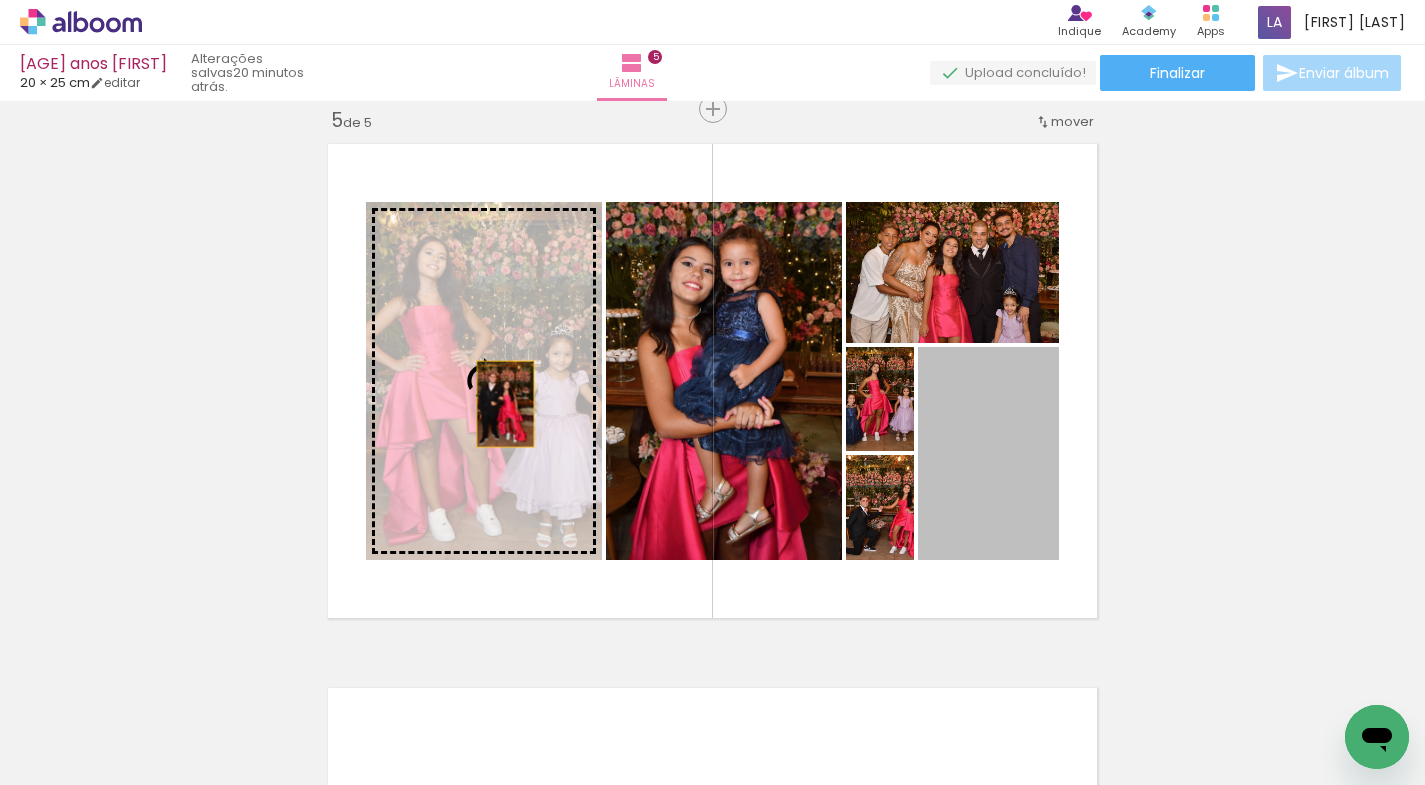 drag, startPoint x: 988, startPoint y: 458, endPoint x: 498, endPoint y: 409, distance: 492.4439 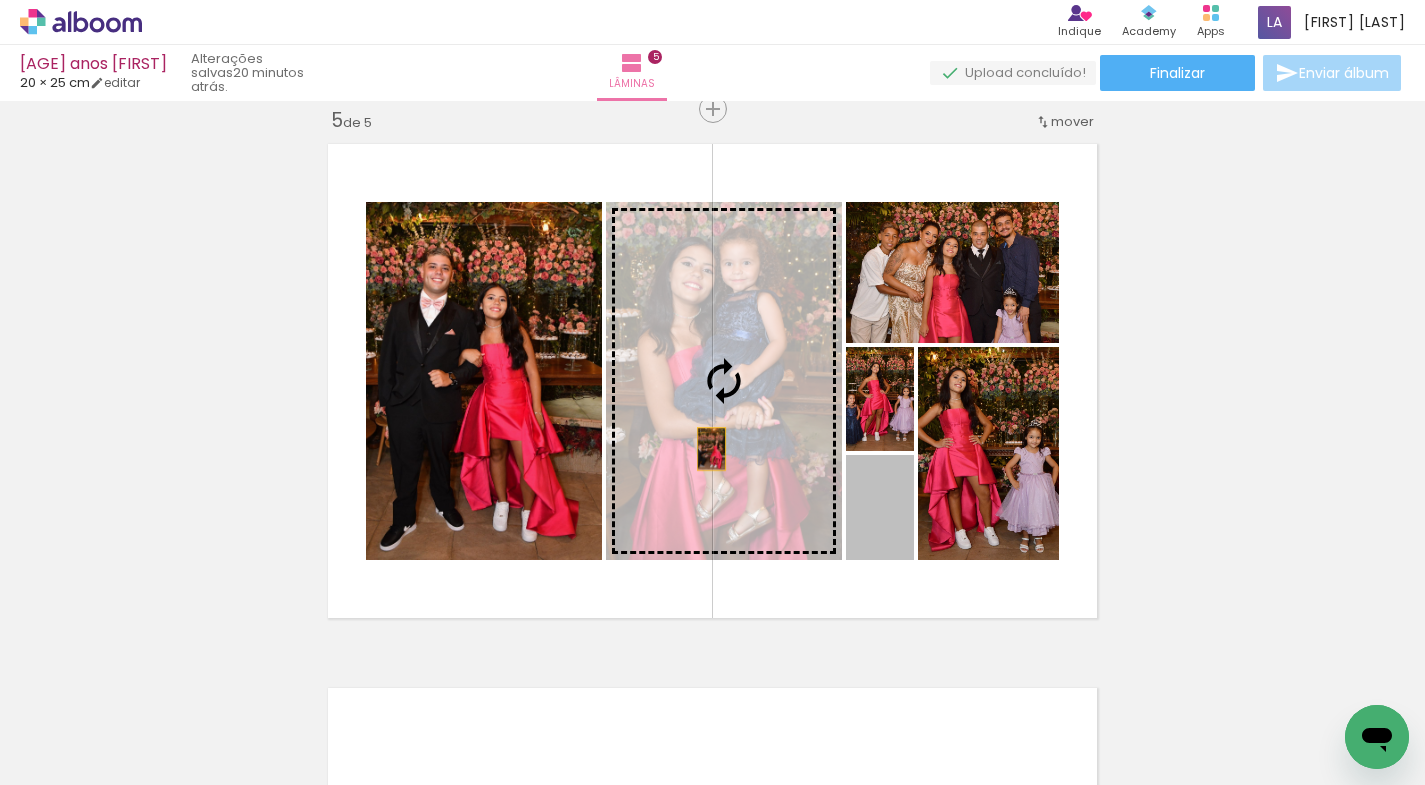 drag, startPoint x: 895, startPoint y: 524, endPoint x: 704, endPoint y: 451, distance: 204.47493 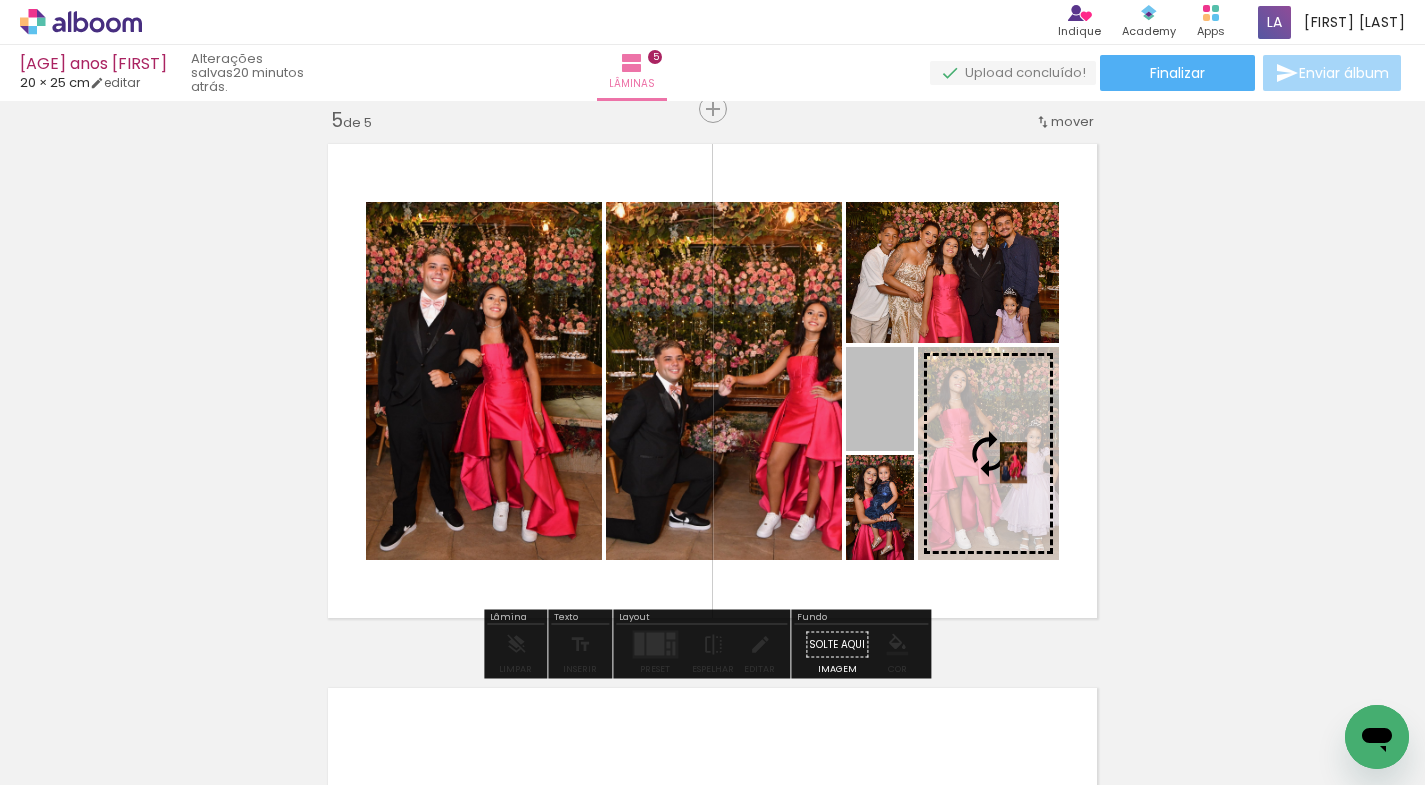 drag, startPoint x: 859, startPoint y: 404, endPoint x: 1006, endPoint y: 463, distance: 158.39824 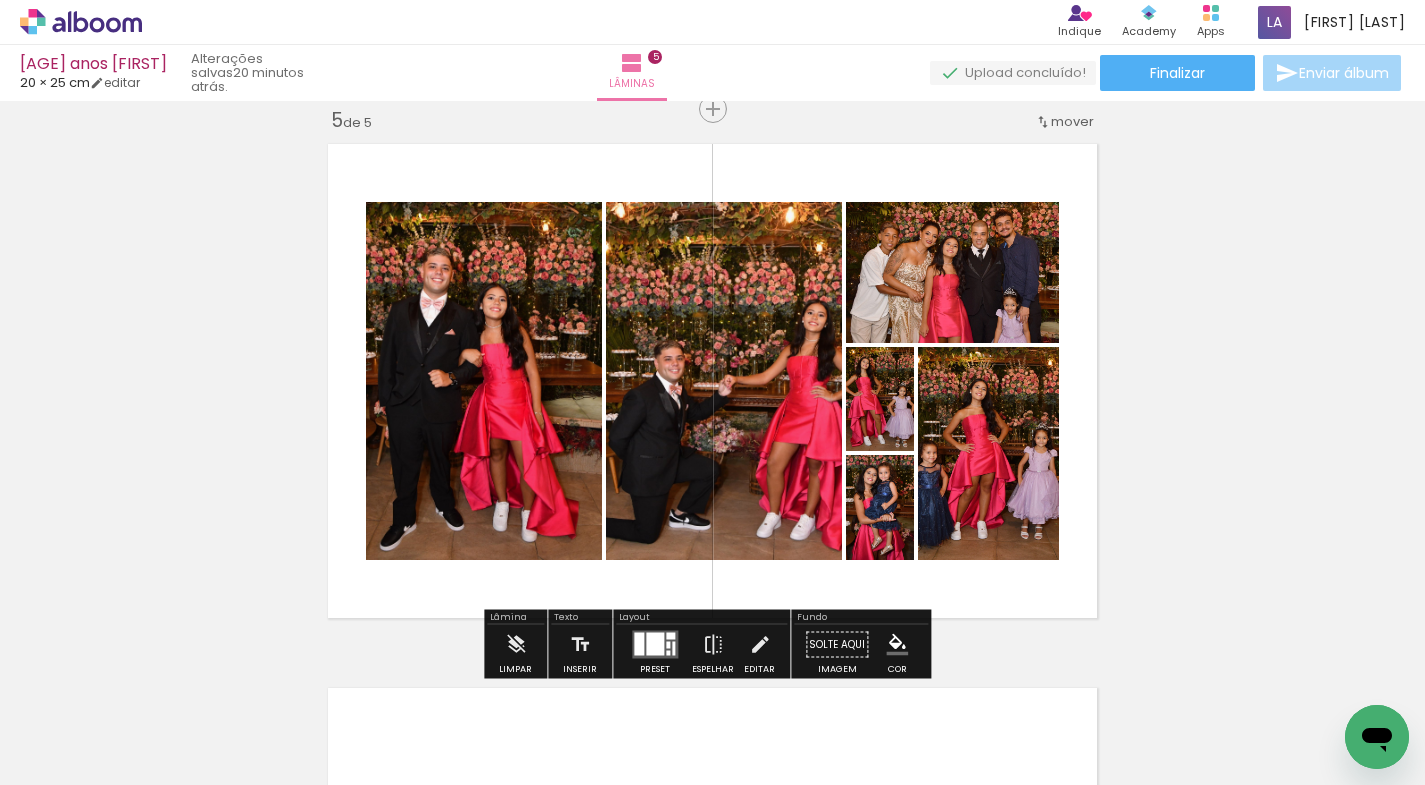 click on "Inserir lâmina 1  de 5  Inserir lâmina 2  de 5  Inserir lâmina 3  de 5  Inserir lâmina 4  de 5  Inserir lâmina 5  de 5 O Designbox precisará aumentar a sua imagem em 375% para exportar para impressão. O Designbox precisará aumentar a sua imagem em 603% para exportar para impressão. O Designbox precisará aumentar a sua imagem em 461% para exportar para impressão. O Designbox precisará aumentar a sua imagem em 596% para exportar para impressão. O Designbox precisará aumentar a sua imagem em 506% para exportar para impressão. O Designbox precisará aumentar a sua imagem em 603% para exportar para impressão. O Designbox precisará aumentar a sua imagem em 741% para exportar para impressão. O Designbox precisará aumentar a sua imagem em 562% para exportar para impressão. O Designbox precisará aumentar a sua imagem em 569% para exportar para impressão." at bounding box center (712, -461) 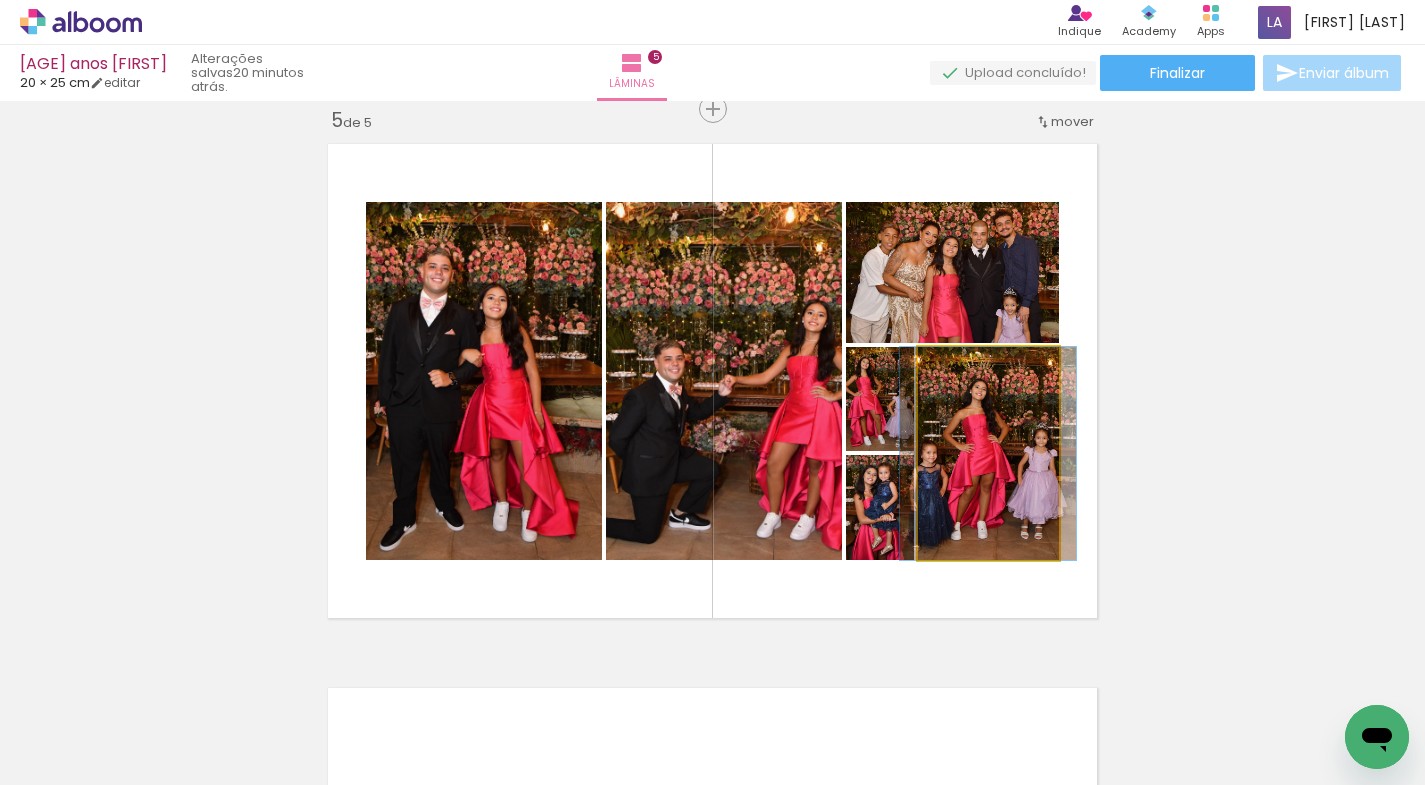 click 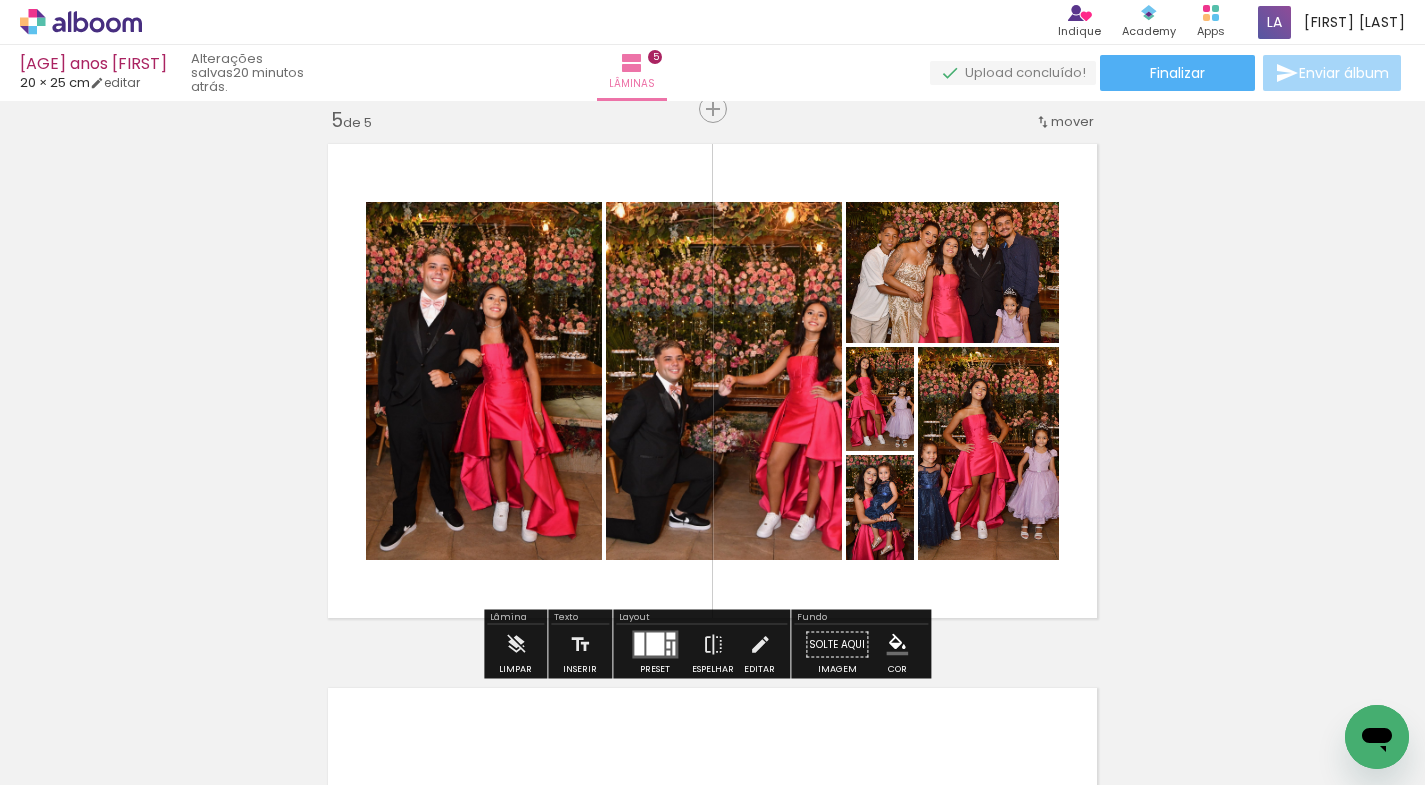click 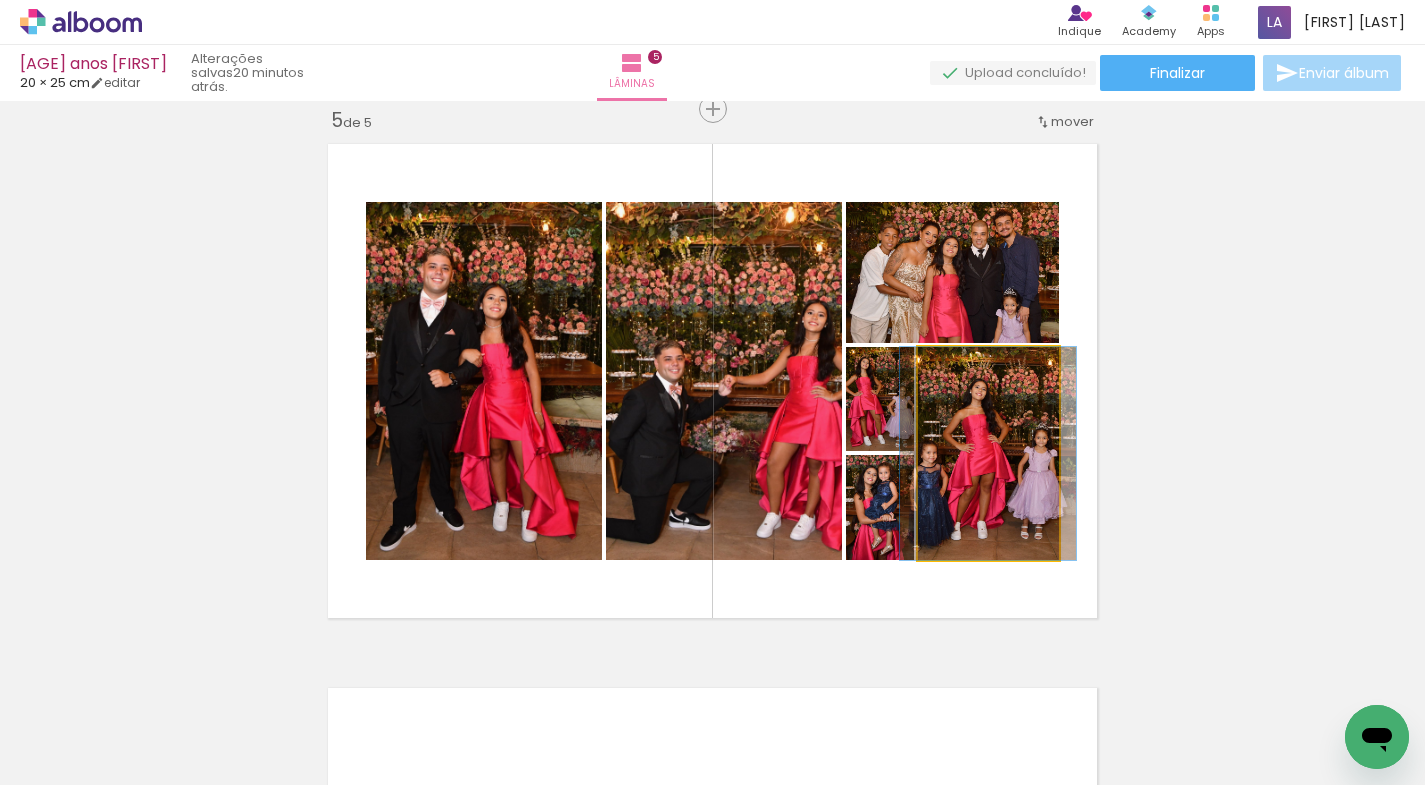 click 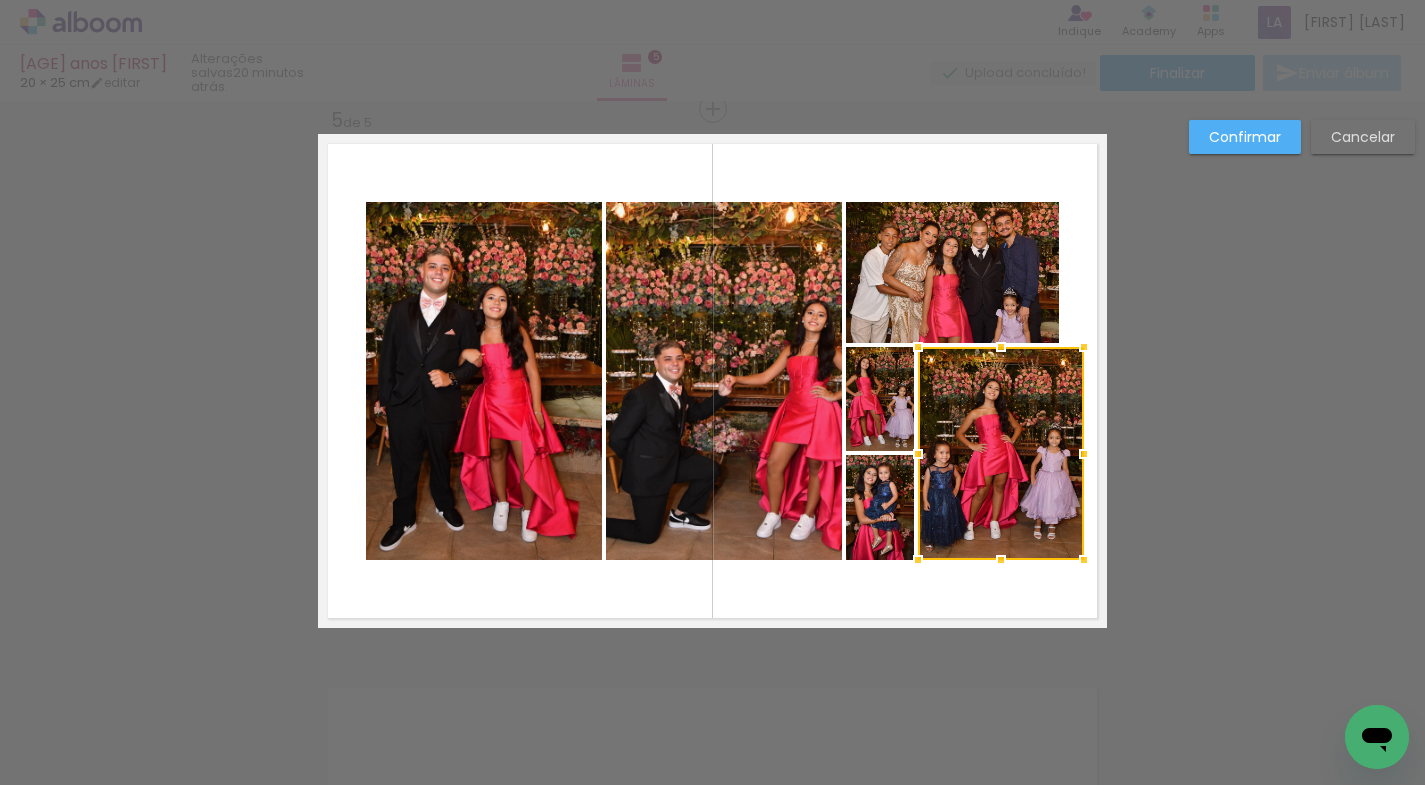 drag, startPoint x: 1062, startPoint y: 556, endPoint x: 1053, endPoint y: 346, distance: 210.19276 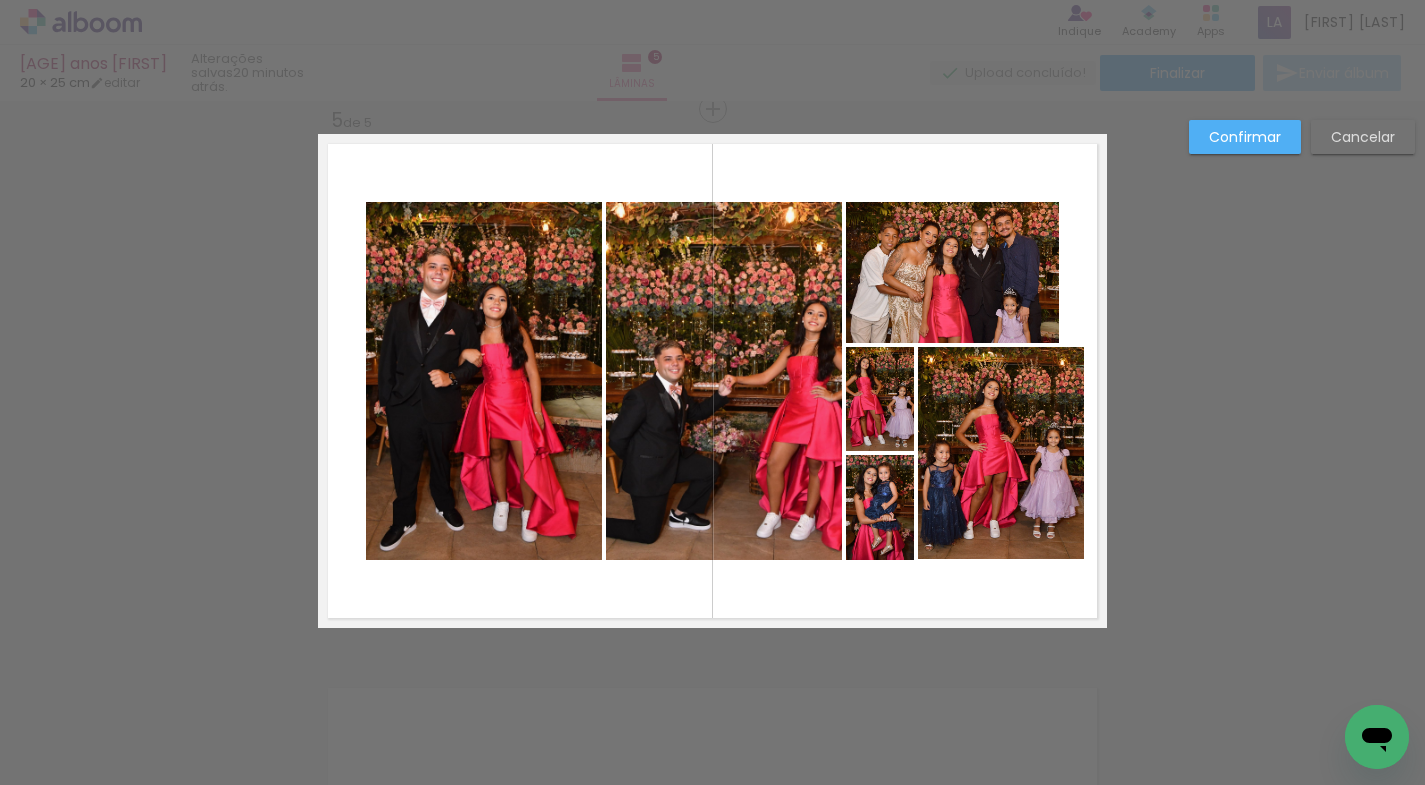 click 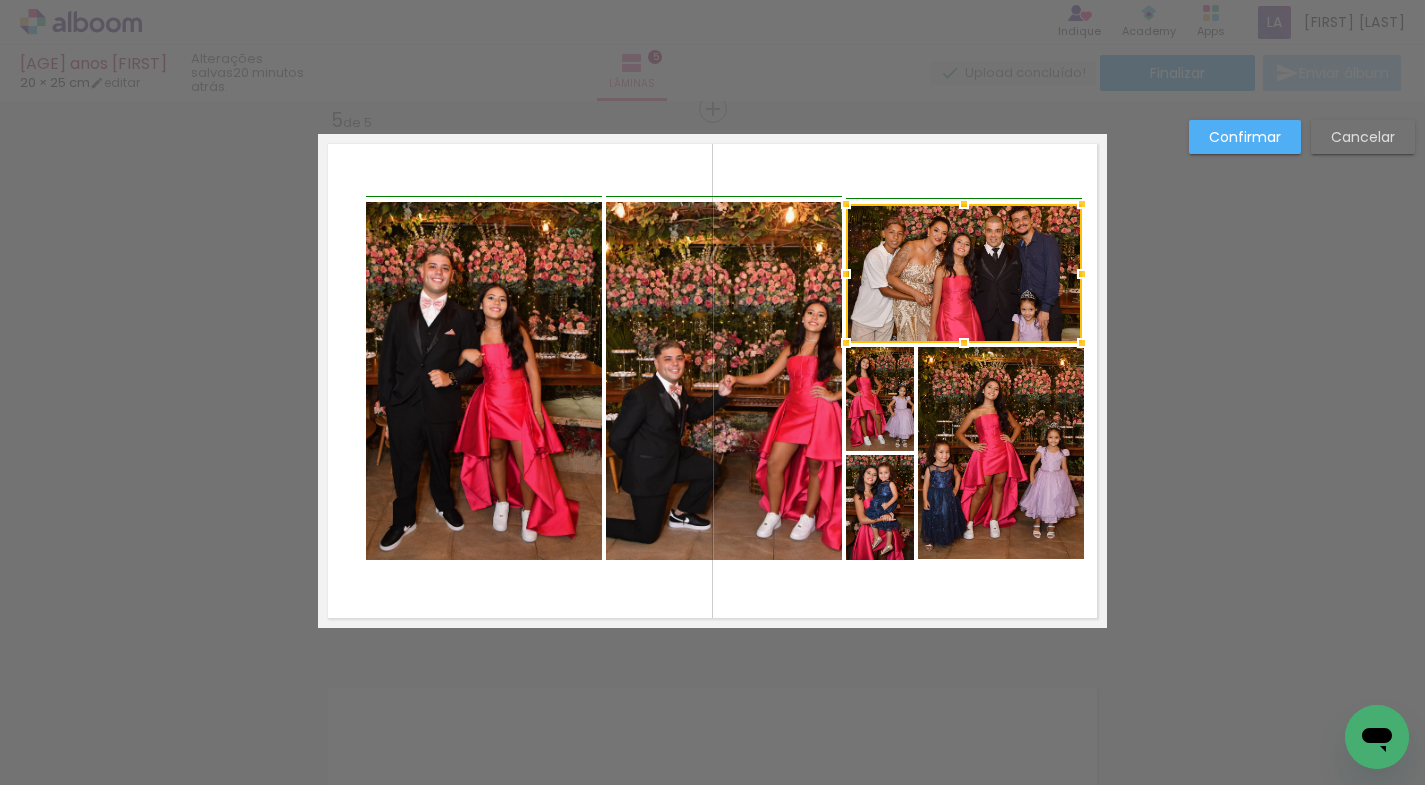 drag, startPoint x: 1052, startPoint y: 199, endPoint x: 1069, endPoint y: 201, distance: 17.117243 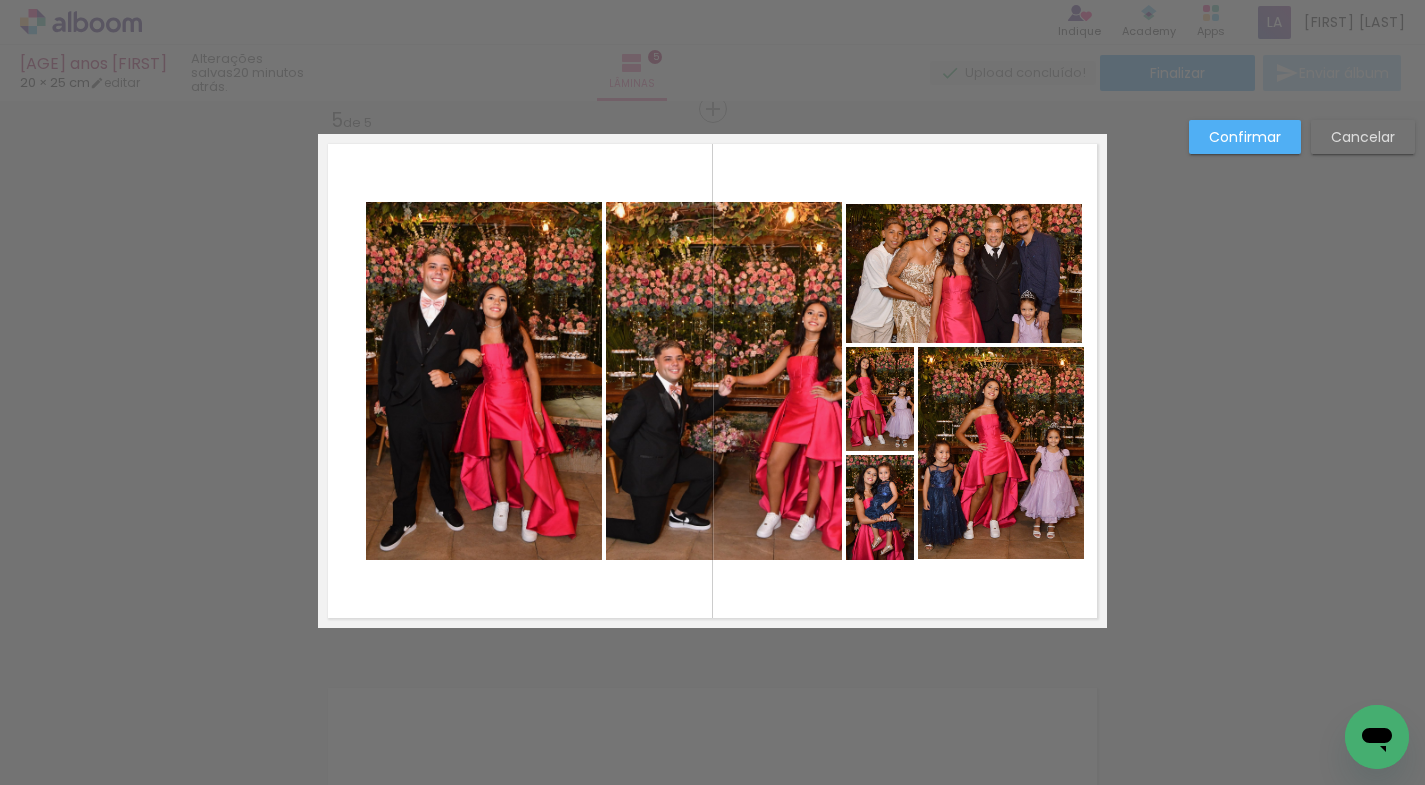 click at bounding box center [712, 381] 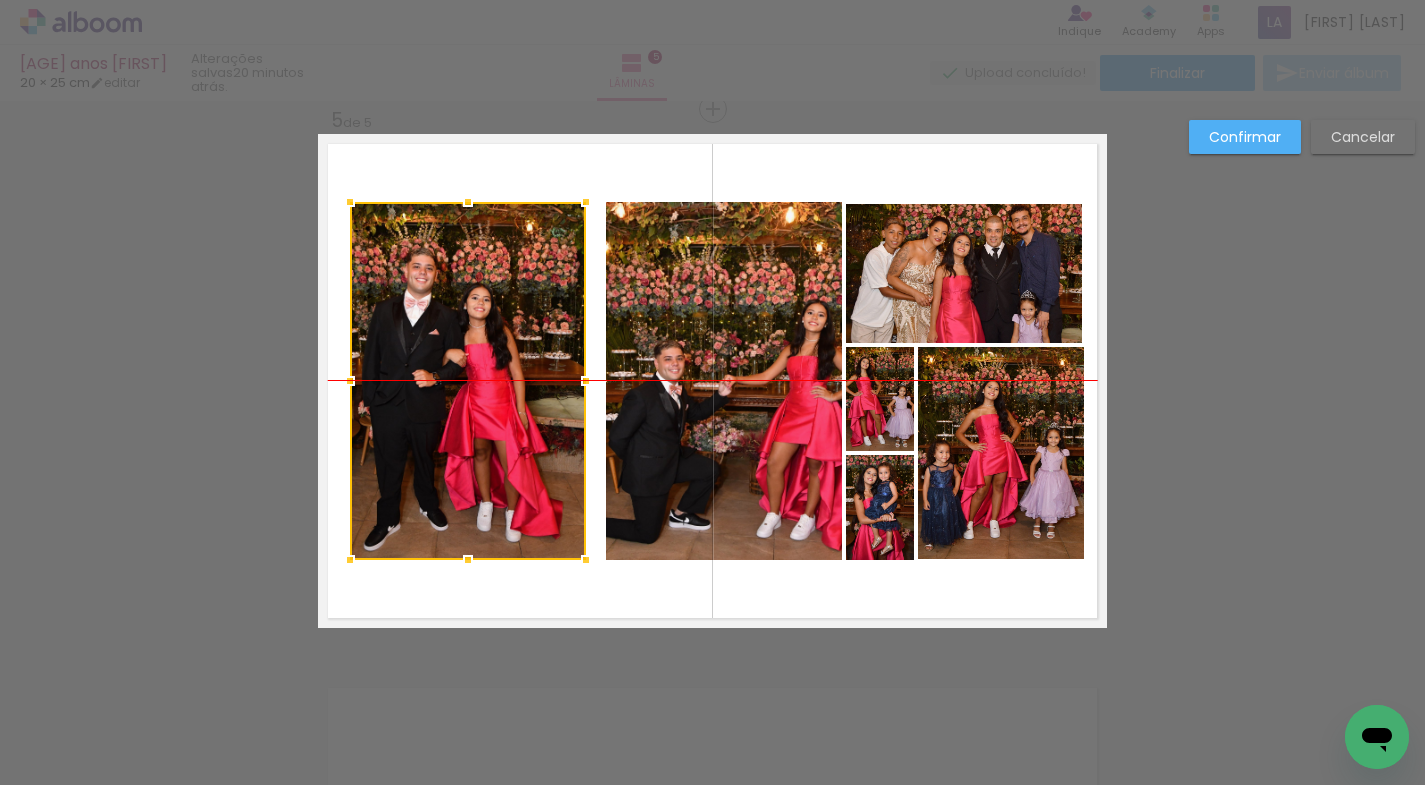drag, startPoint x: 542, startPoint y: 297, endPoint x: 526, endPoint y: 297, distance: 16 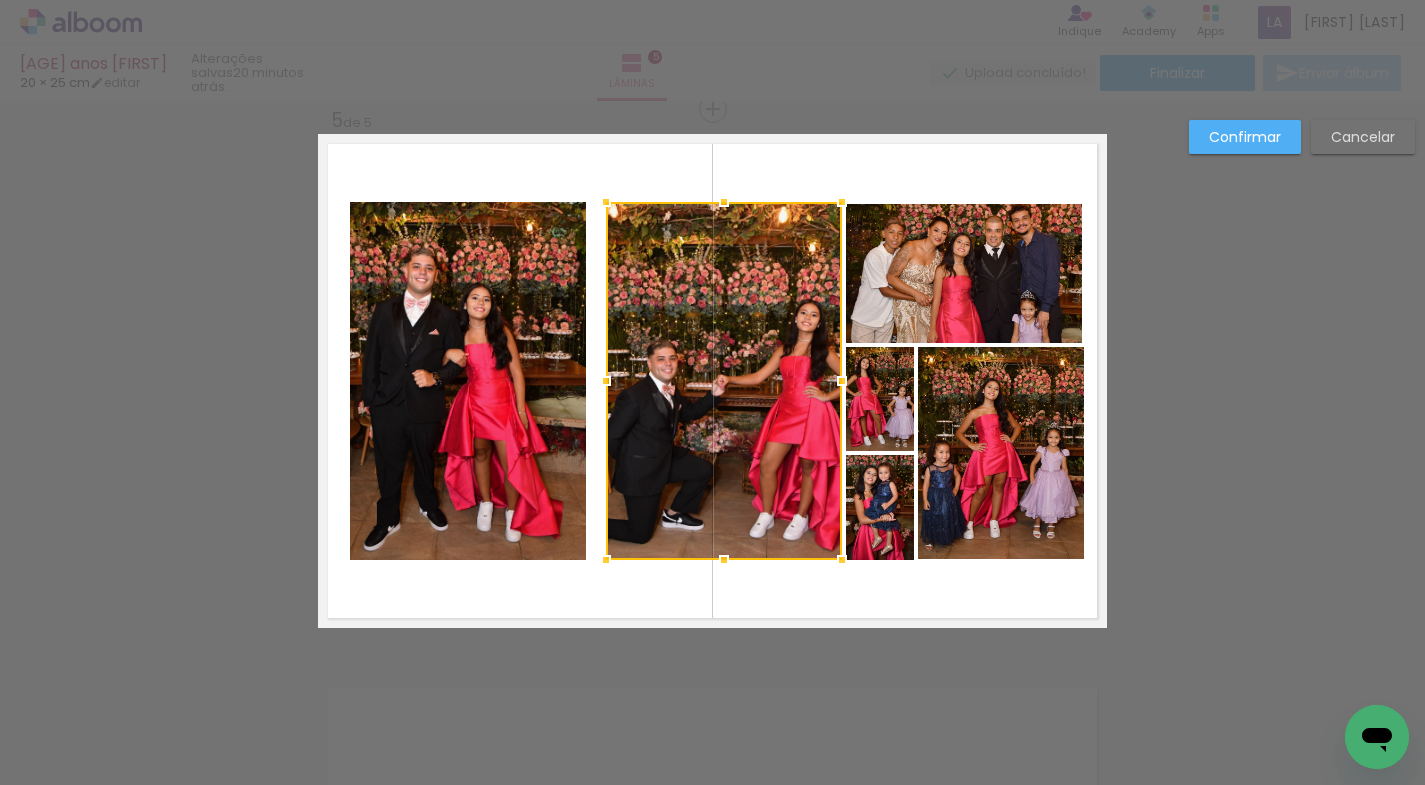 click at bounding box center [724, 381] 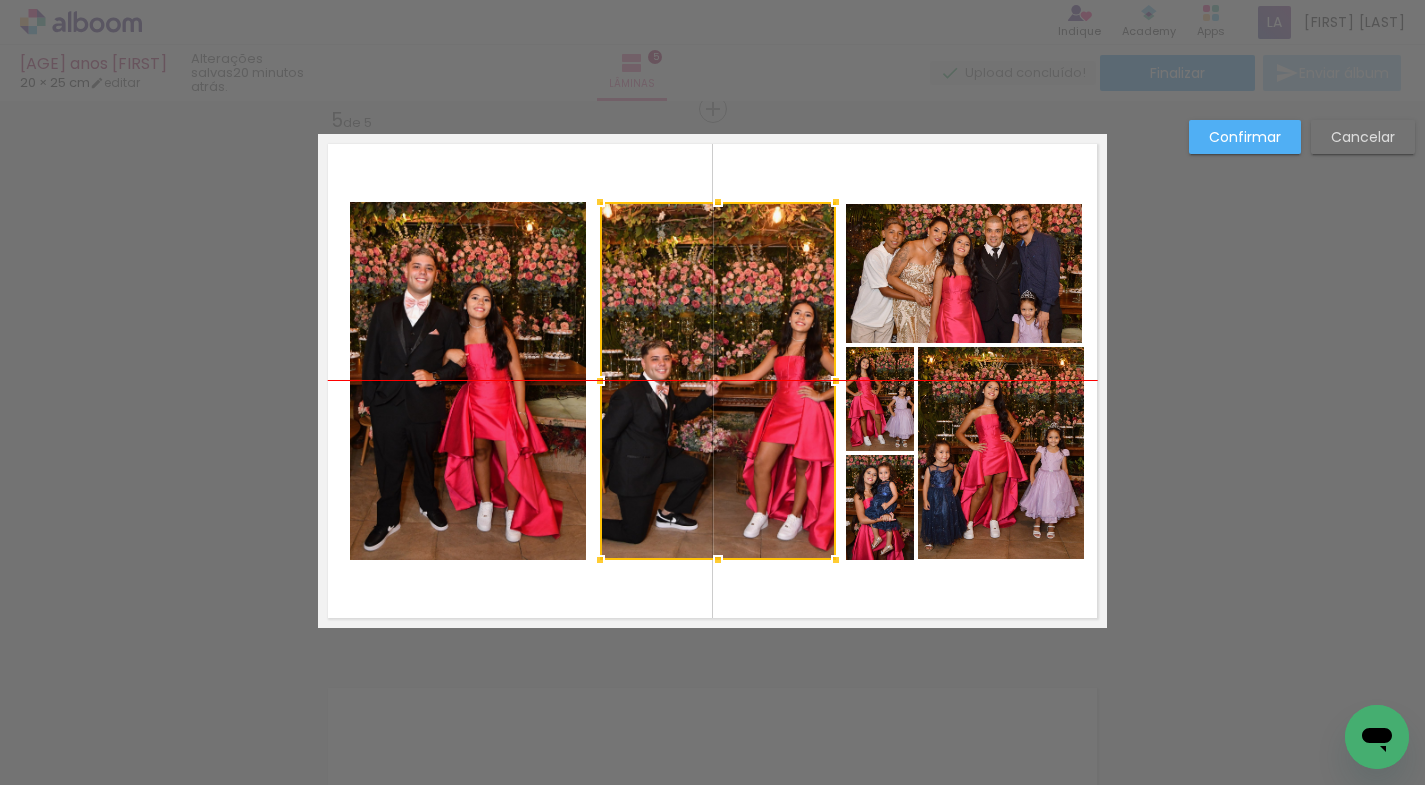 click at bounding box center (718, 381) 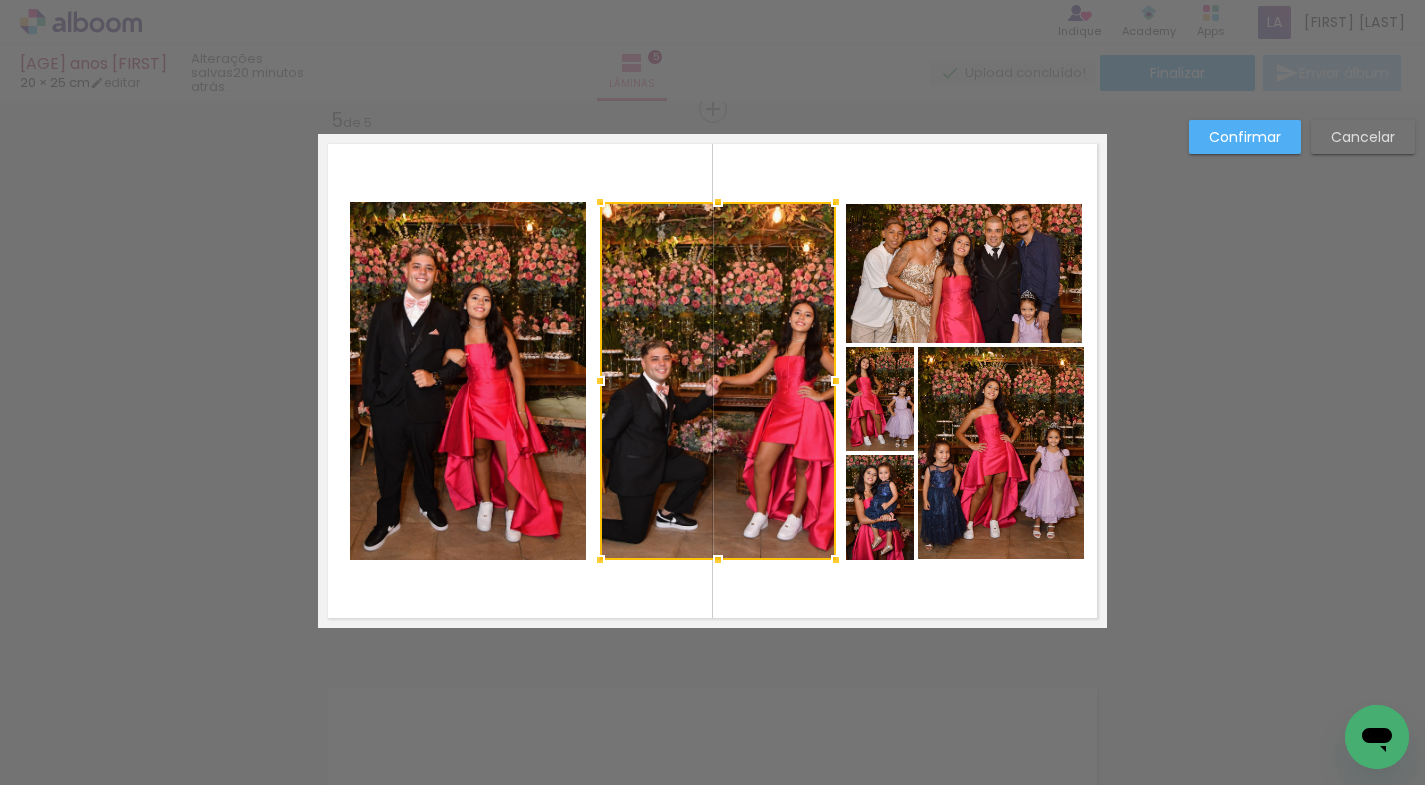 click on "Confirmar" at bounding box center (0, 0) 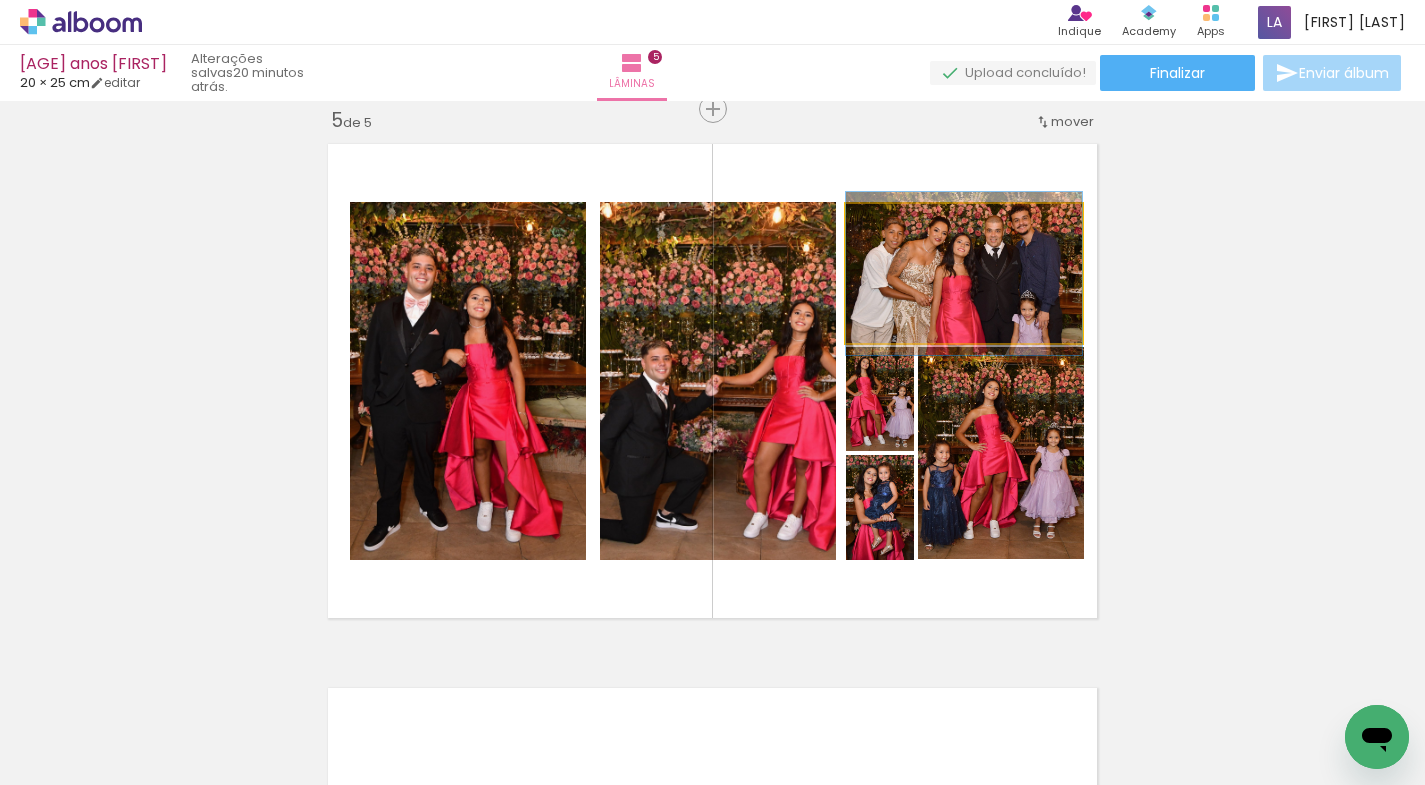 click 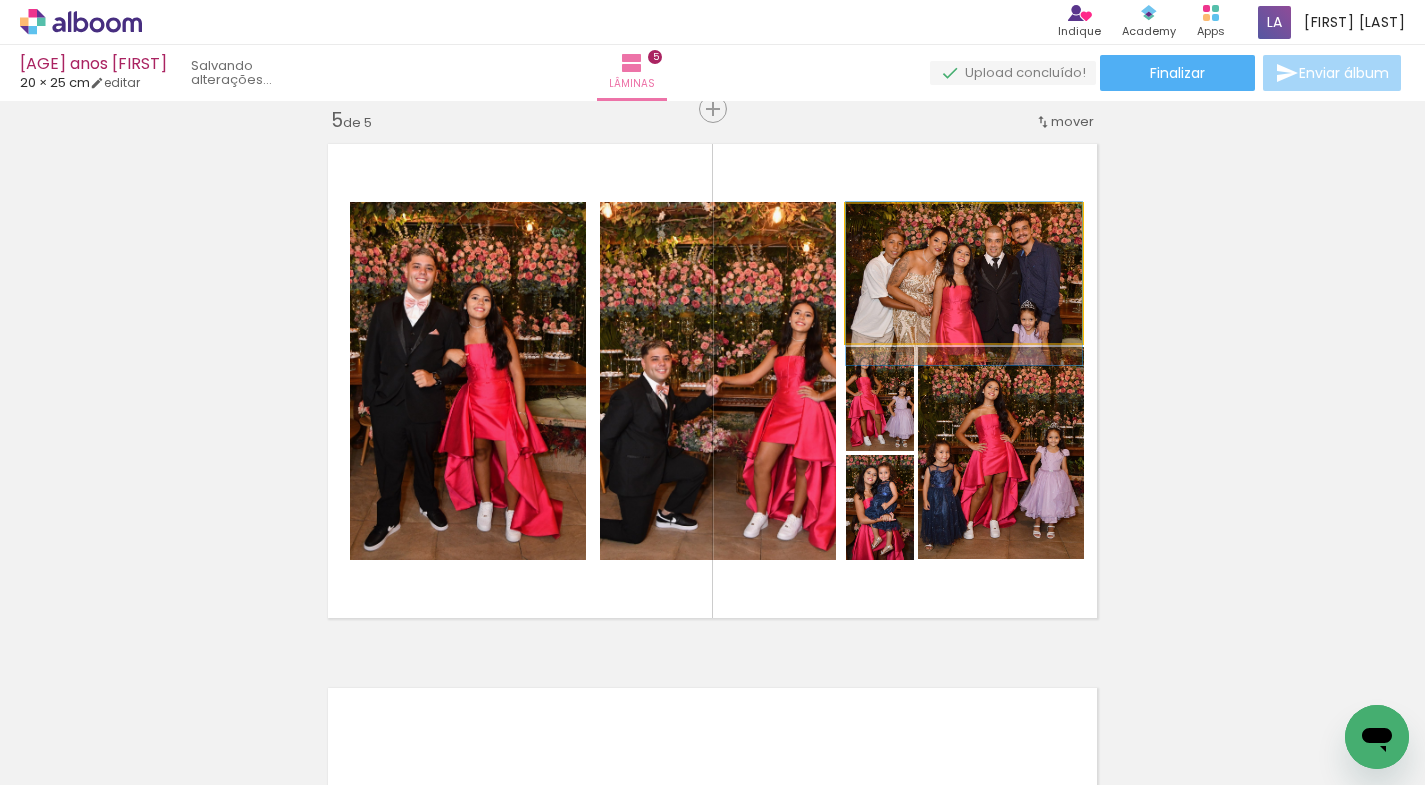 drag, startPoint x: 1013, startPoint y: 279, endPoint x: 1012, endPoint y: 289, distance: 10.049875 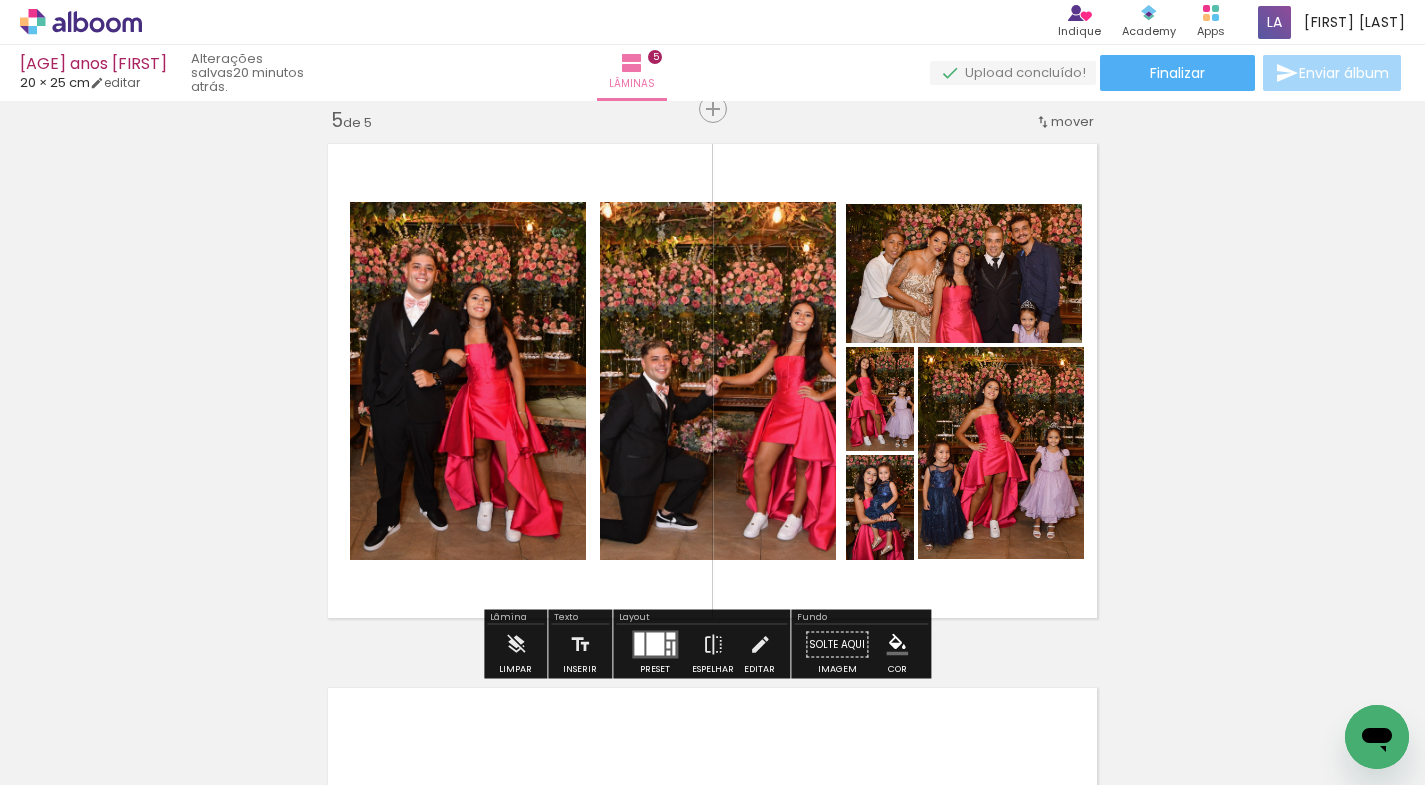 click on "Inserir lâmina 1  de 5  Inserir lâmina 2  de 5  Inserir lâmina 3  de 5  Inserir lâmina 4  de 5  Inserir lâmina 5  de 5 O Designbox precisará aumentar a sua imagem em 375% para exportar para impressão. O Designbox precisará aumentar a sua imagem em 603% para exportar para impressão. O Designbox precisará aumentar a sua imagem em 461% para exportar para impressão. O Designbox precisará aumentar a sua imagem em 596% para exportar para impressão. O Designbox precisará aumentar a sua imagem em 506% para exportar para impressão. O Designbox precisará aumentar a sua imagem em 603% para exportar para impressão. O Designbox precisará aumentar a sua imagem em 741% para exportar para impressão. O Designbox precisará aumentar a sua imagem em 562% para exportar para impressão. O Designbox precisará aumentar a sua imagem em 569% para exportar para impressão." at bounding box center [712, -461] 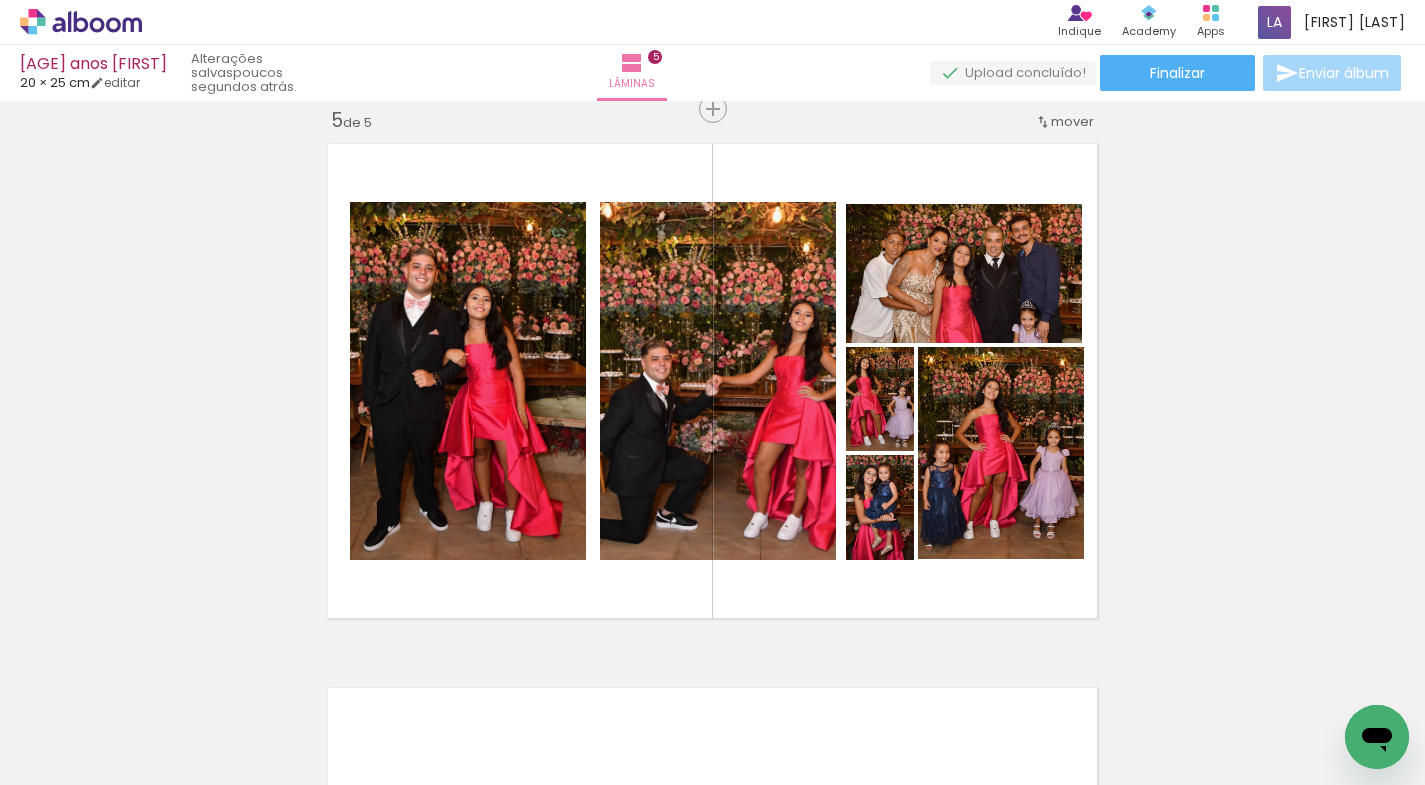 scroll, scrollTop: 0, scrollLeft: 971, axis: horizontal 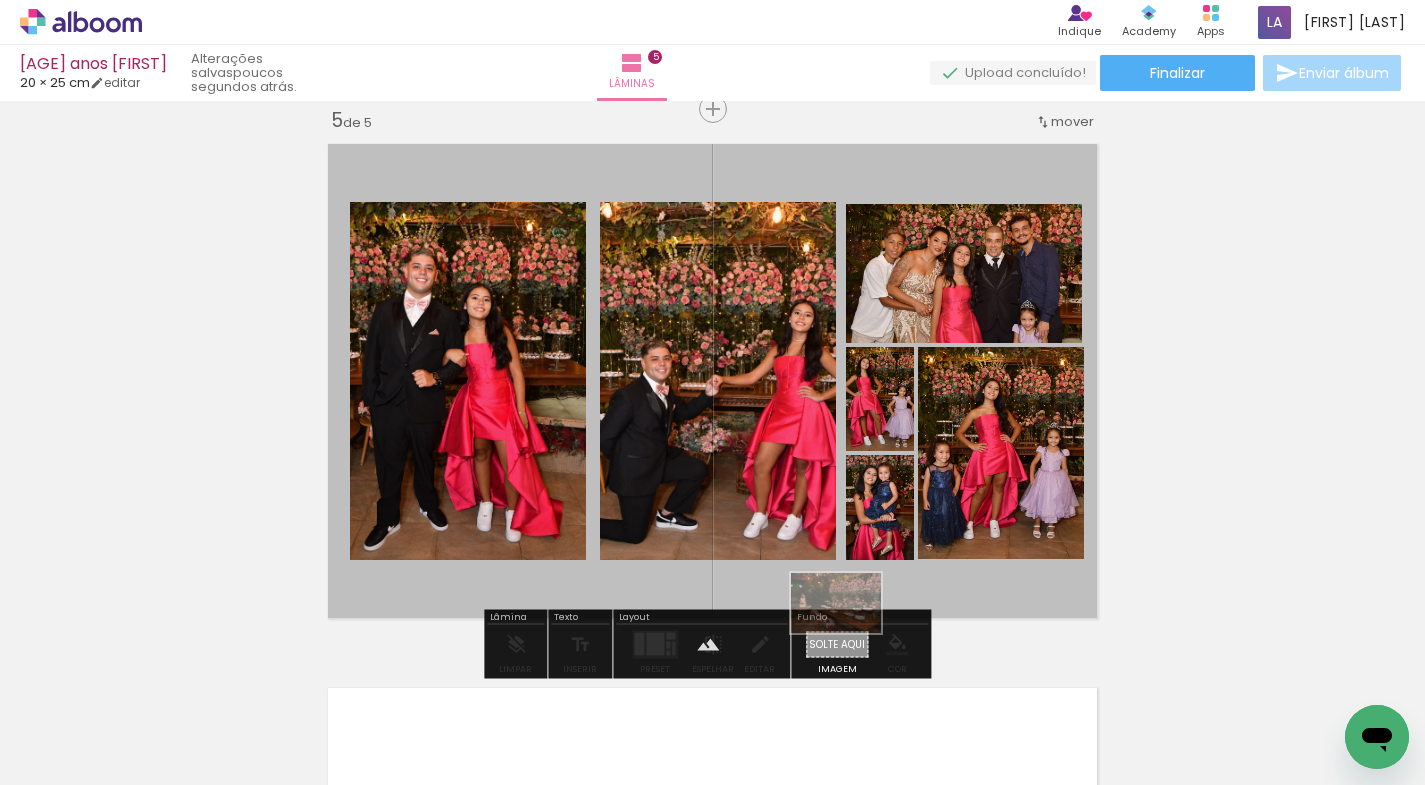 drag, startPoint x: 976, startPoint y: 717, endPoint x: 848, endPoint y: 635, distance: 152.01315 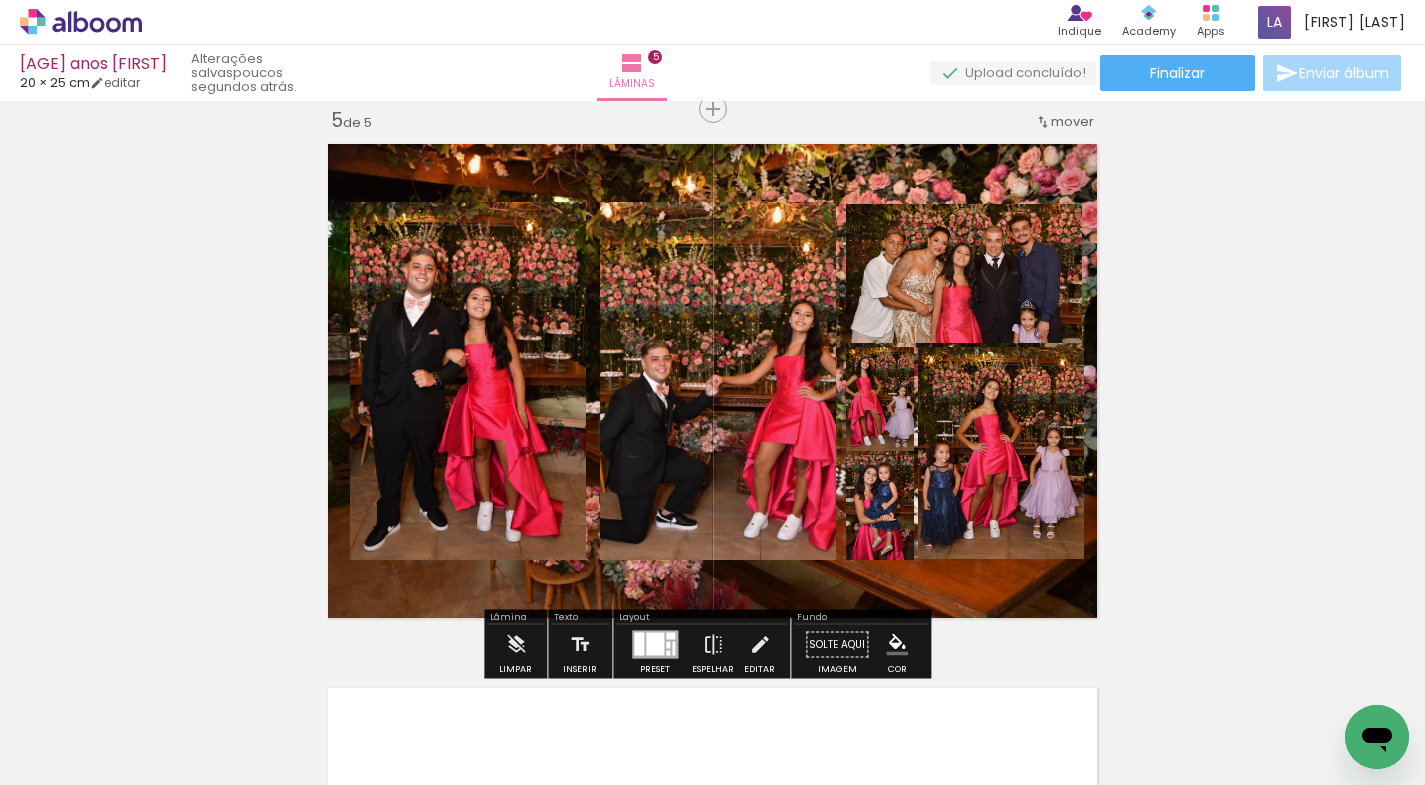 click at bounding box center [712, 381] 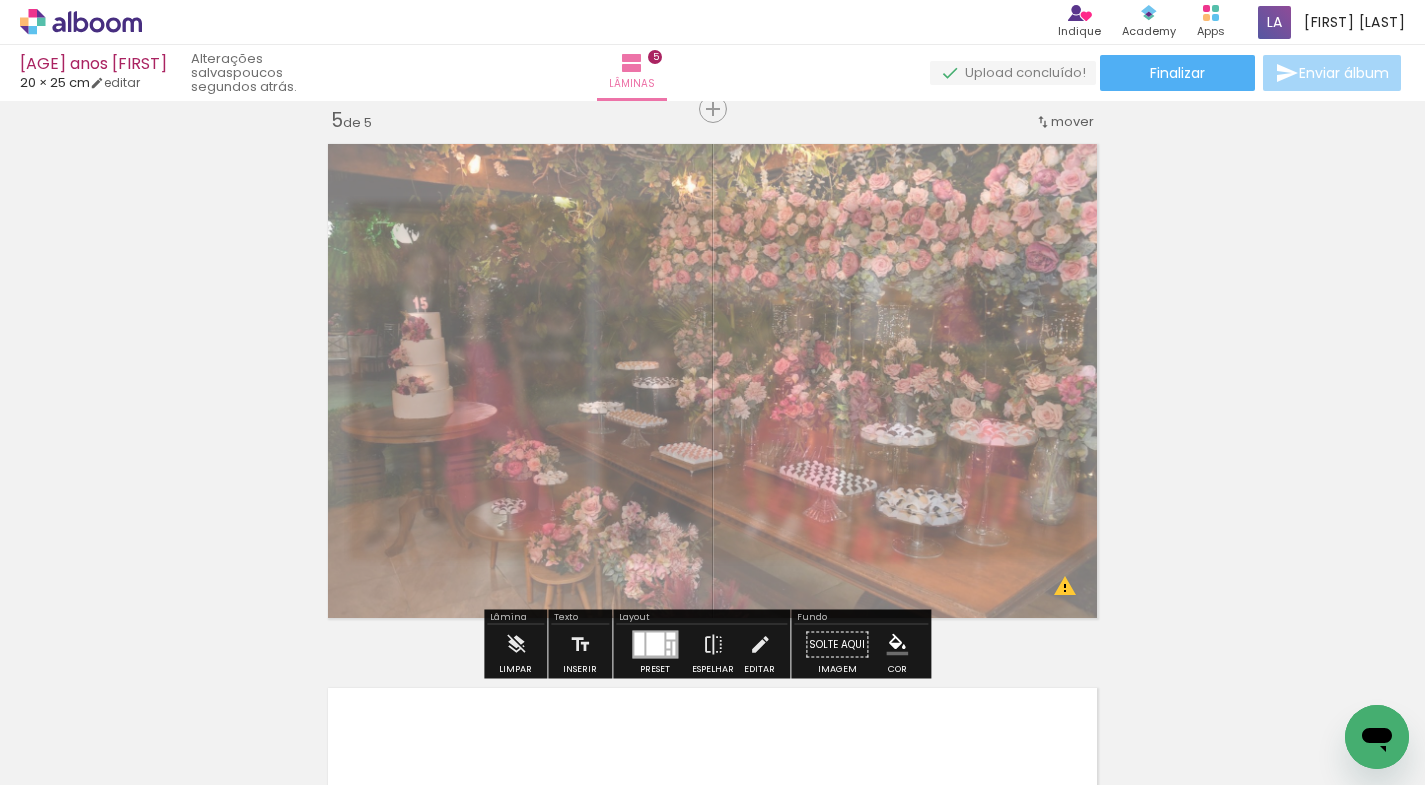 drag, startPoint x: 592, startPoint y: 190, endPoint x: 558, endPoint y: 202, distance: 36.05551 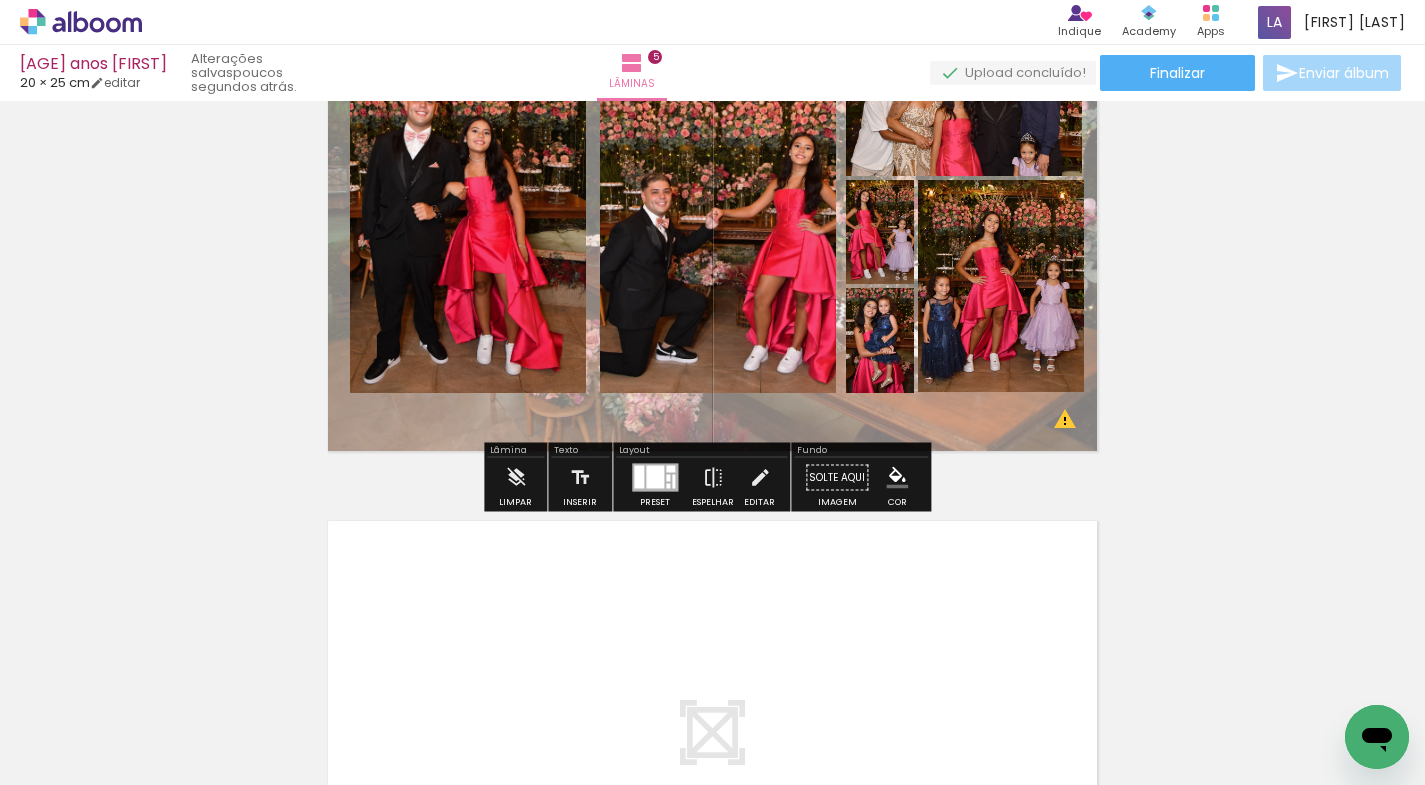 scroll, scrollTop: 2495, scrollLeft: 0, axis: vertical 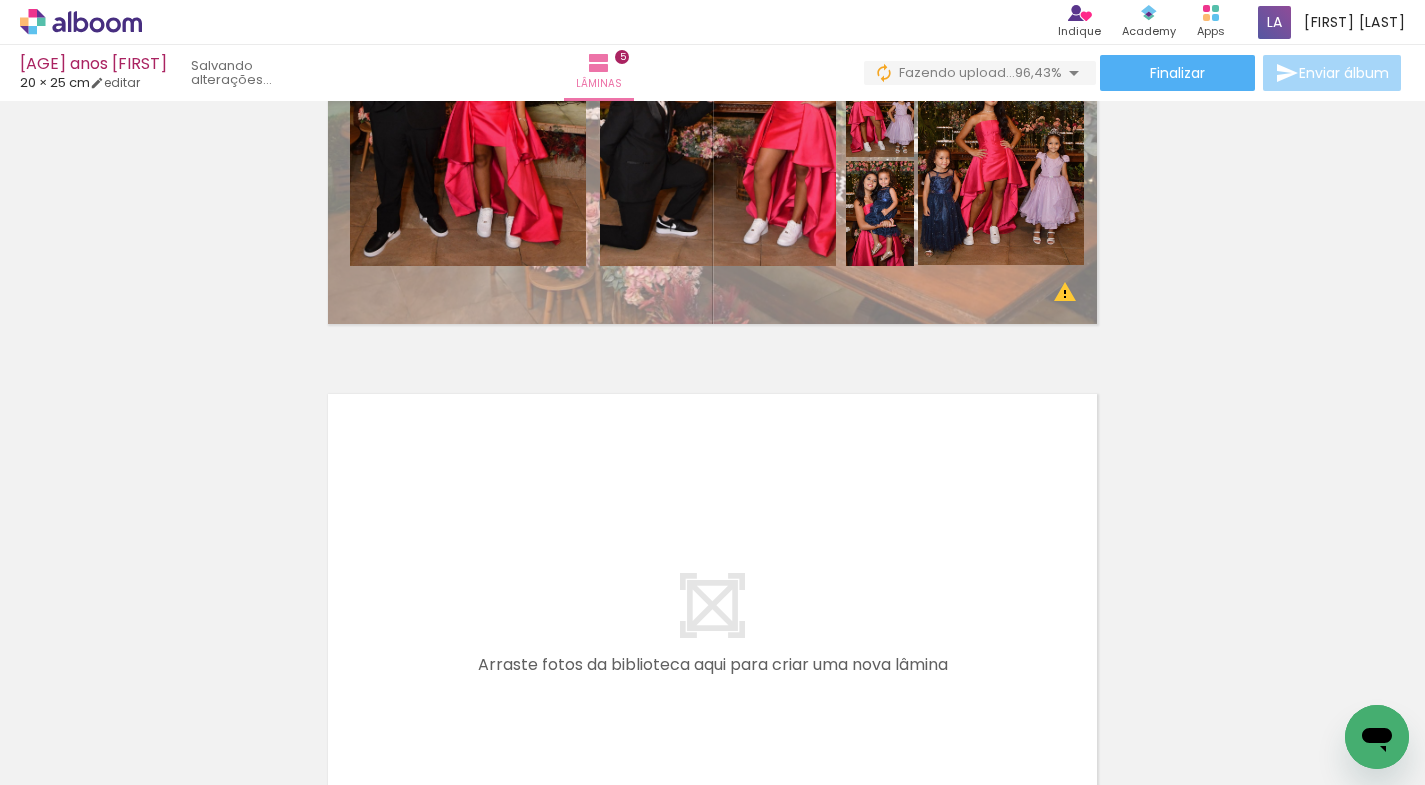 drag, startPoint x: 1412, startPoint y: 956, endPoint x: 1396, endPoint y: 756, distance: 200.63898 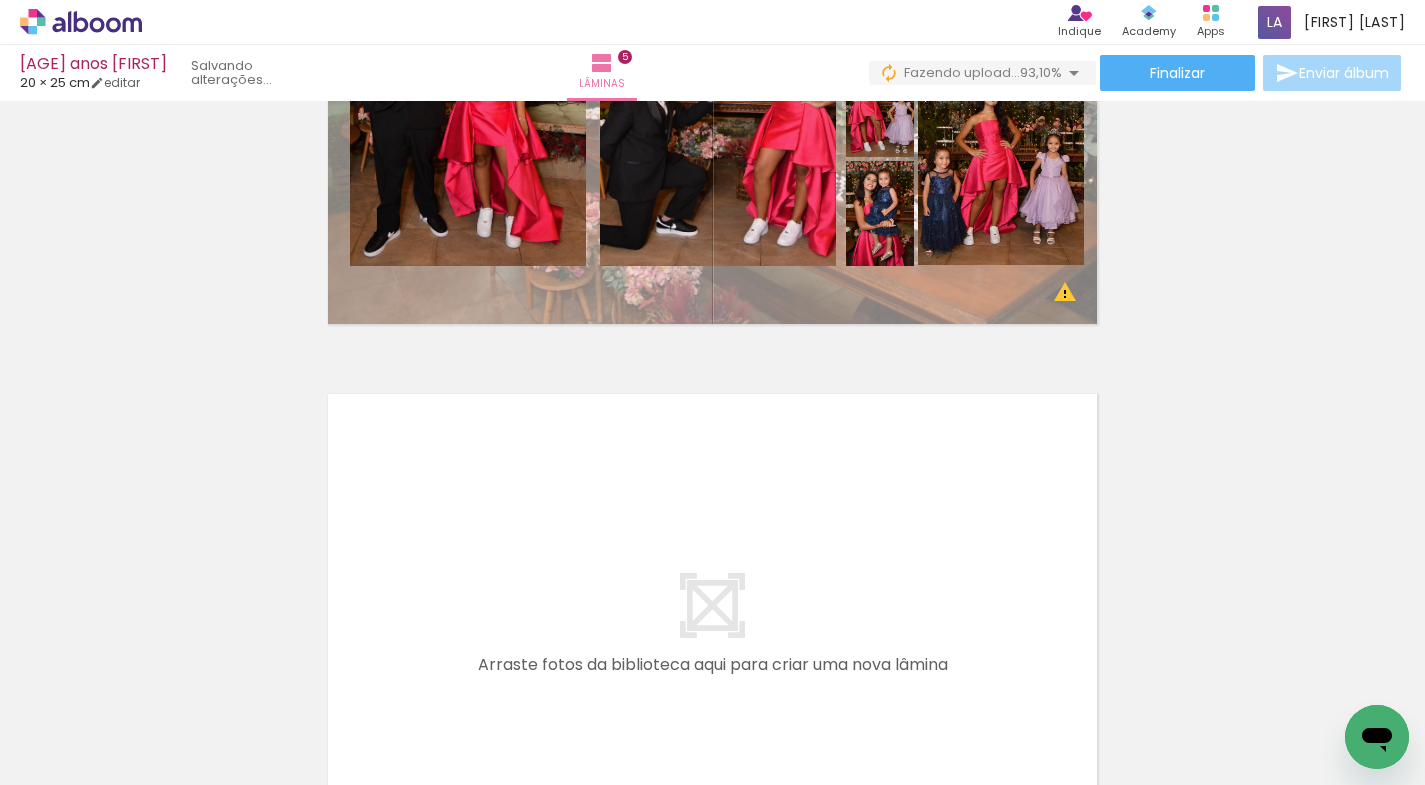 click at bounding box center [144, 722] 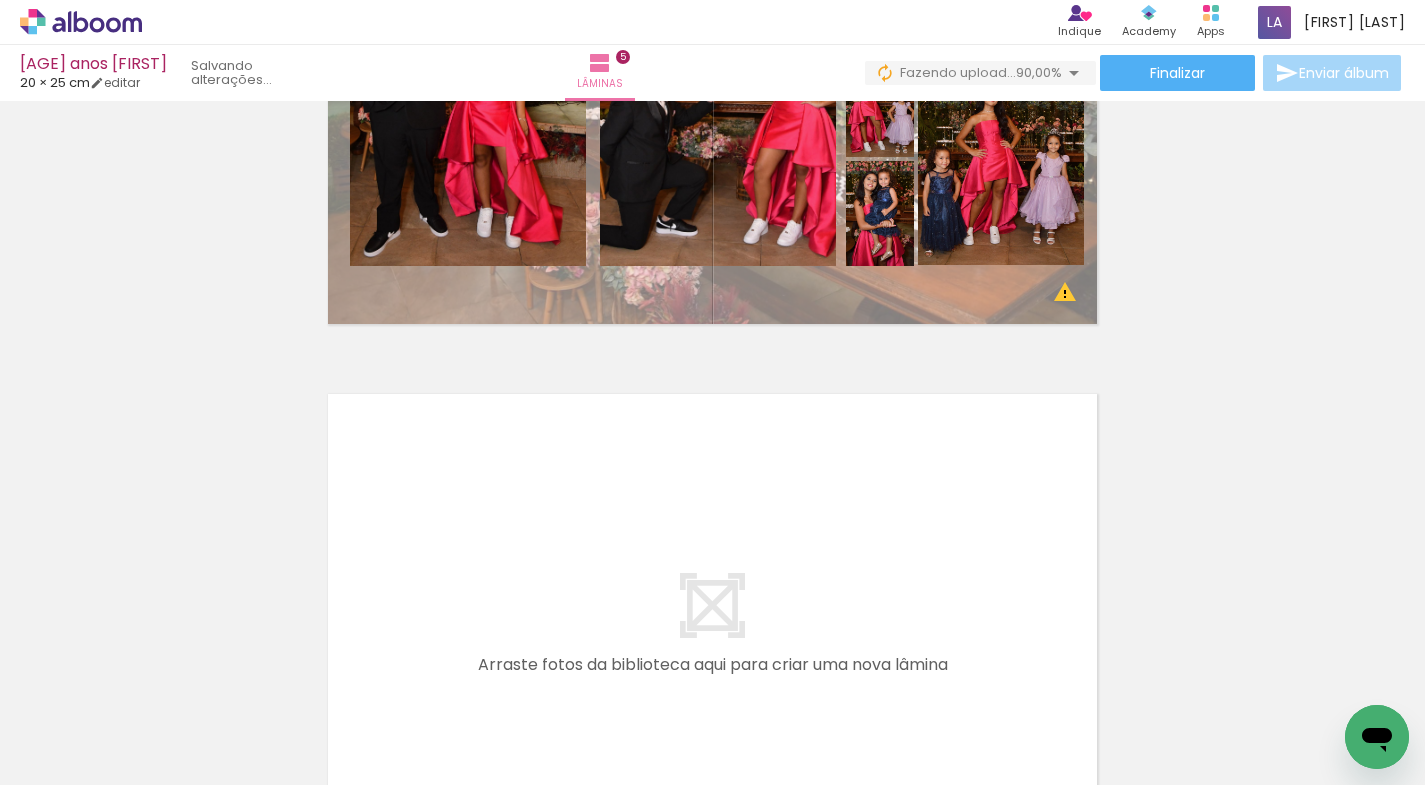 drag, startPoint x: 1023, startPoint y: 777, endPoint x: 1334, endPoint y: 780, distance: 311.01447 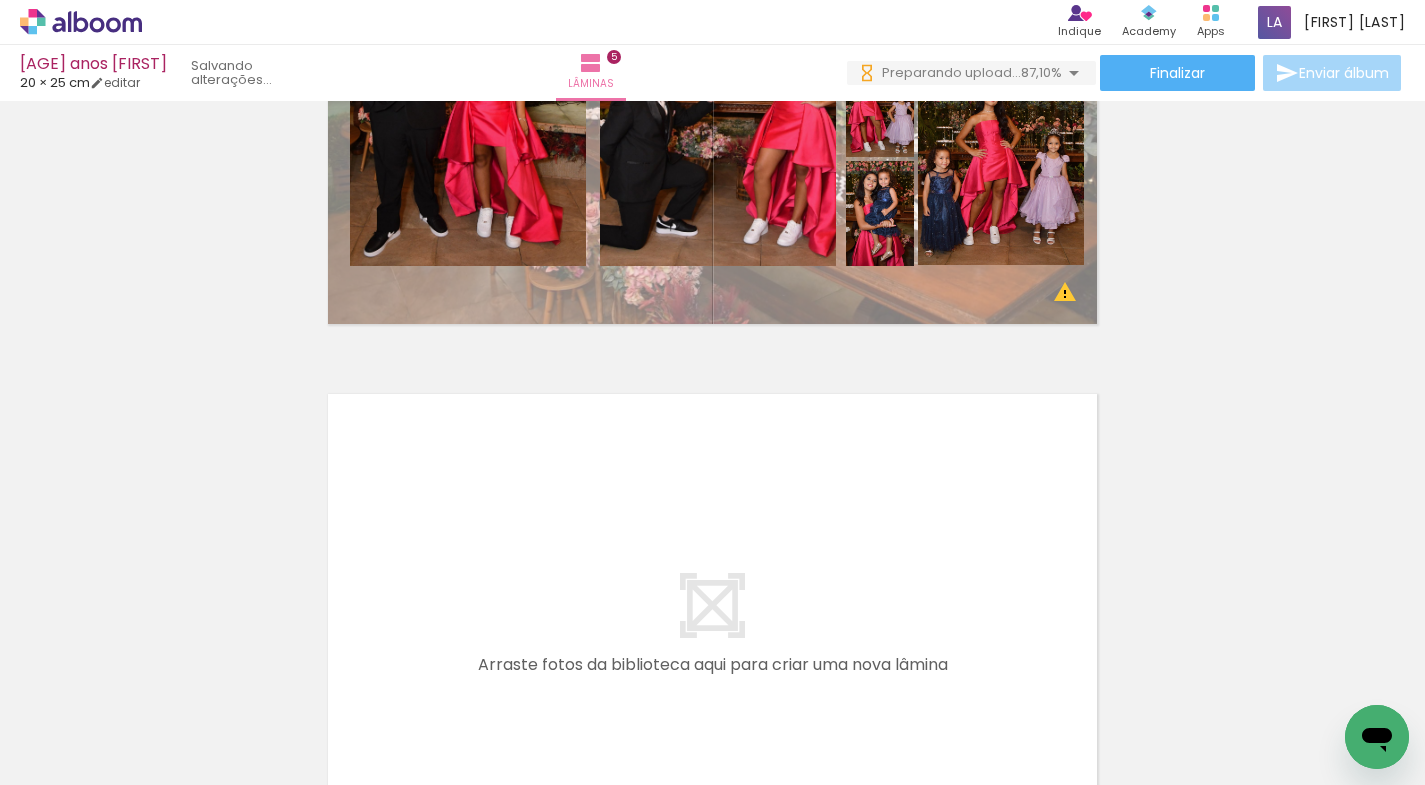 scroll, scrollTop: 0, scrollLeft: 2421, axis: horizontal 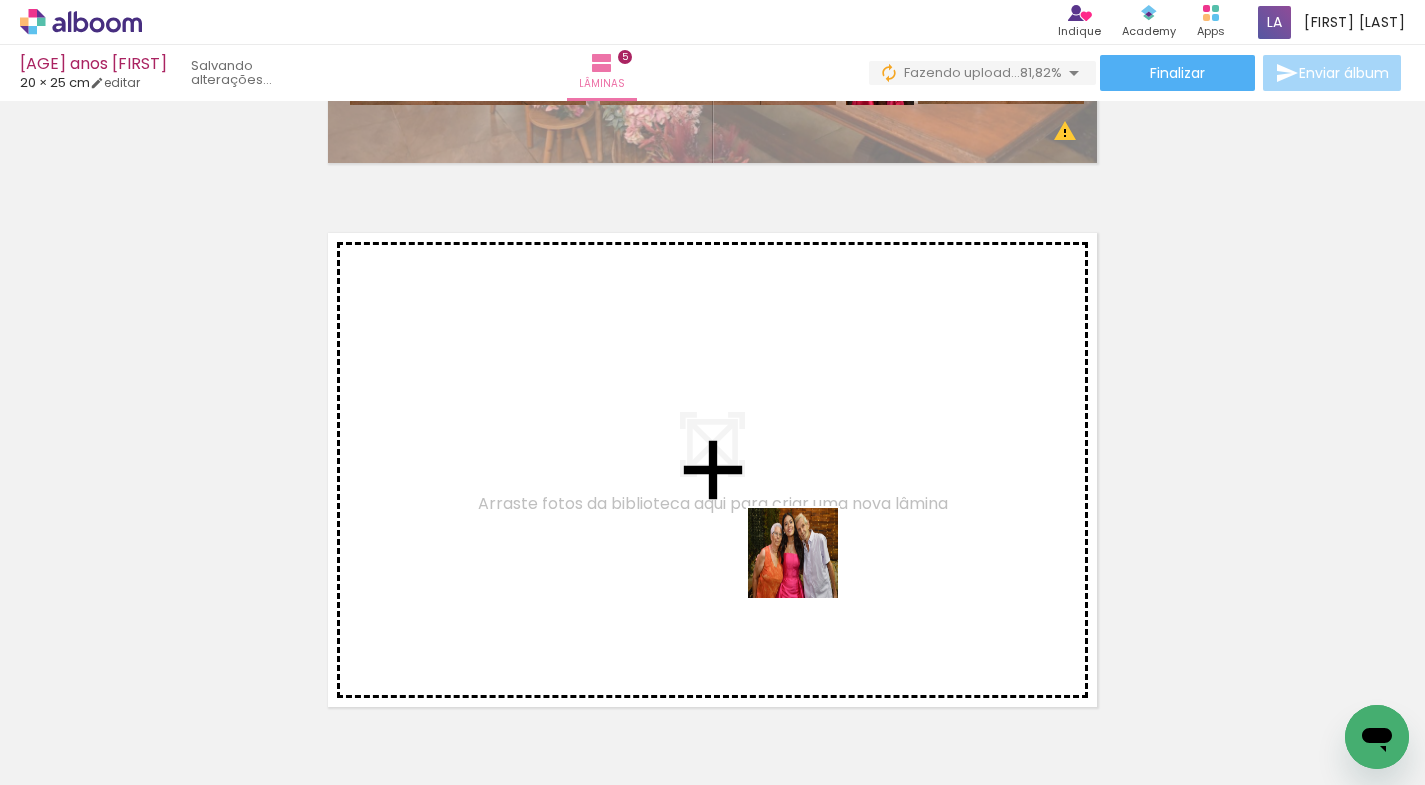 drag, startPoint x: 815, startPoint y: 707, endPoint x: 809, endPoint y: 513, distance: 194.09276 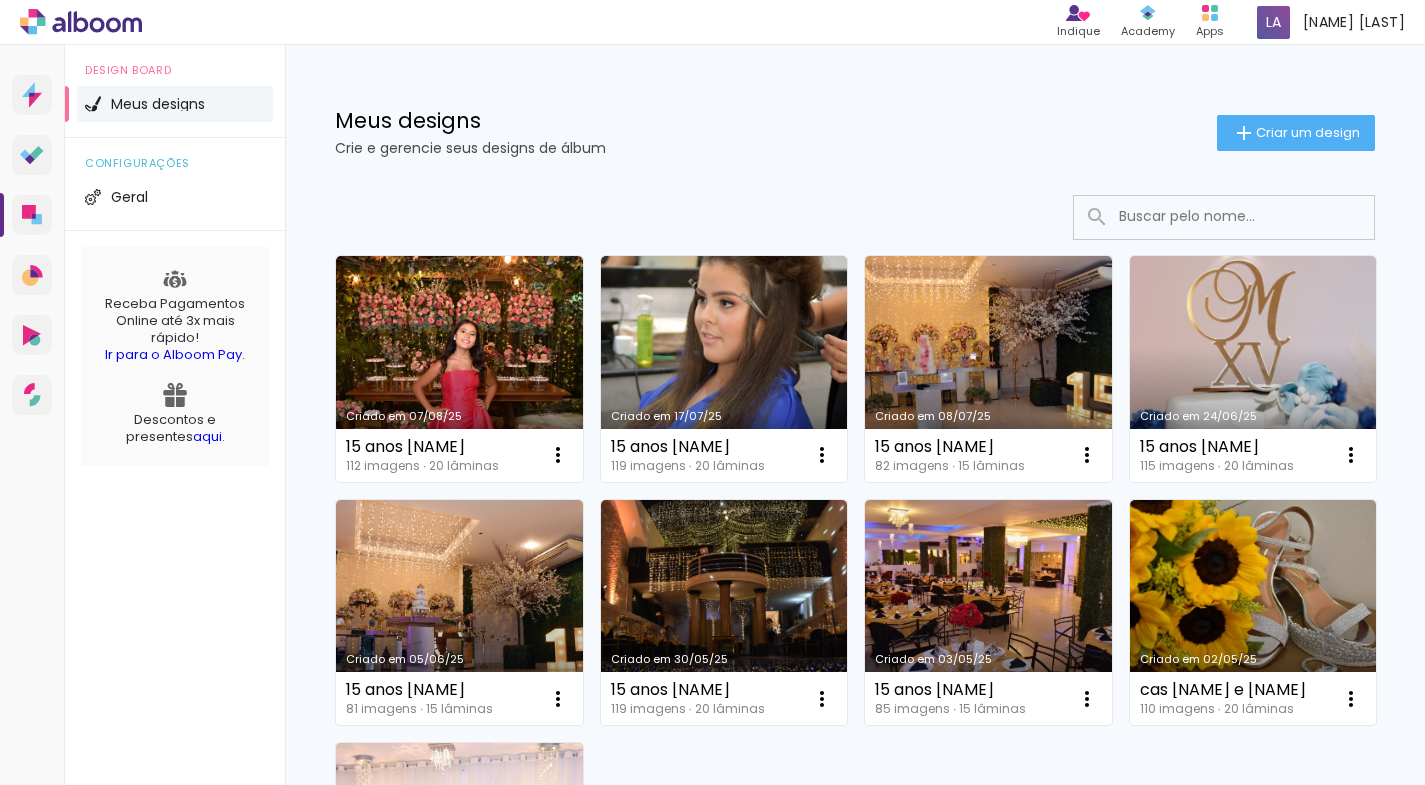 scroll, scrollTop: 0, scrollLeft: 0, axis: both 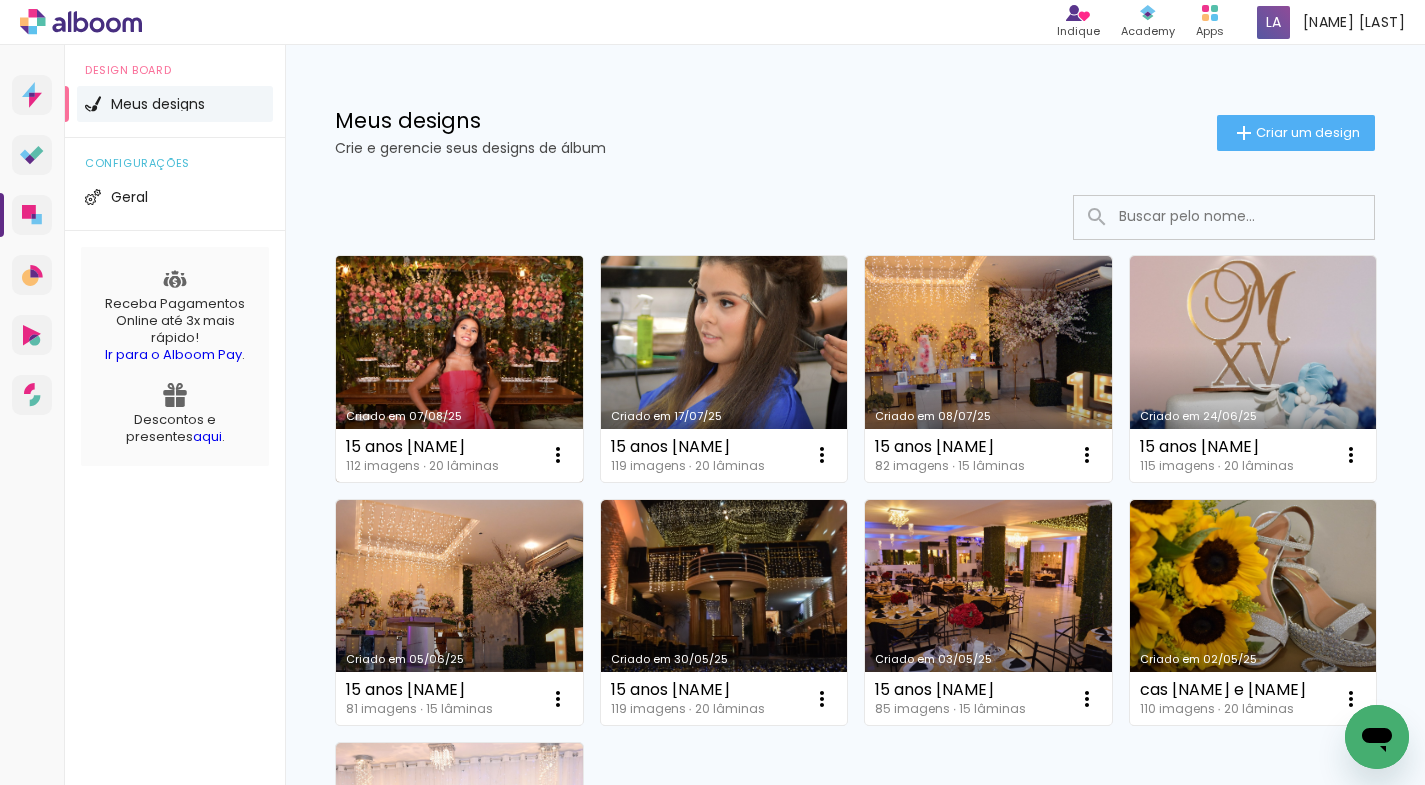 click on "Criado em 07/08/25" at bounding box center [459, 369] 